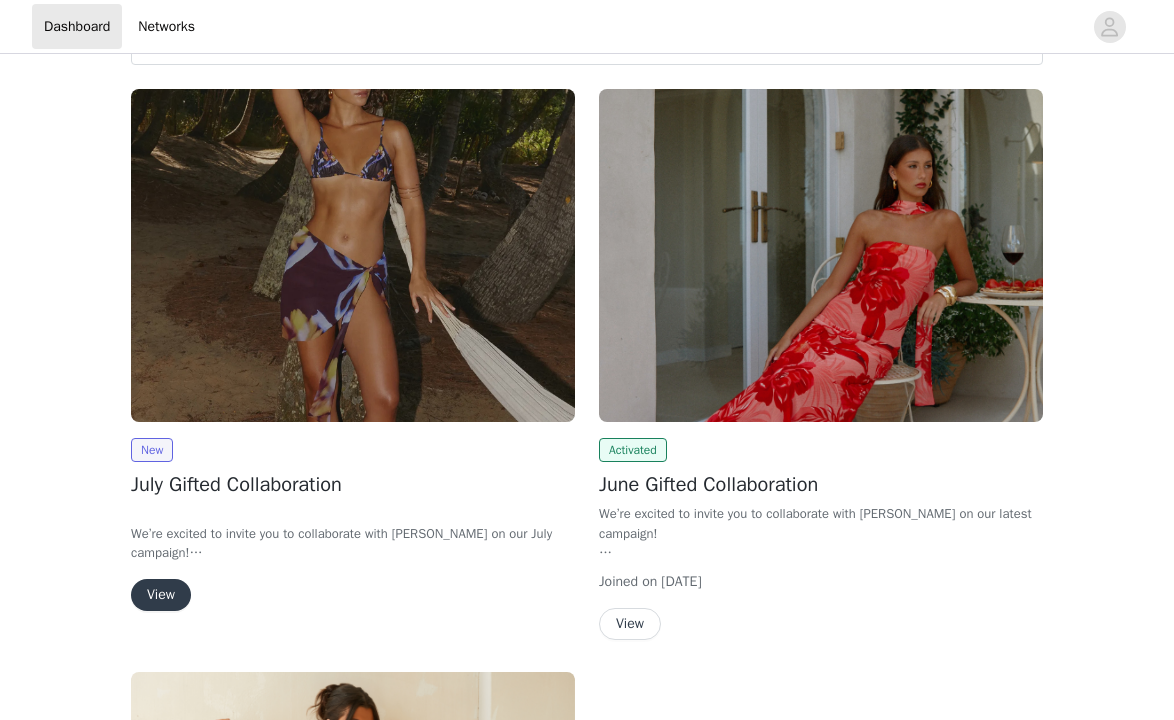scroll, scrollTop: 85, scrollLeft: 0, axis: vertical 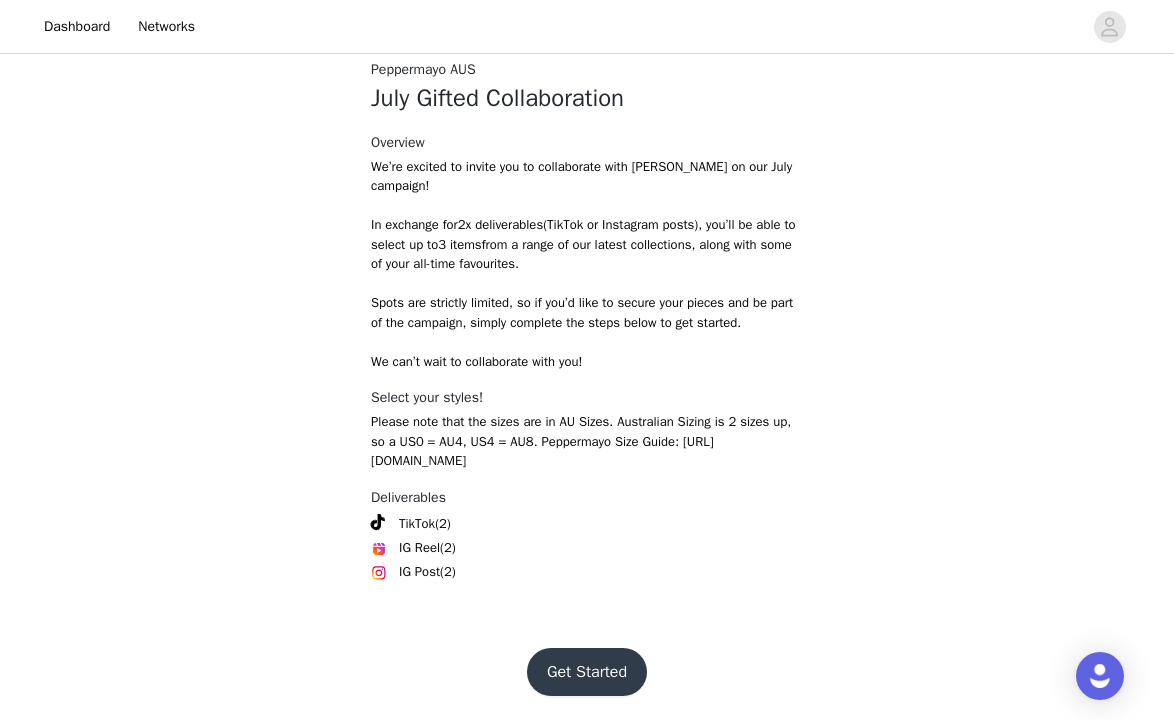 click on "Get Started" at bounding box center (587, 672) 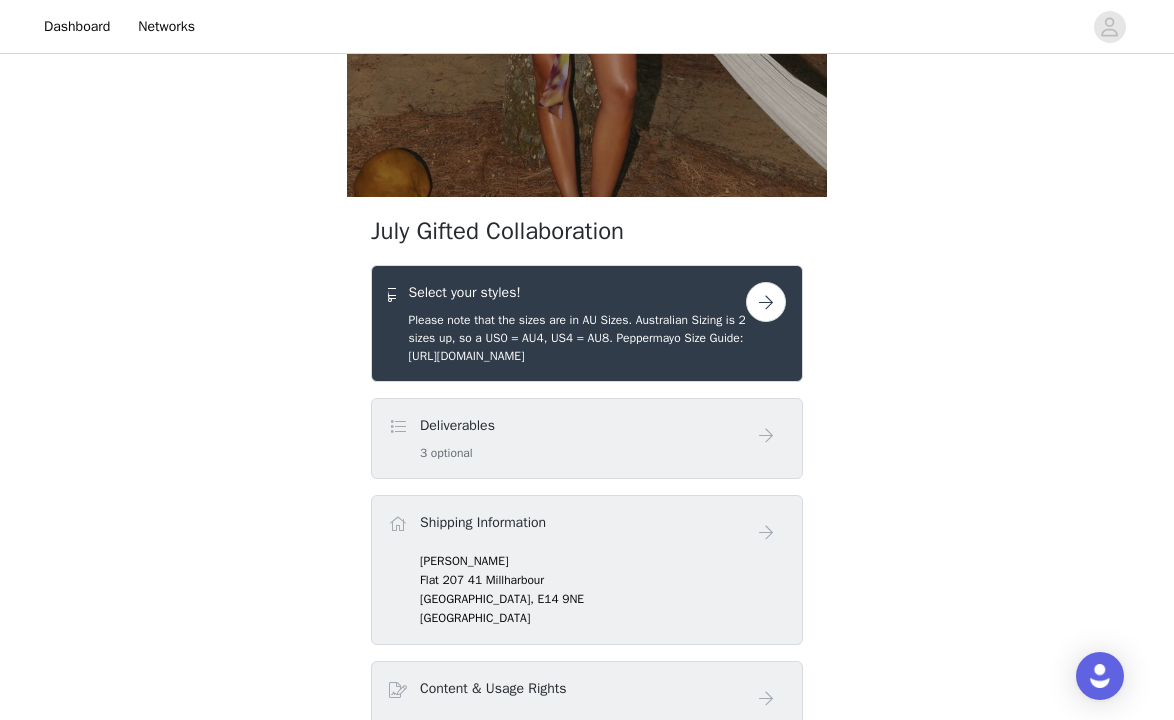 scroll, scrollTop: 427, scrollLeft: 0, axis: vertical 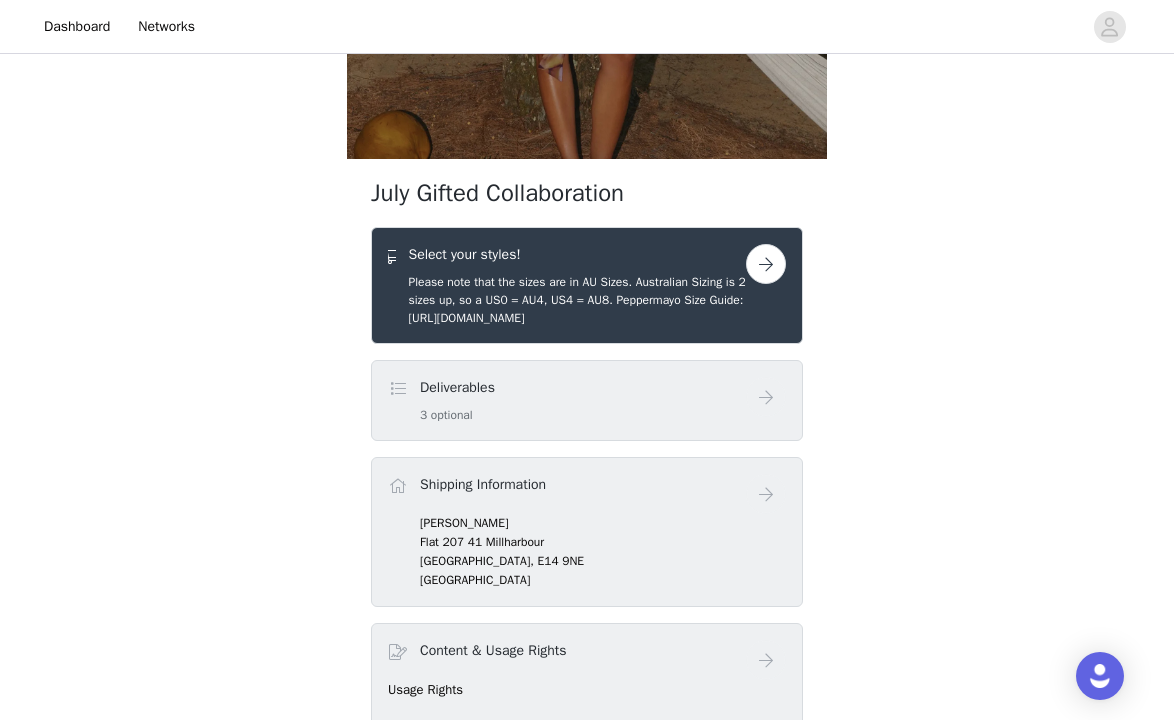click on "Deliverables   3 optional" at bounding box center (567, 400) 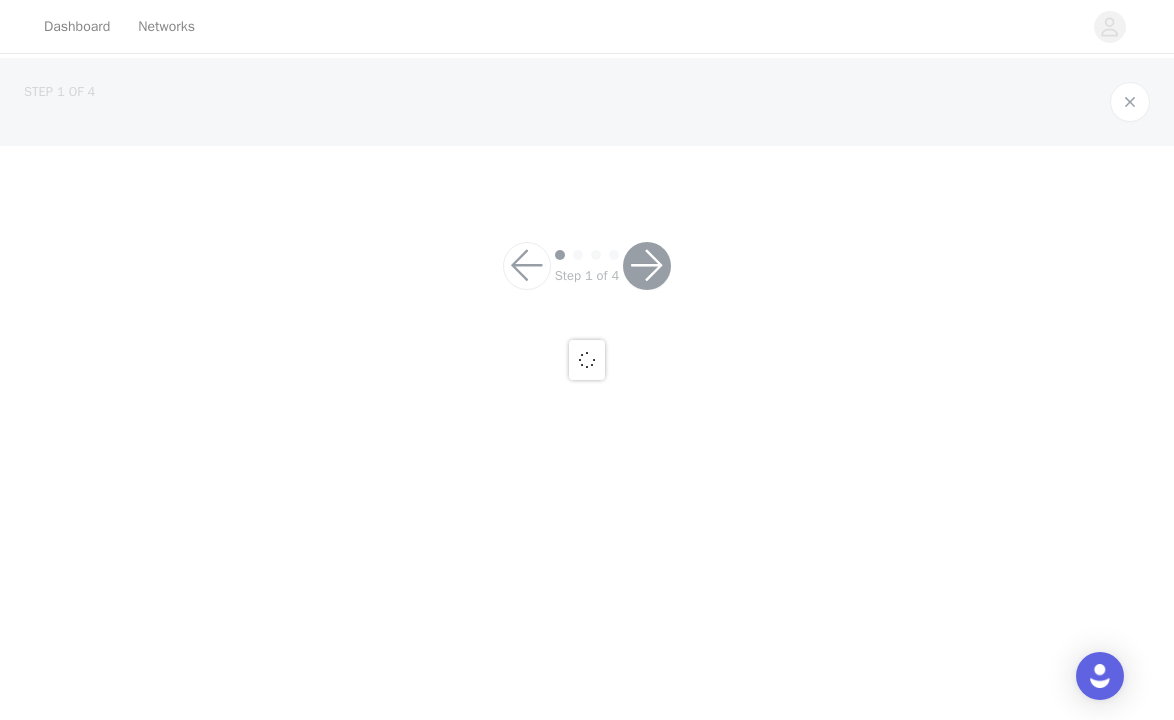scroll, scrollTop: 0, scrollLeft: 0, axis: both 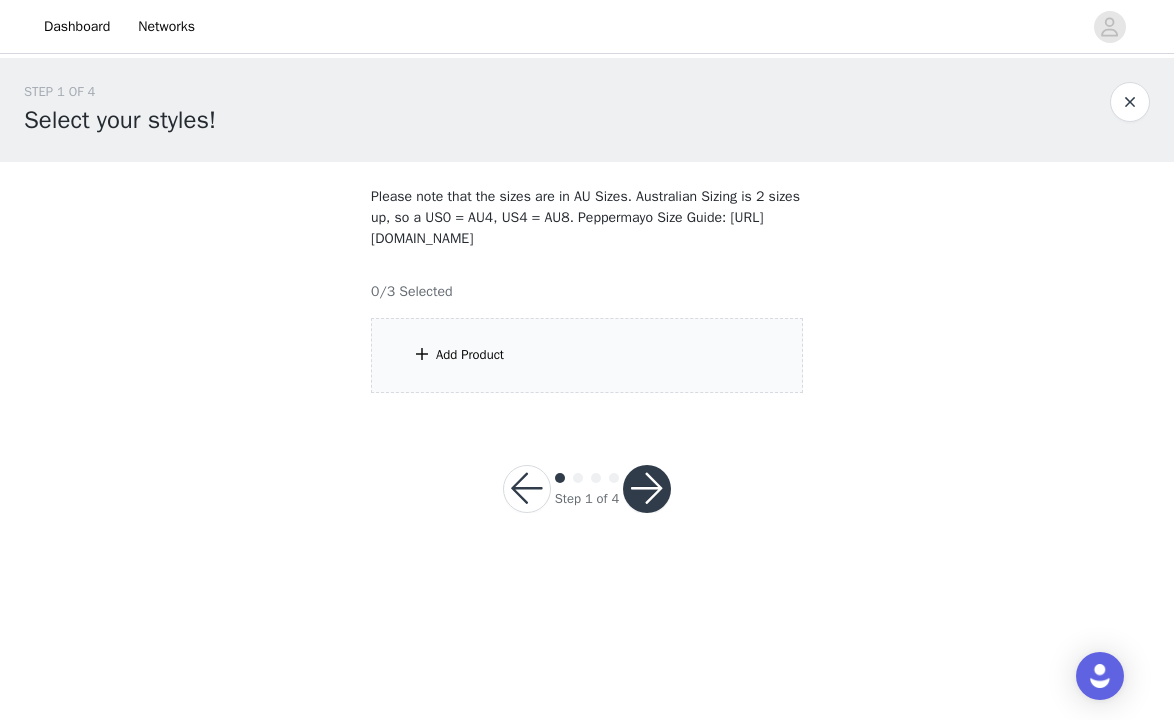 click on "Add Product" at bounding box center (587, 355) 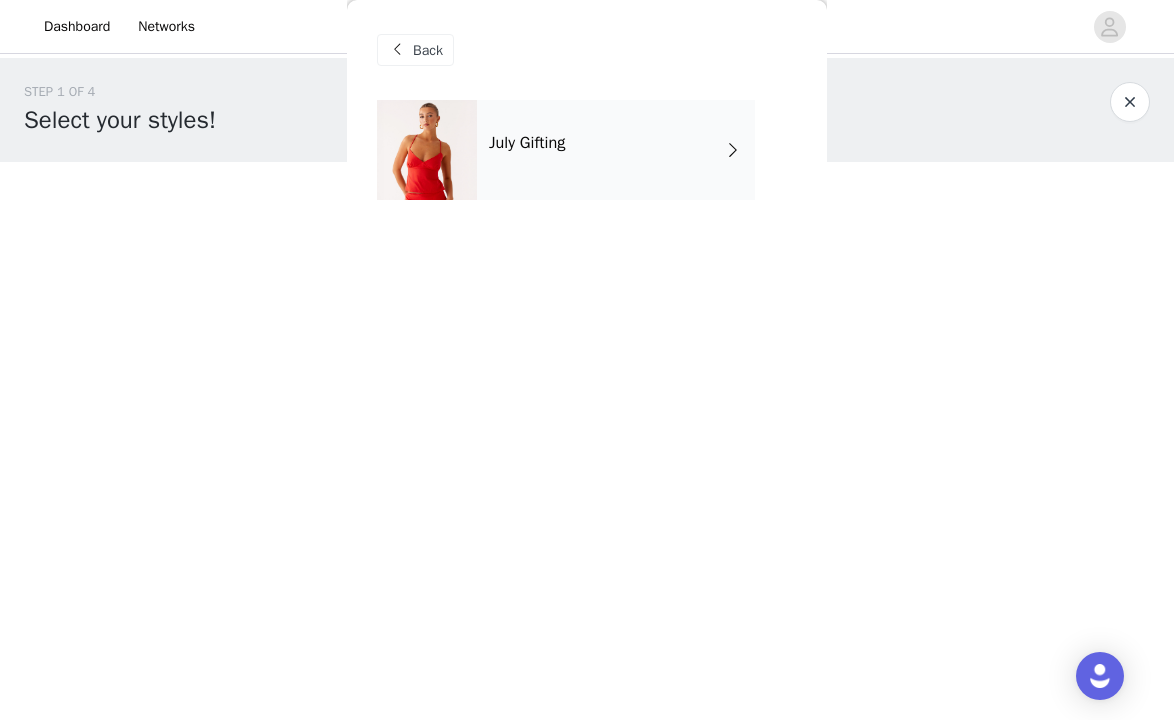 click on "July Gifting" at bounding box center [616, 150] 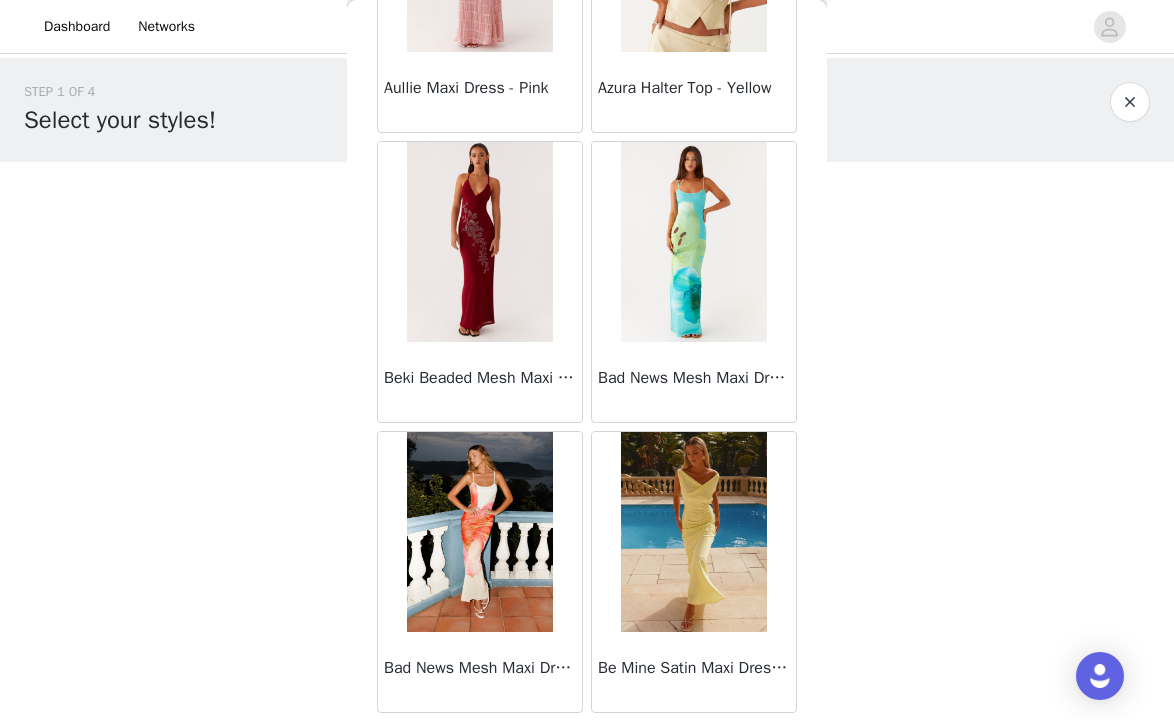 scroll, scrollTop: 2340, scrollLeft: 0, axis: vertical 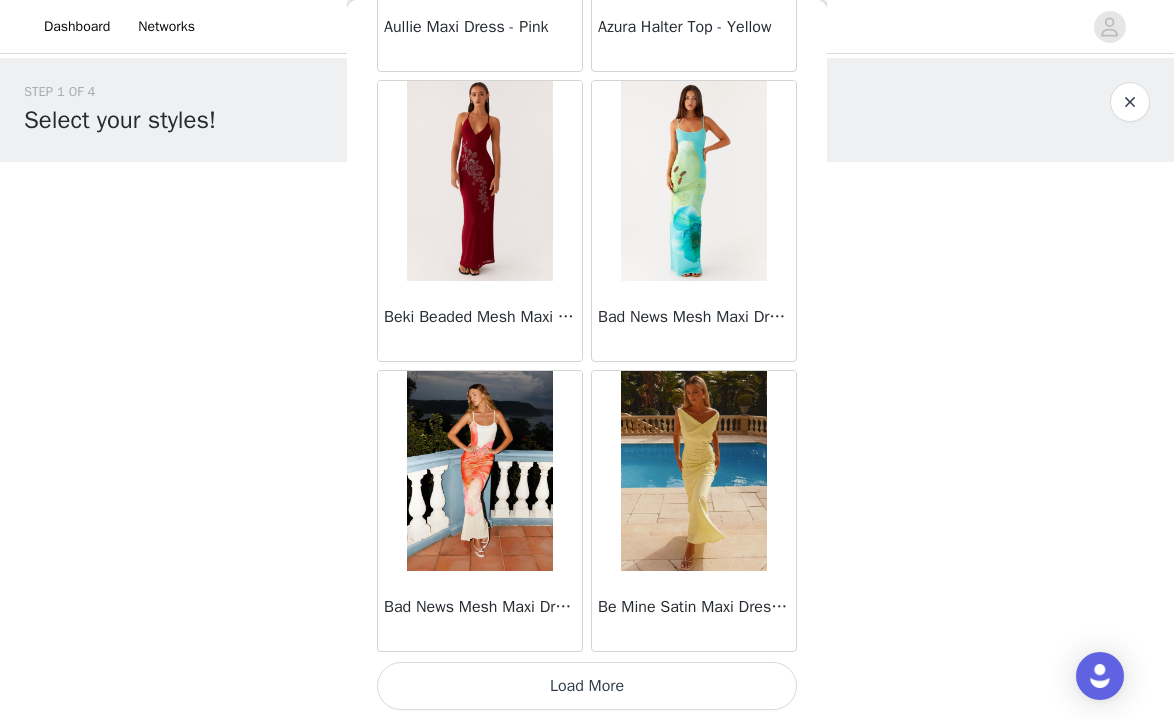 click on "Load More" at bounding box center (587, 686) 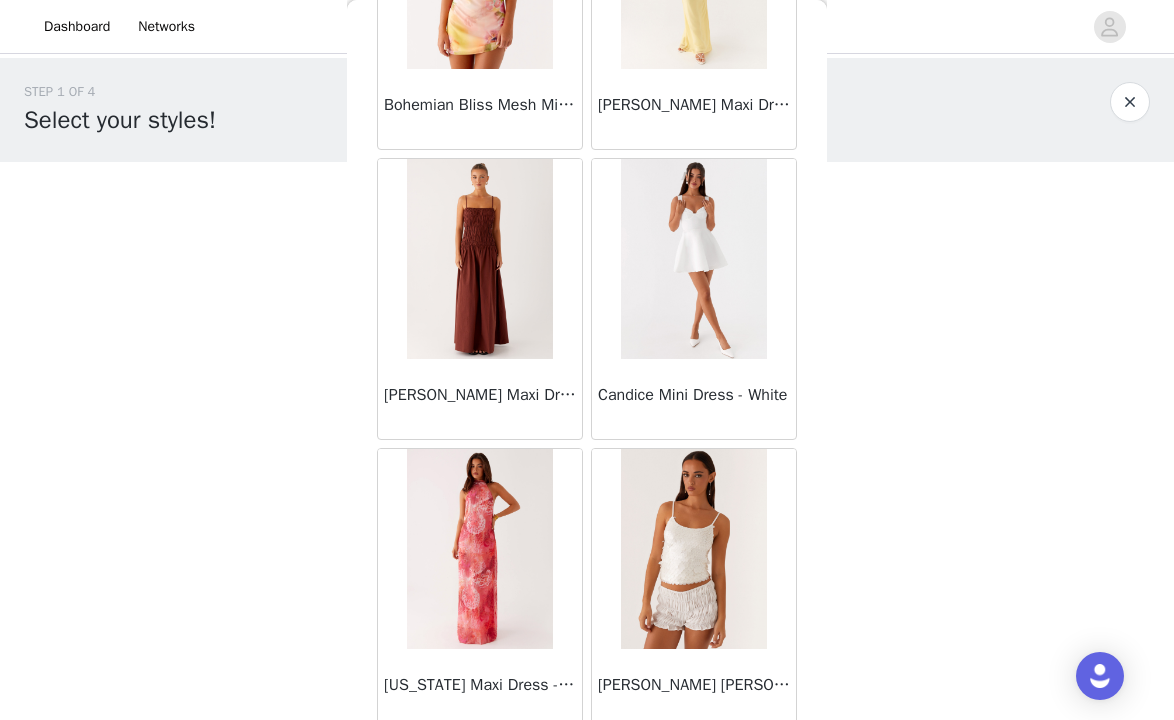 scroll, scrollTop: 5240, scrollLeft: 0, axis: vertical 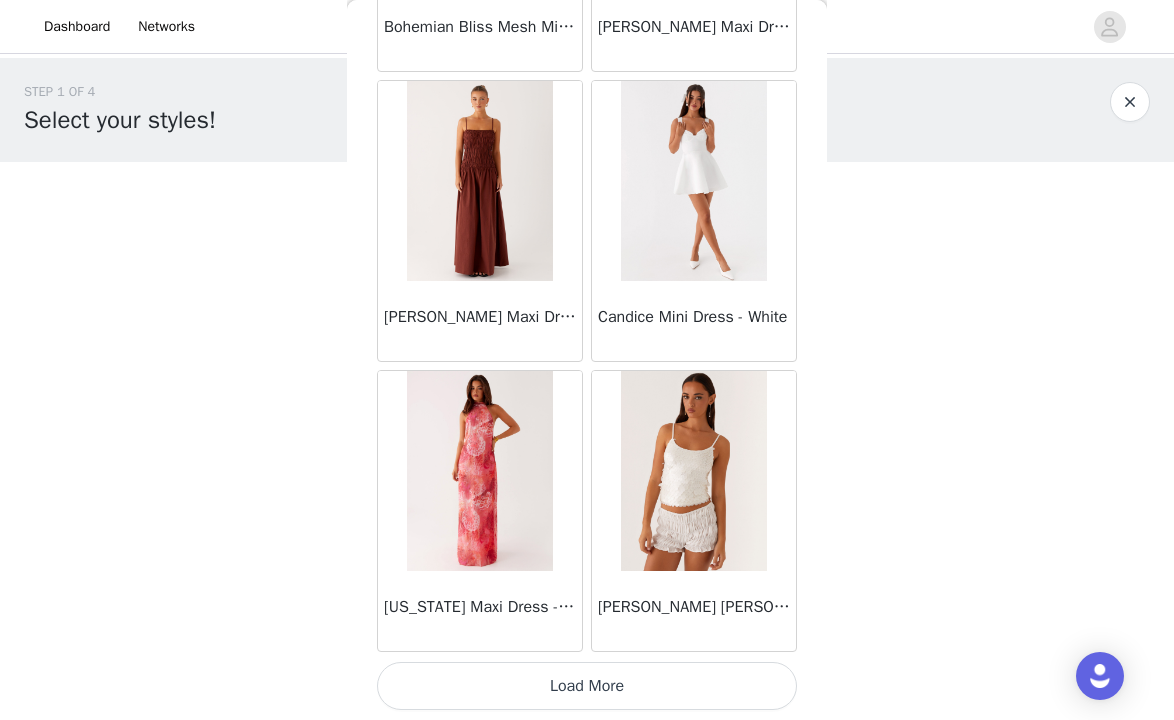 click on "Load More" at bounding box center (587, 686) 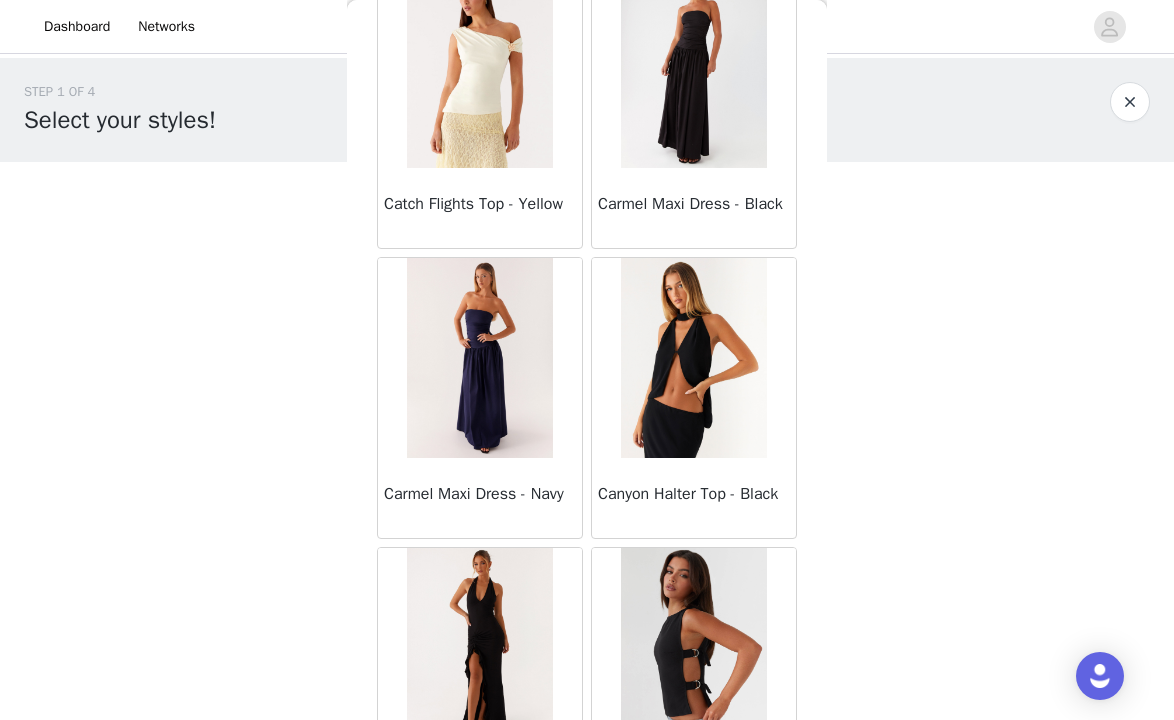 scroll, scrollTop: 8140, scrollLeft: 0, axis: vertical 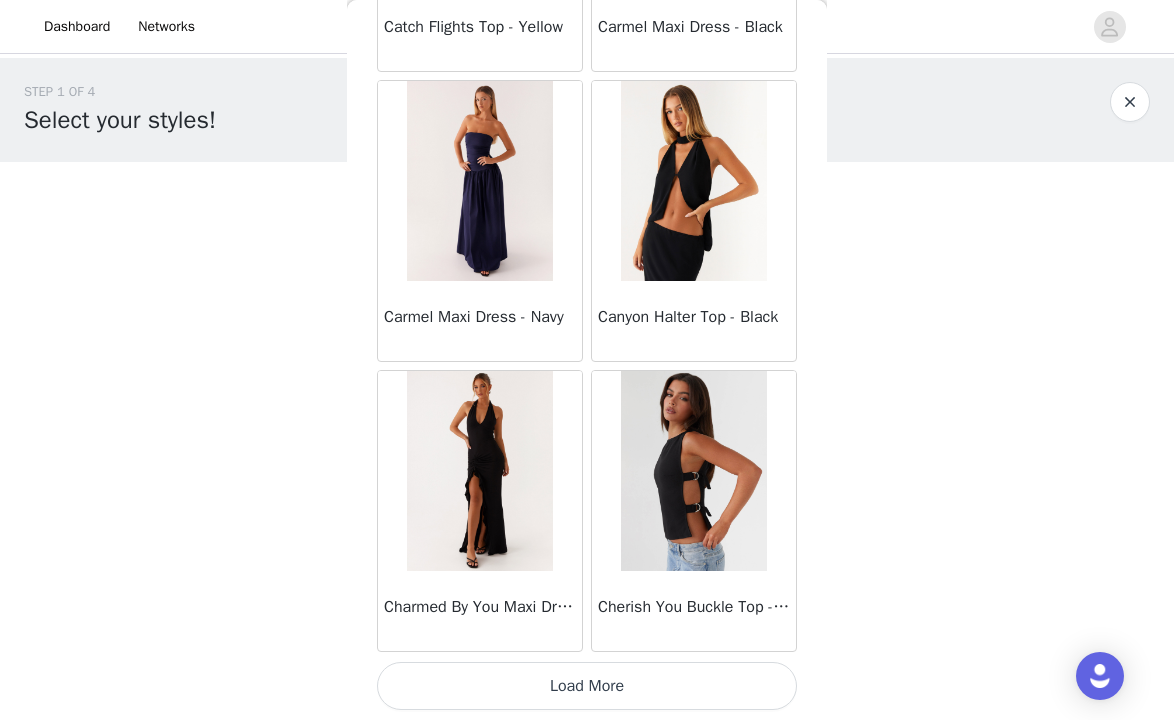 click on "Load More" at bounding box center (587, 686) 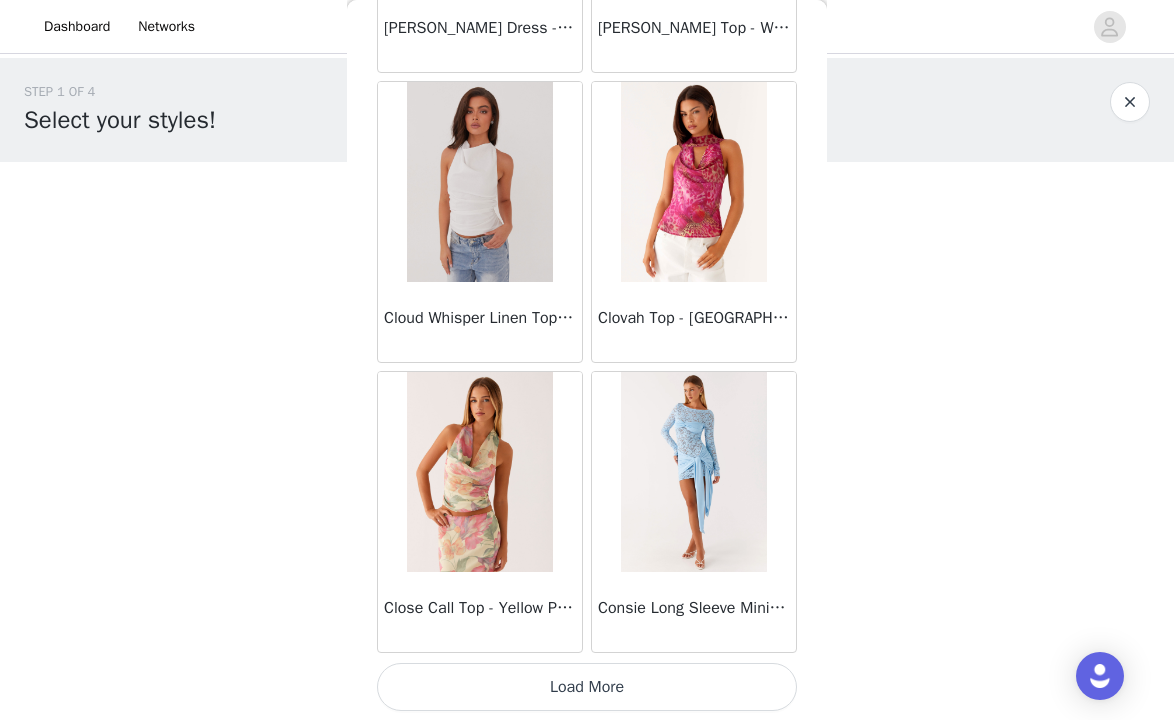 scroll, scrollTop: 11040, scrollLeft: 0, axis: vertical 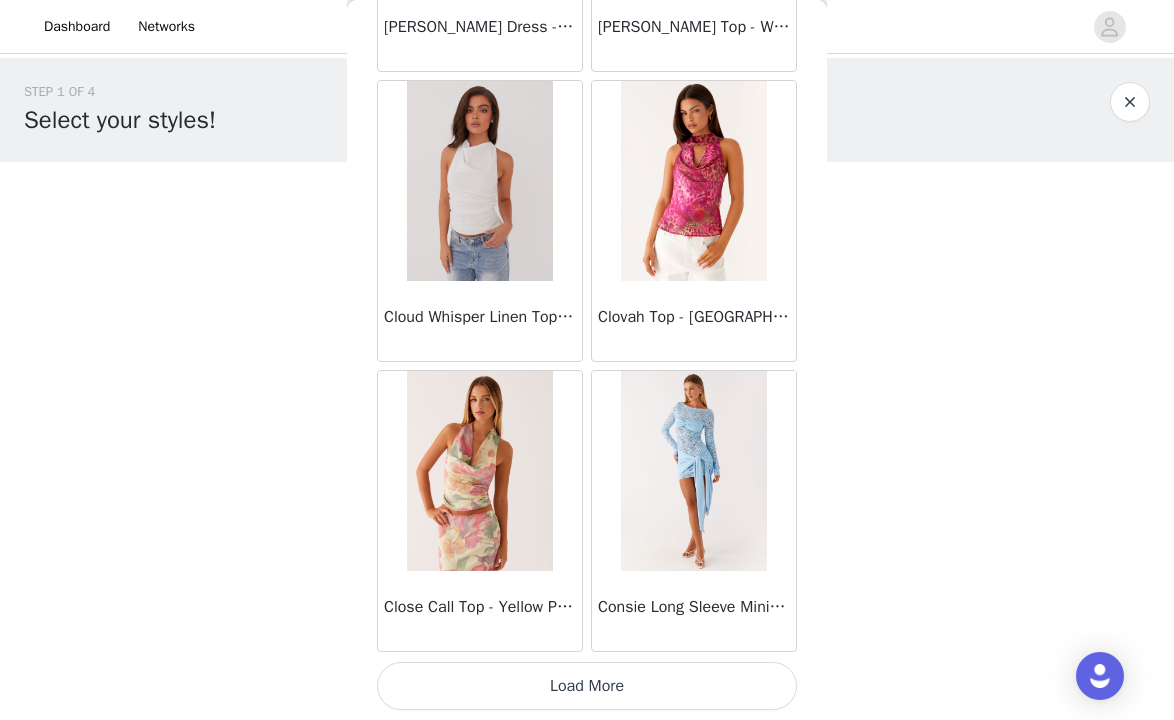 click on "Load More" at bounding box center (587, 686) 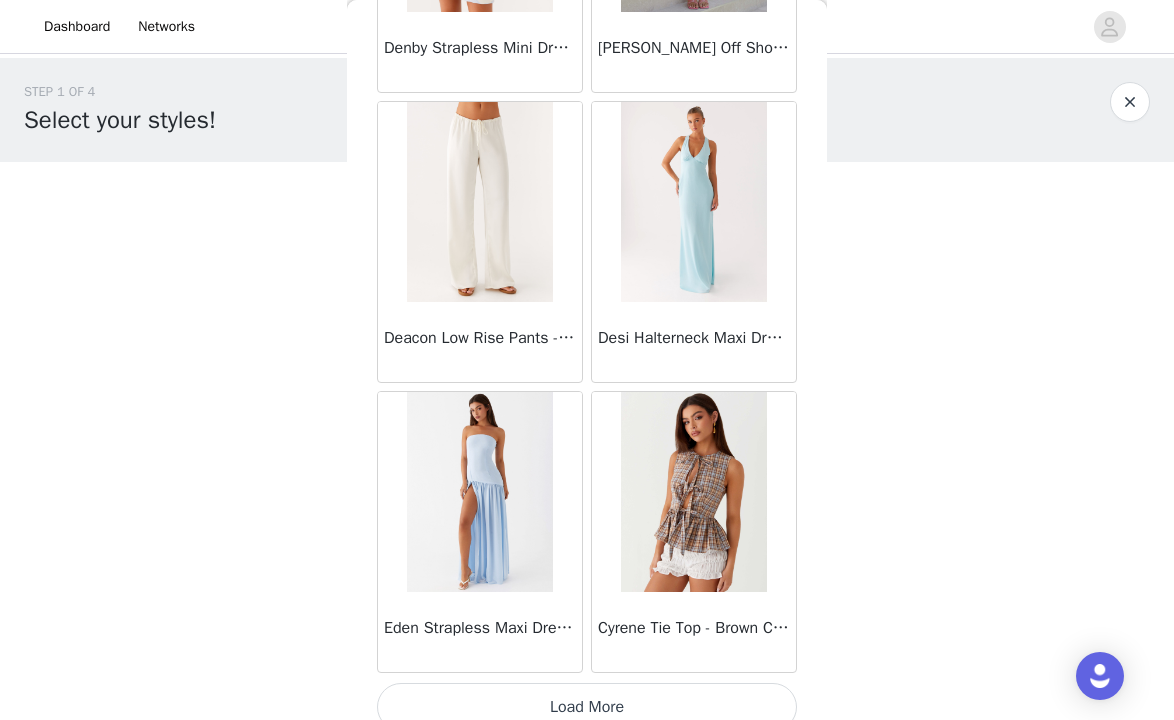 scroll, scrollTop: 13940, scrollLeft: 0, axis: vertical 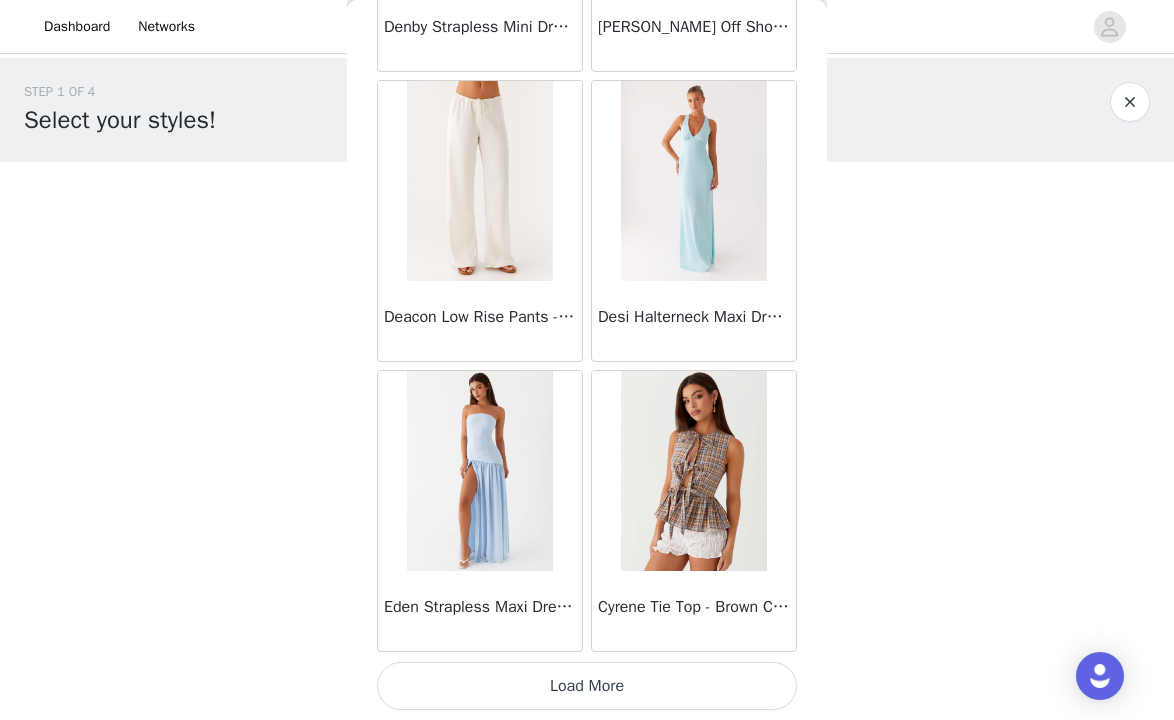 click on "Load More" at bounding box center (587, 686) 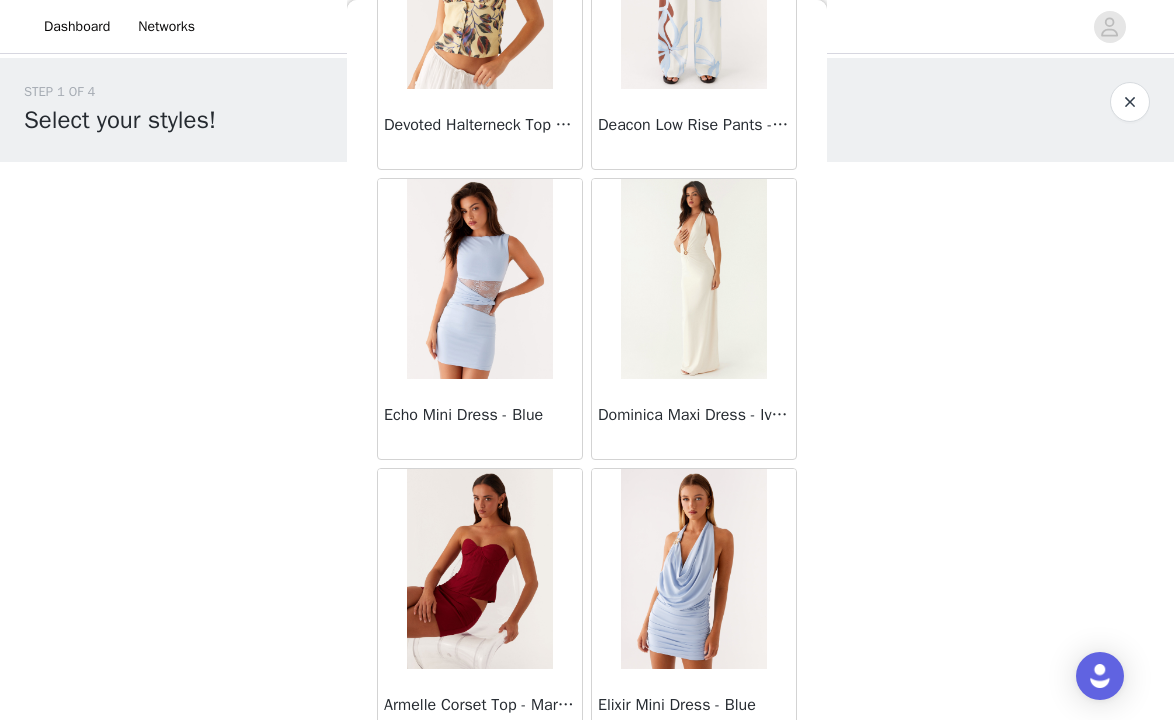 scroll, scrollTop: 16840, scrollLeft: 0, axis: vertical 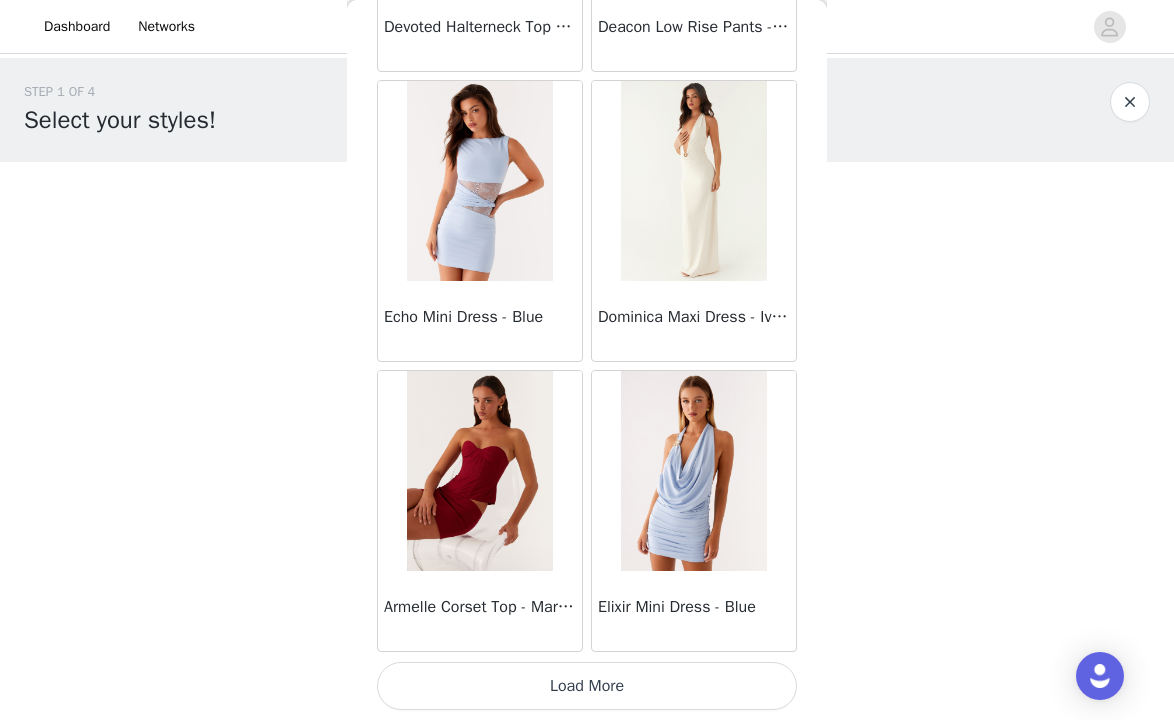 click on "Load More" at bounding box center (587, 686) 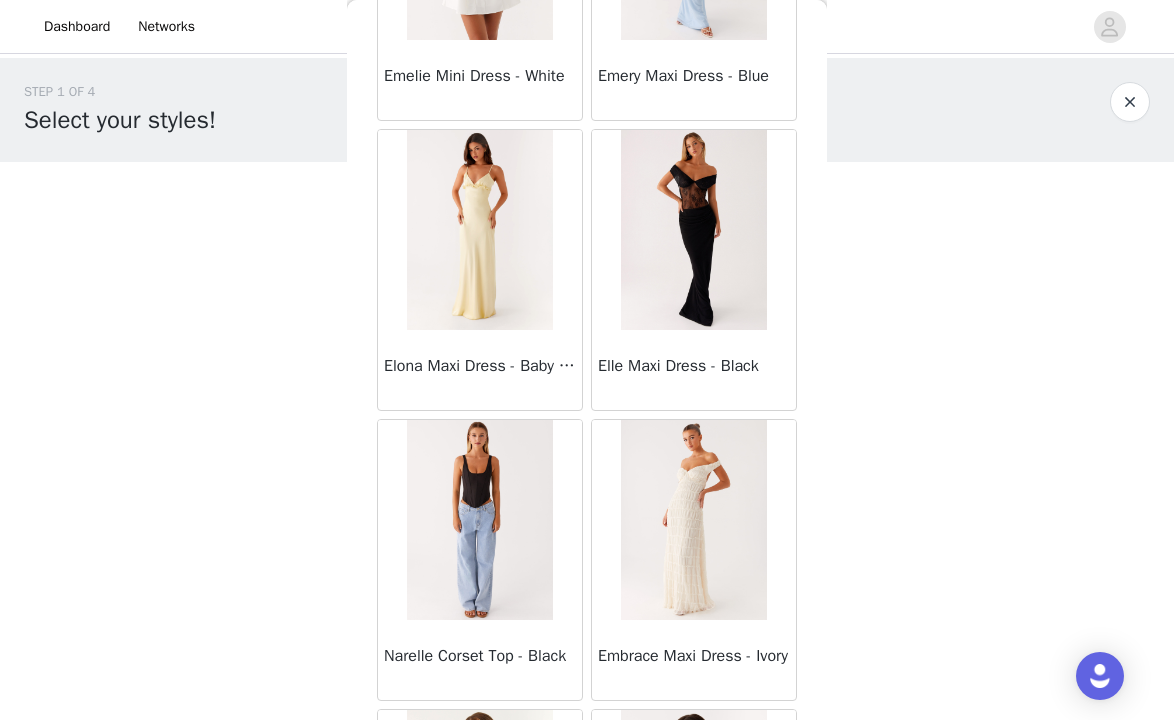 scroll, scrollTop: 18299, scrollLeft: 0, axis: vertical 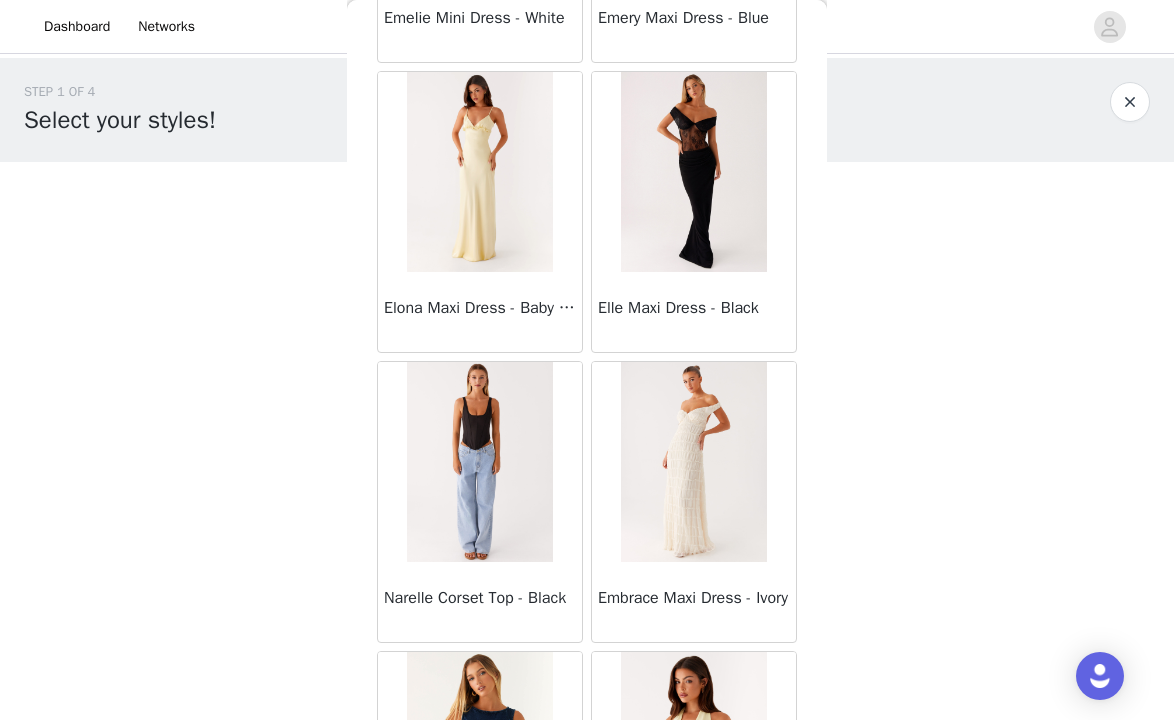 click at bounding box center [479, 172] 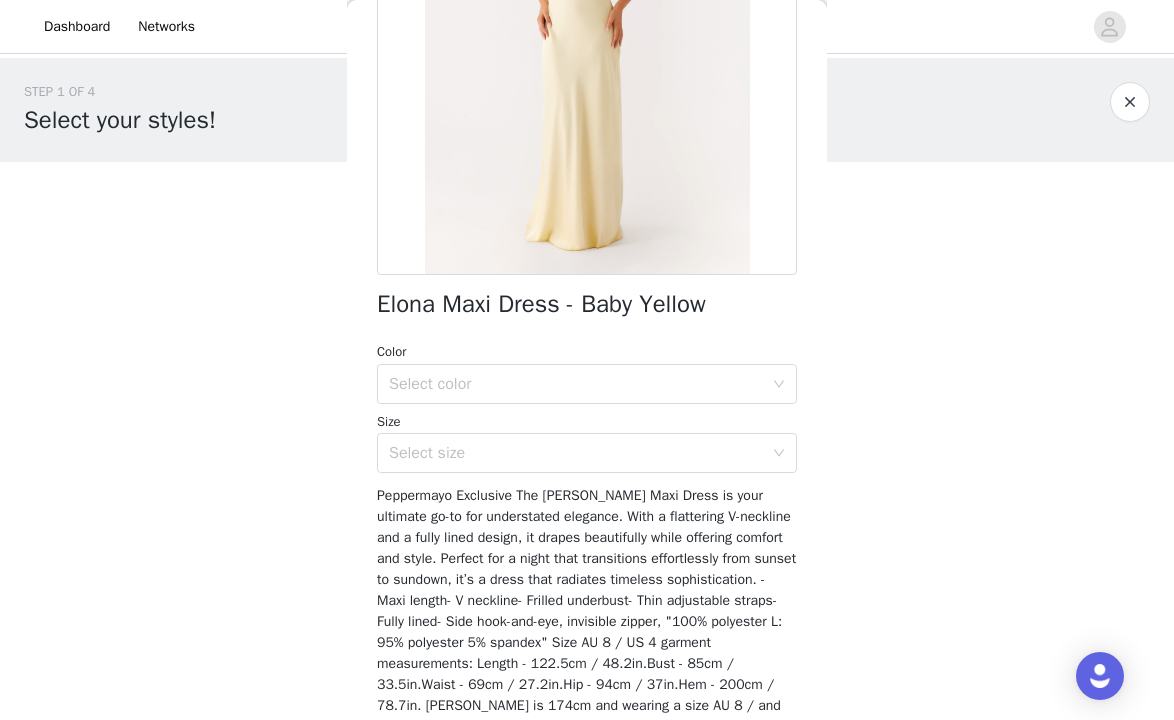 scroll, scrollTop: 278, scrollLeft: 0, axis: vertical 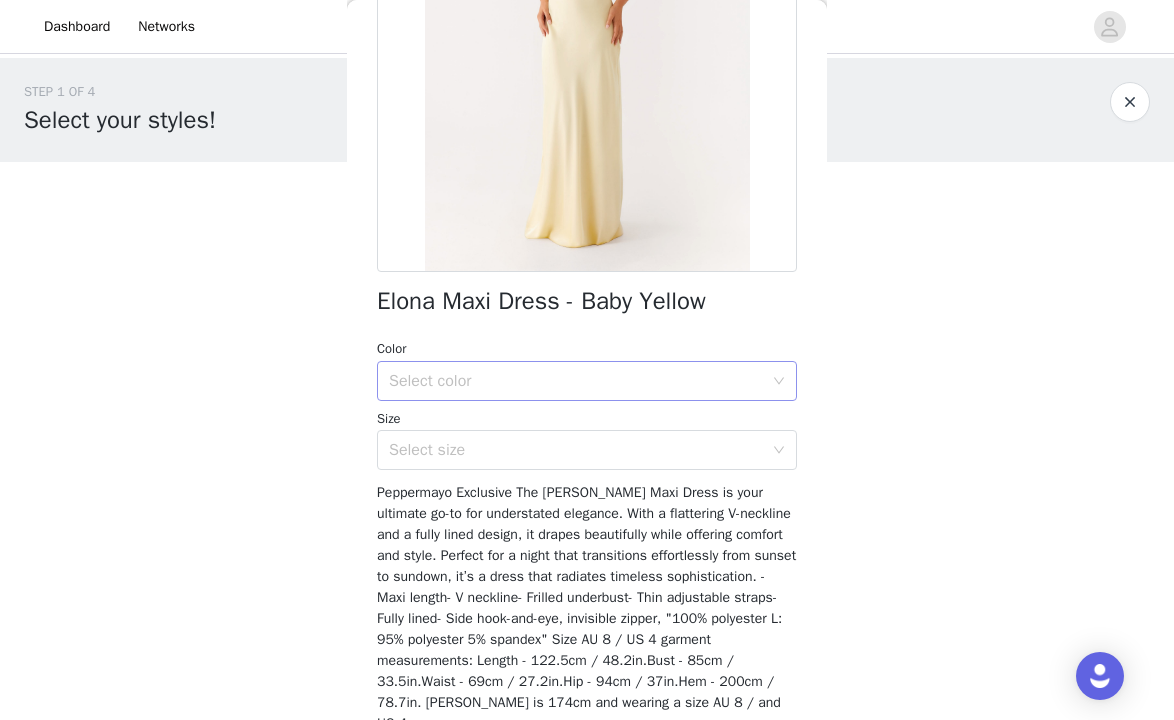 click on "Select color" at bounding box center (576, 381) 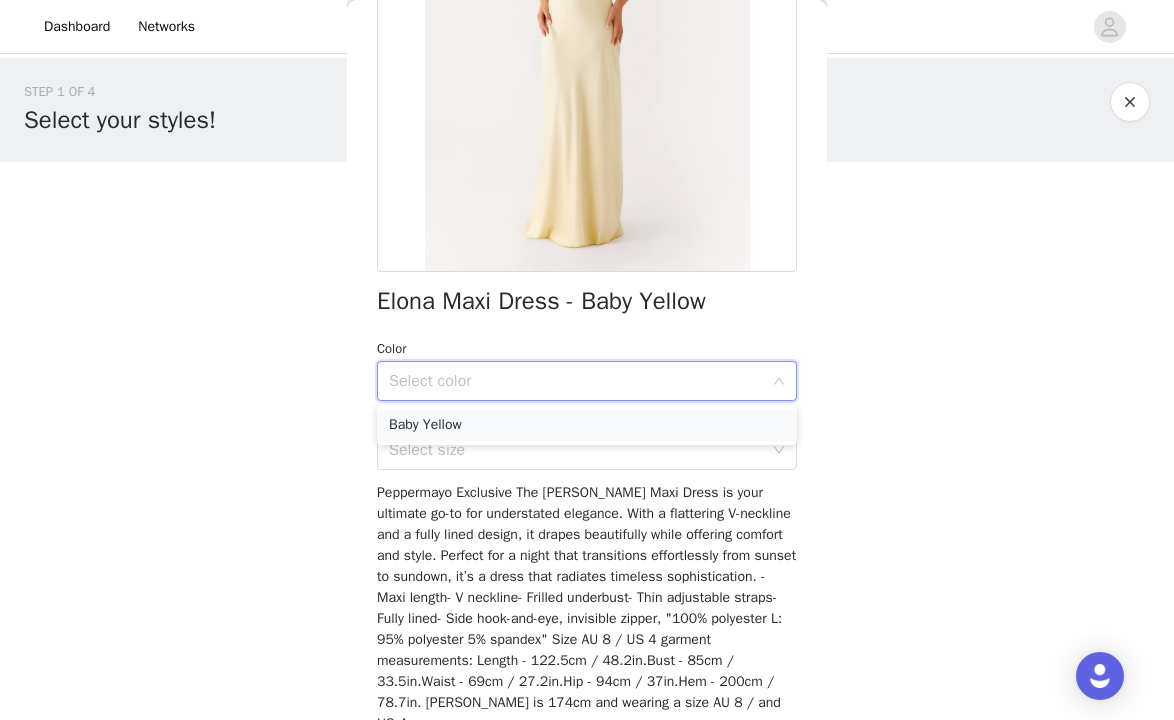 click on "Baby Yellow" at bounding box center [587, 425] 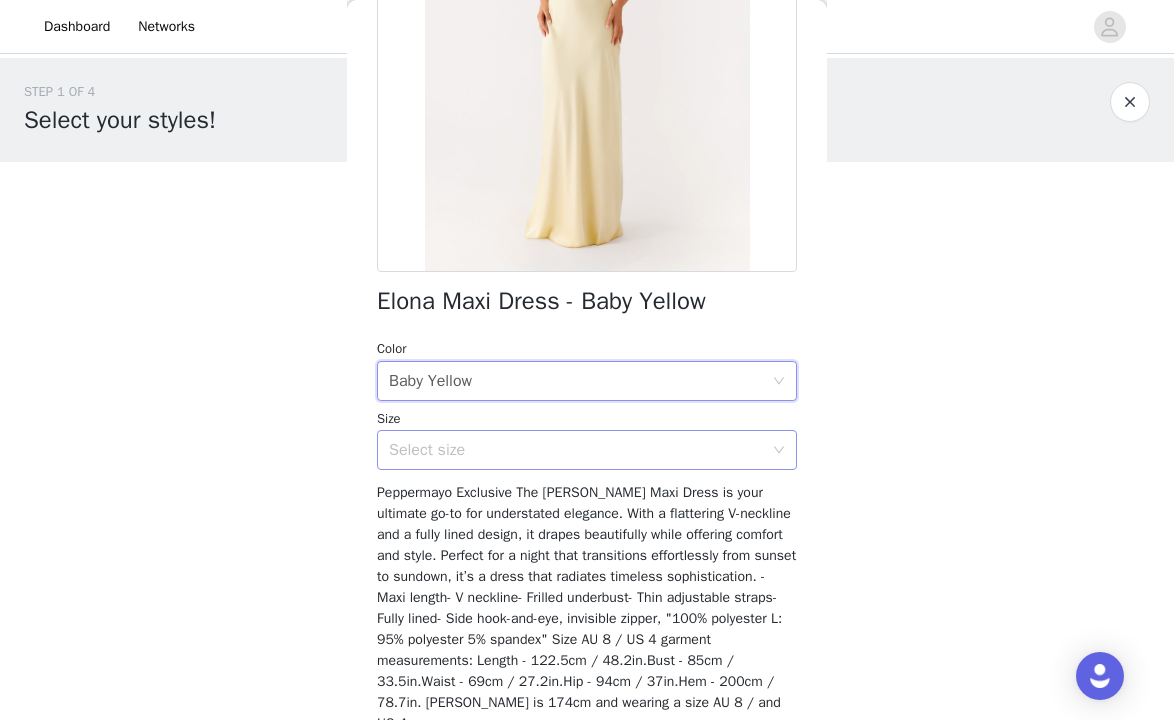click on "Select size" at bounding box center (576, 450) 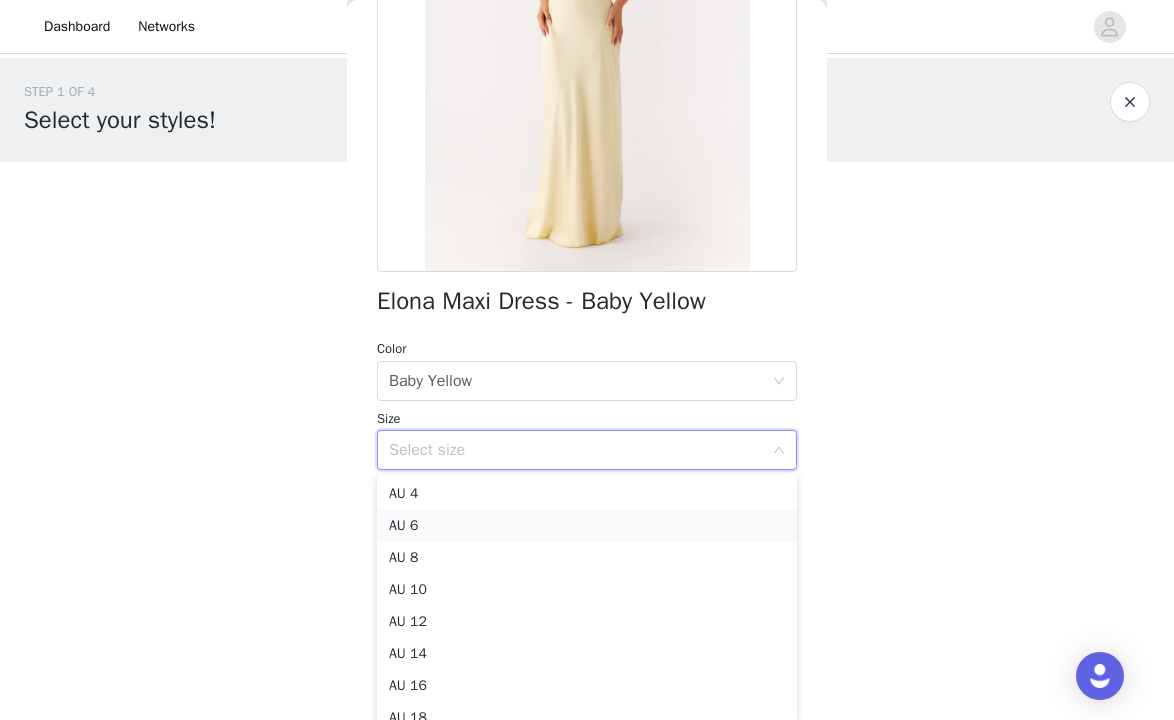 click on "AU 6" at bounding box center (587, 526) 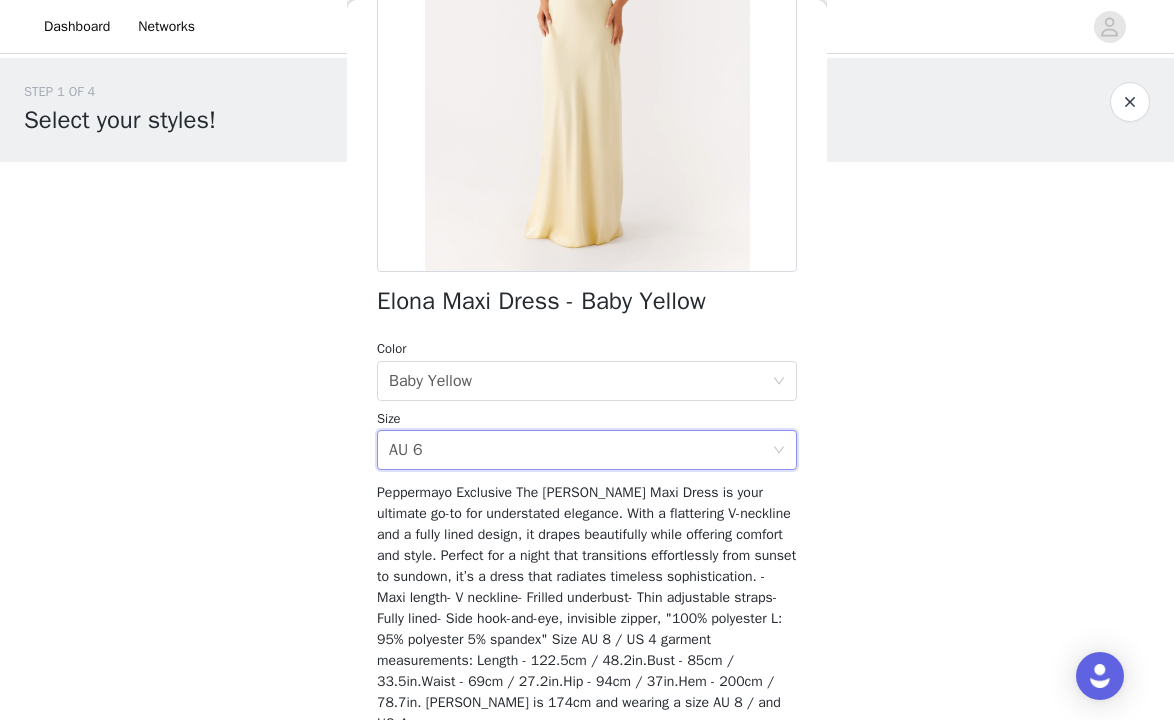 scroll, scrollTop: 355, scrollLeft: 0, axis: vertical 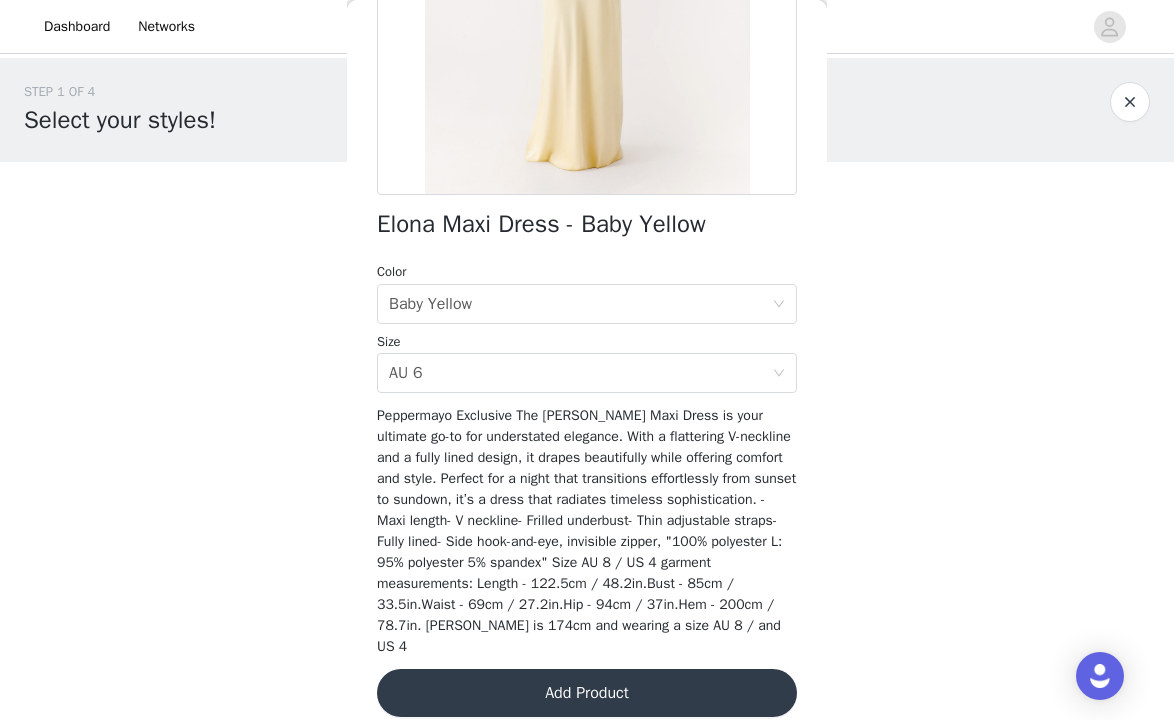 click on "Add Product" at bounding box center (587, 693) 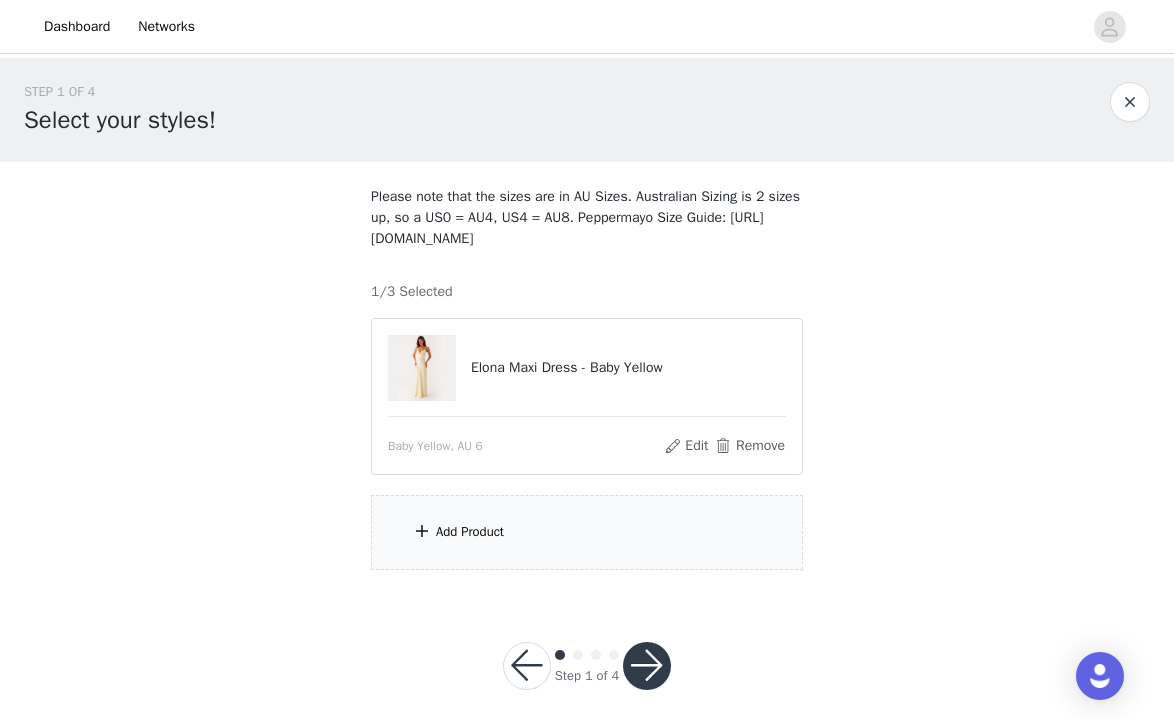 click on "Add Product" at bounding box center [587, 532] 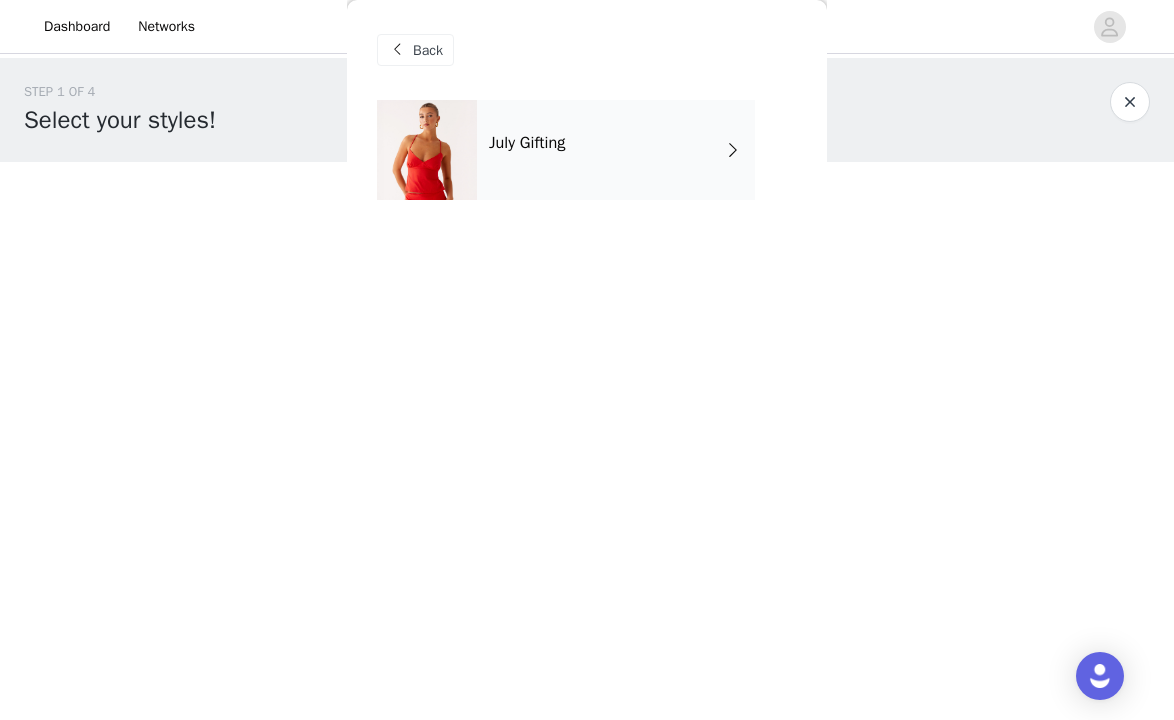 click on "July Gifting" at bounding box center [616, 150] 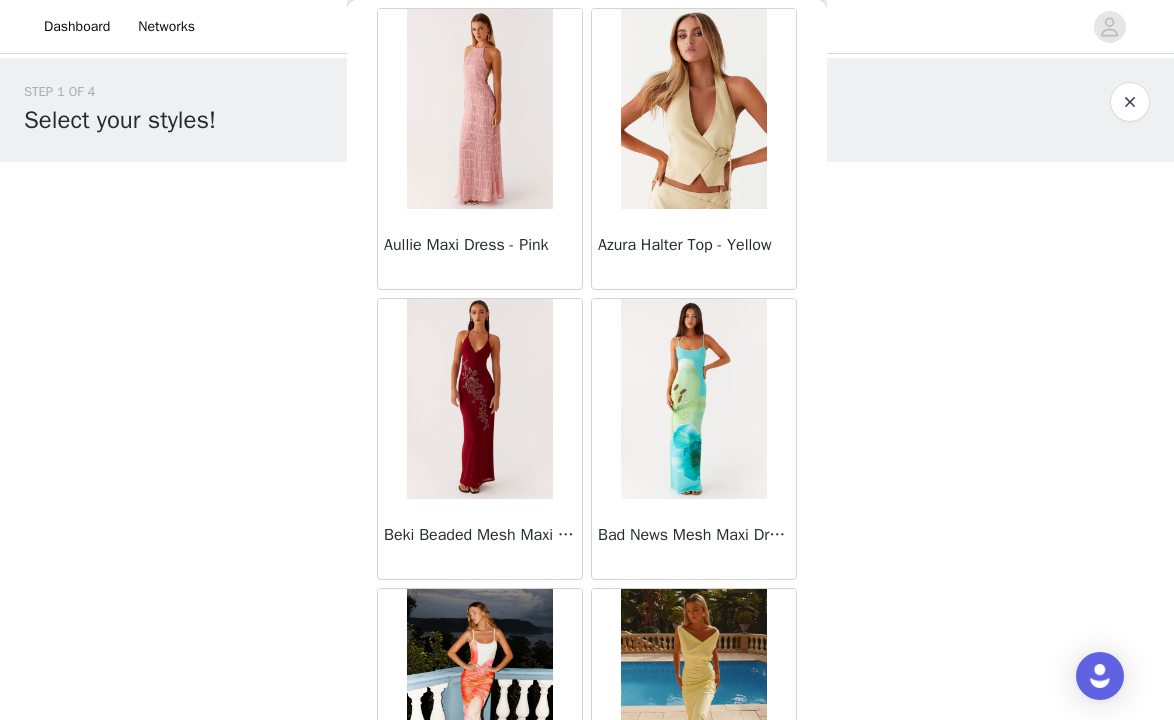 scroll, scrollTop: 2340, scrollLeft: 0, axis: vertical 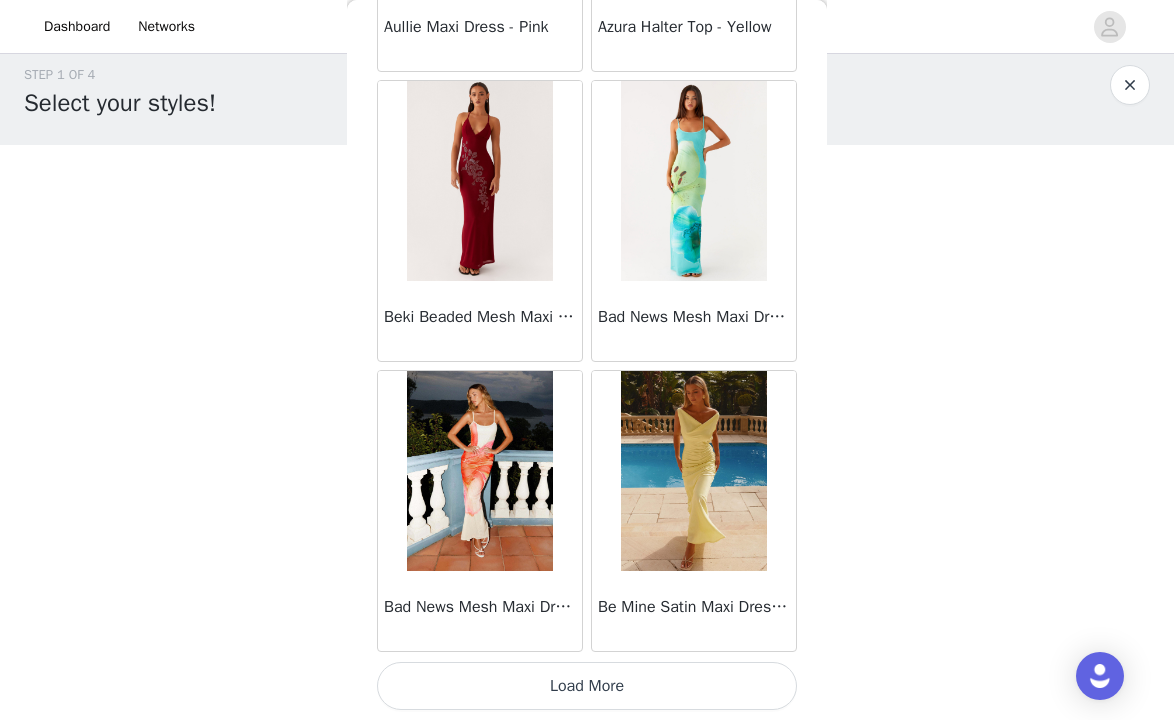 click on "Load More" at bounding box center (587, 686) 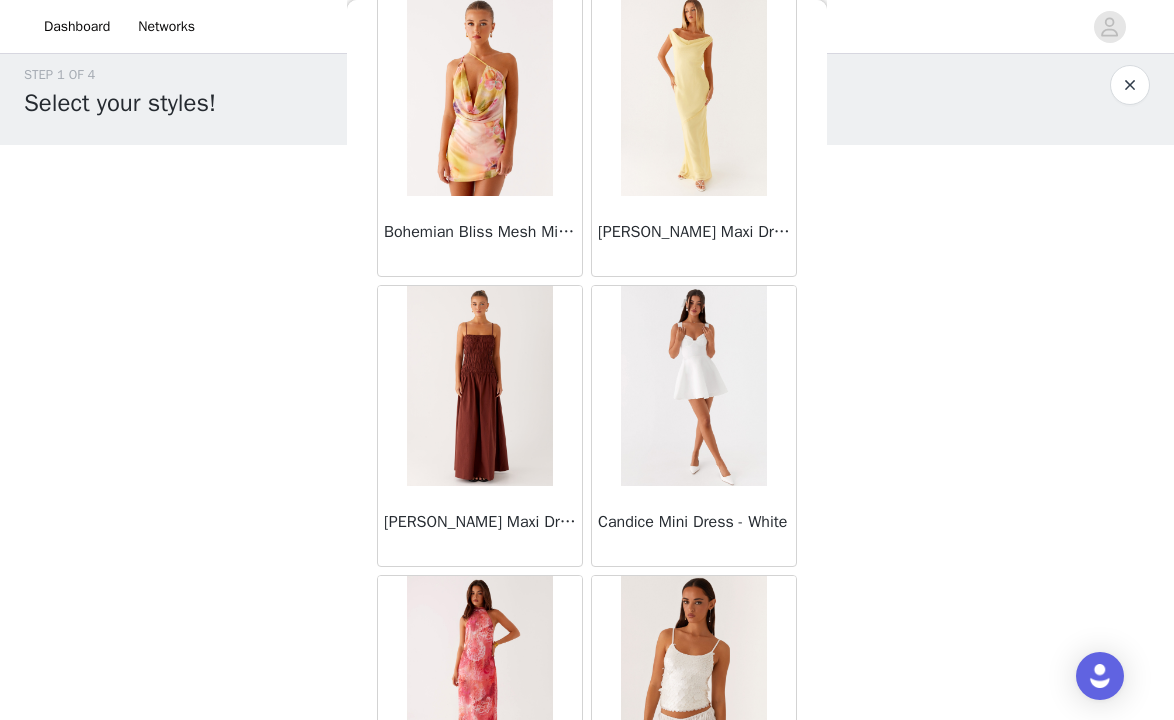 scroll, scrollTop: 5240, scrollLeft: 0, axis: vertical 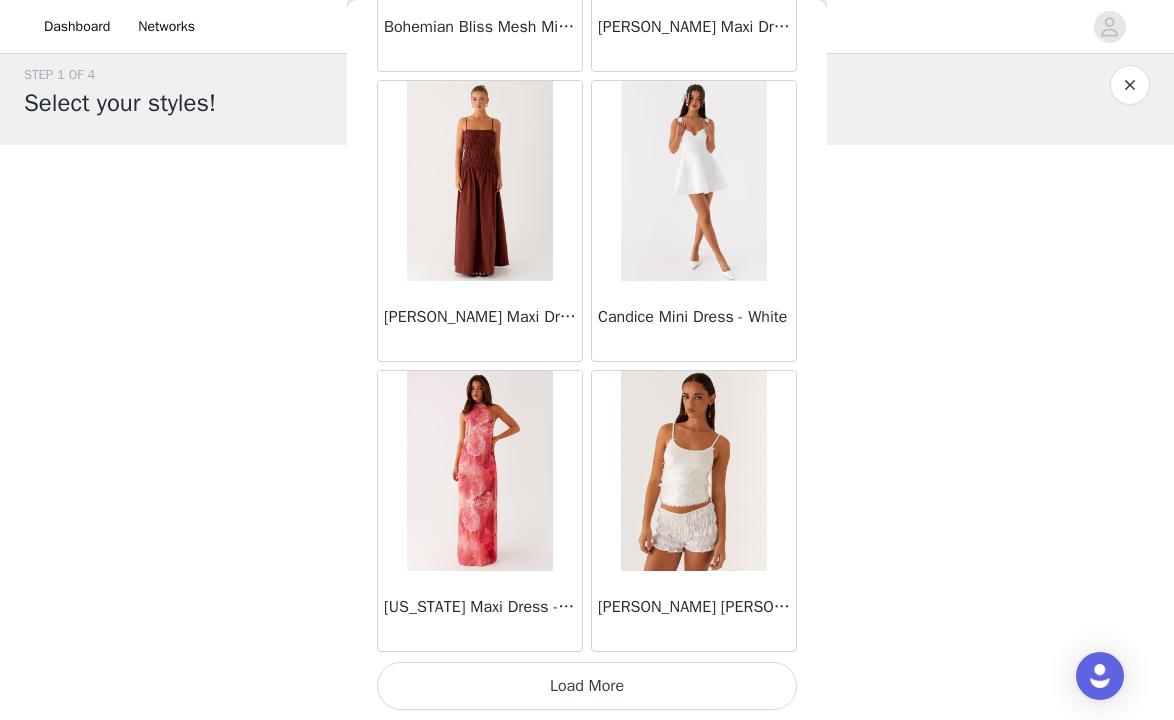 click on "Load More" at bounding box center [587, 686] 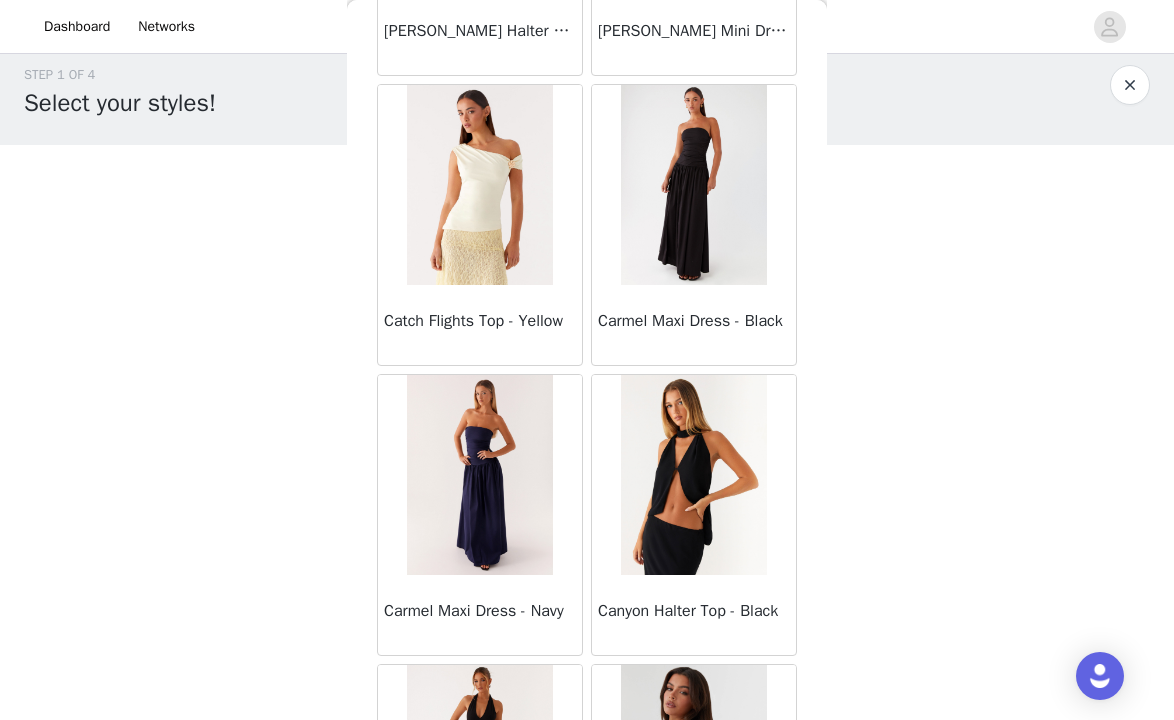 scroll, scrollTop: 8140, scrollLeft: 0, axis: vertical 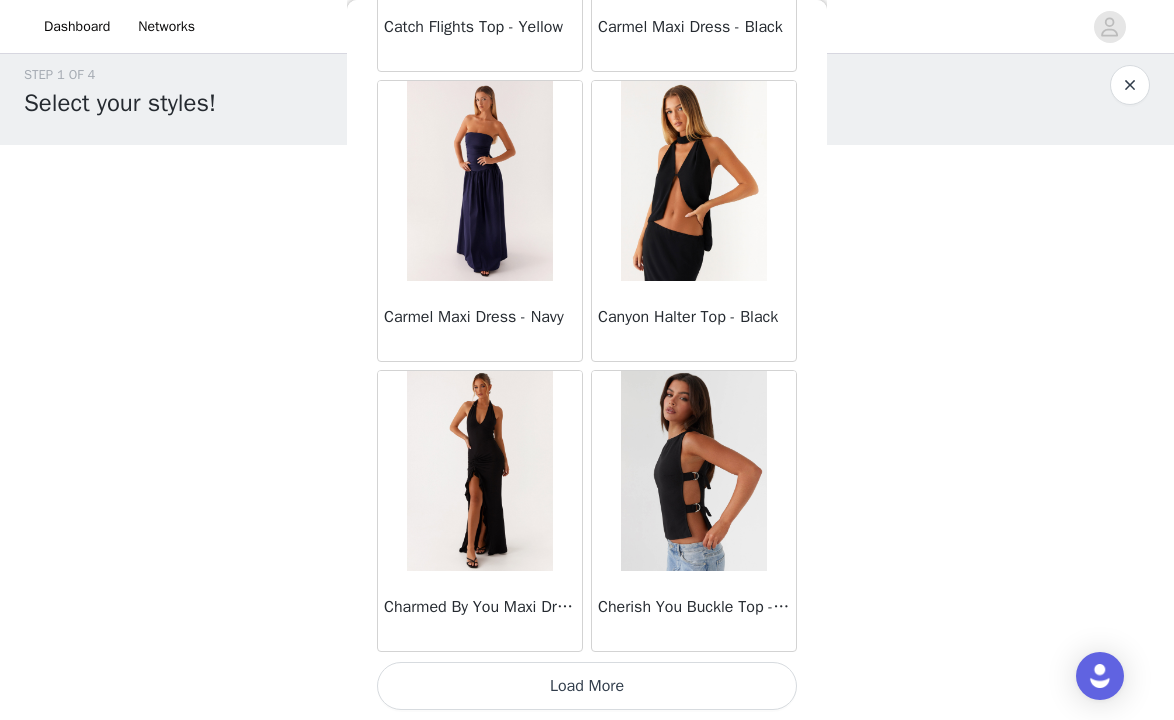 click on "Load More" at bounding box center (587, 686) 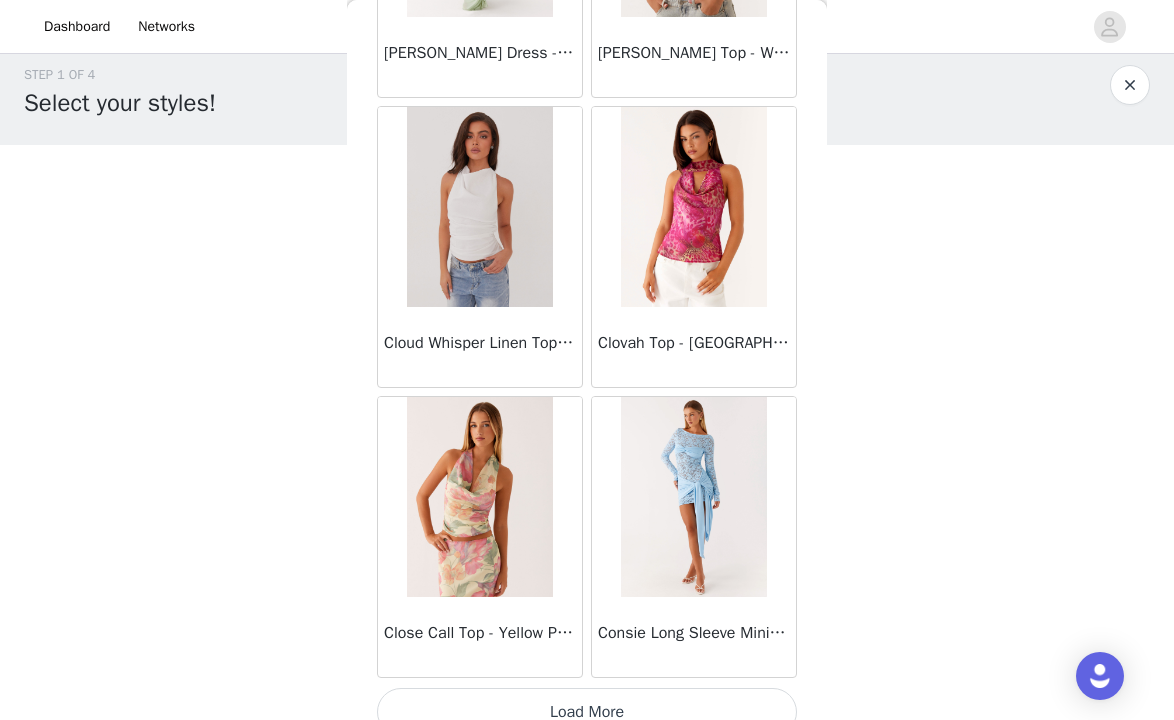 scroll, scrollTop: 11040, scrollLeft: 0, axis: vertical 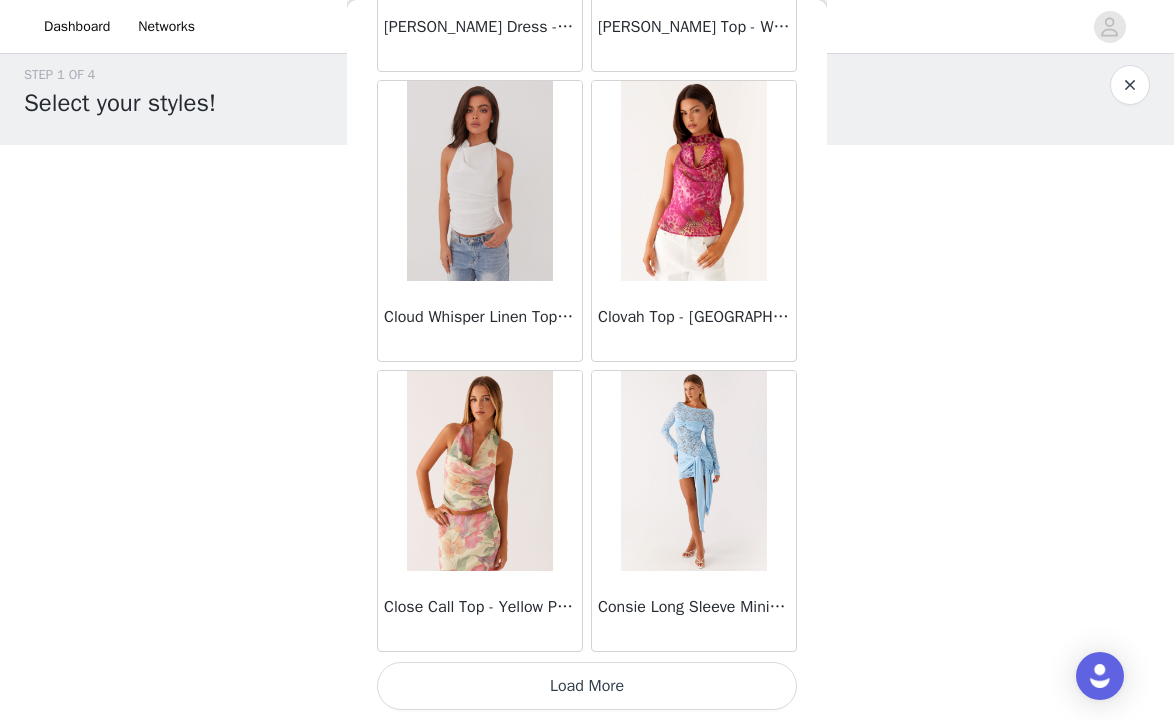 click on "Load More" at bounding box center (587, 686) 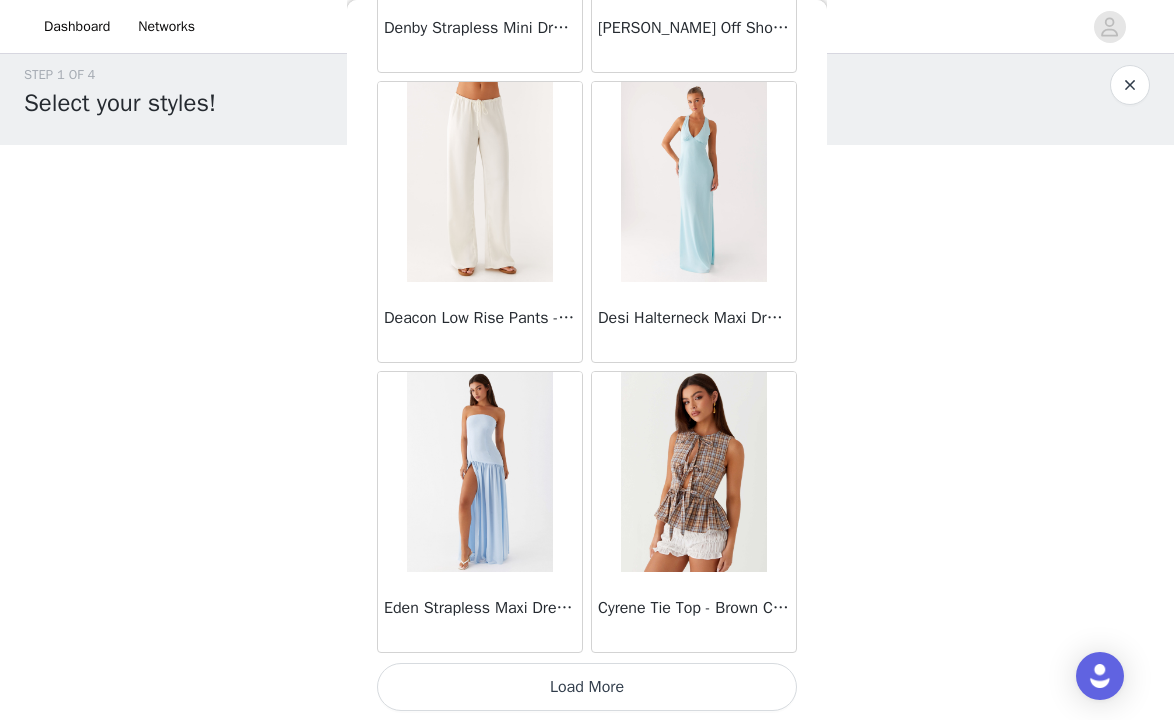scroll, scrollTop: 13940, scrollLeft: 0, axis: vertical 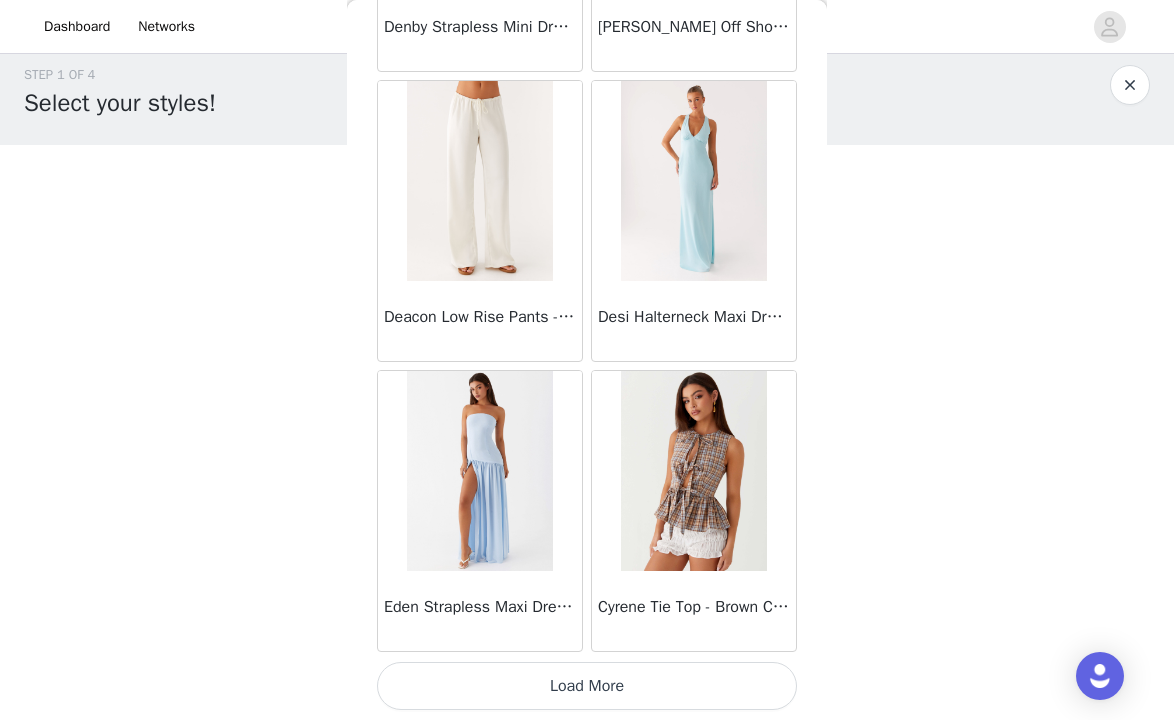 click on "Load More" at bounding box center (587, 686) 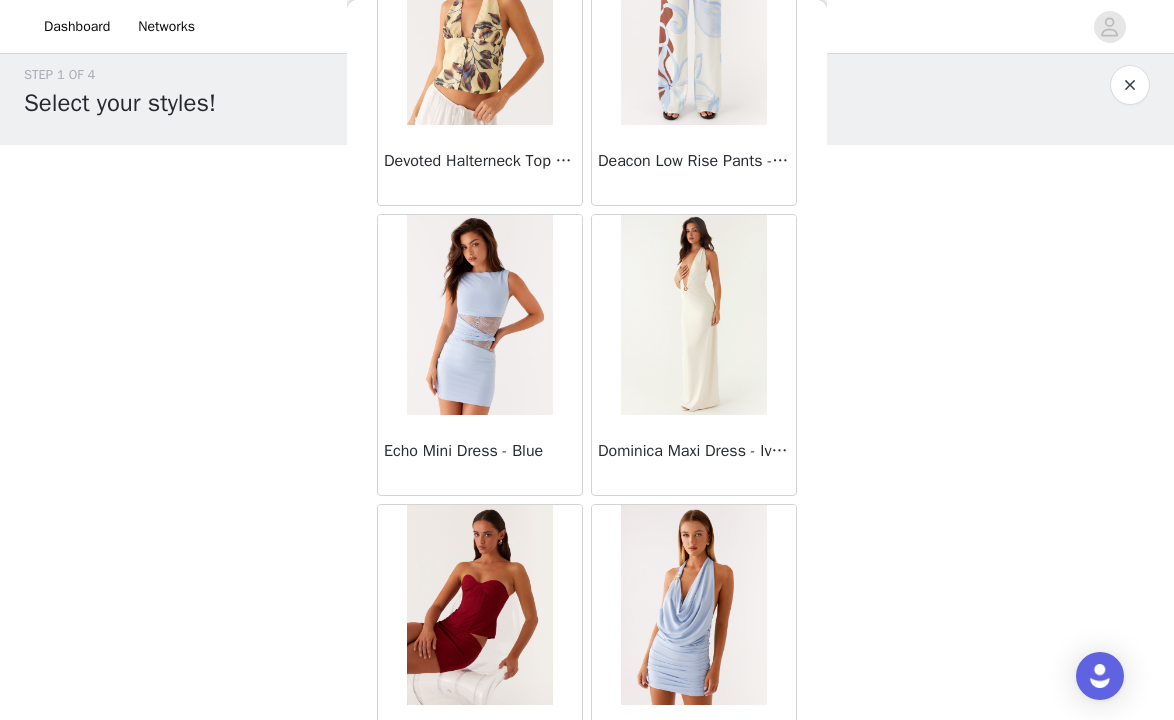 scroll, scrollTop: 16840, scrollLeft: 0, axis: vertical 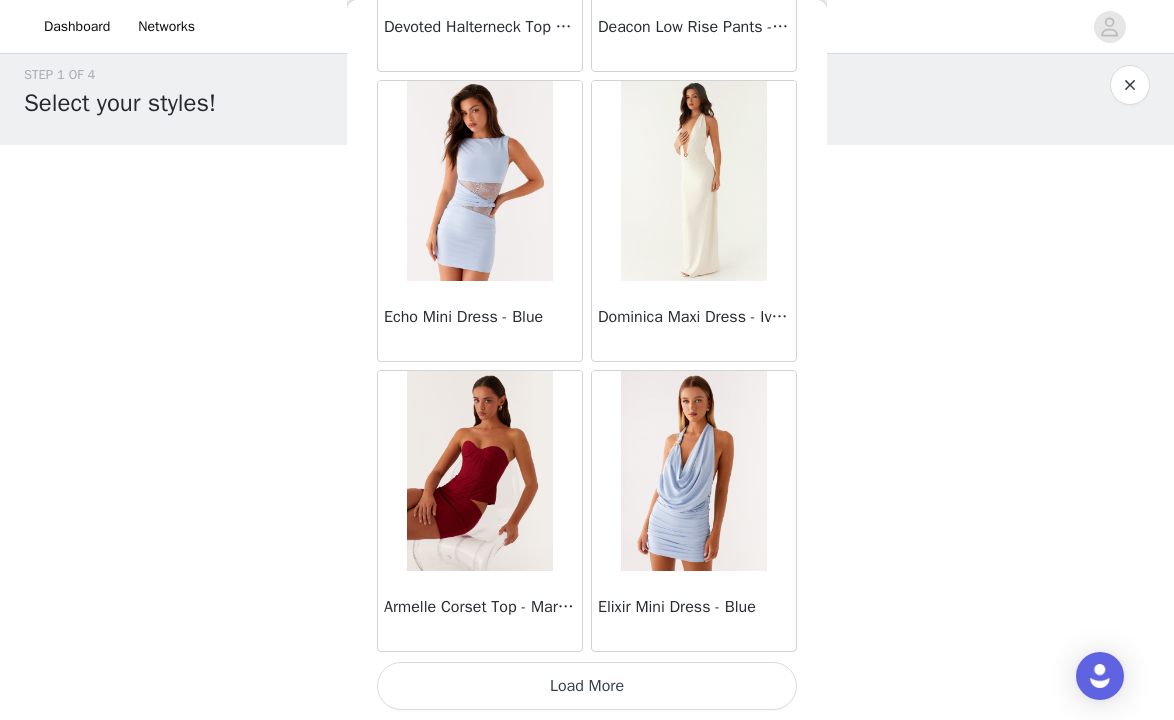 click on "Load More" at bounding box center (587, 686) 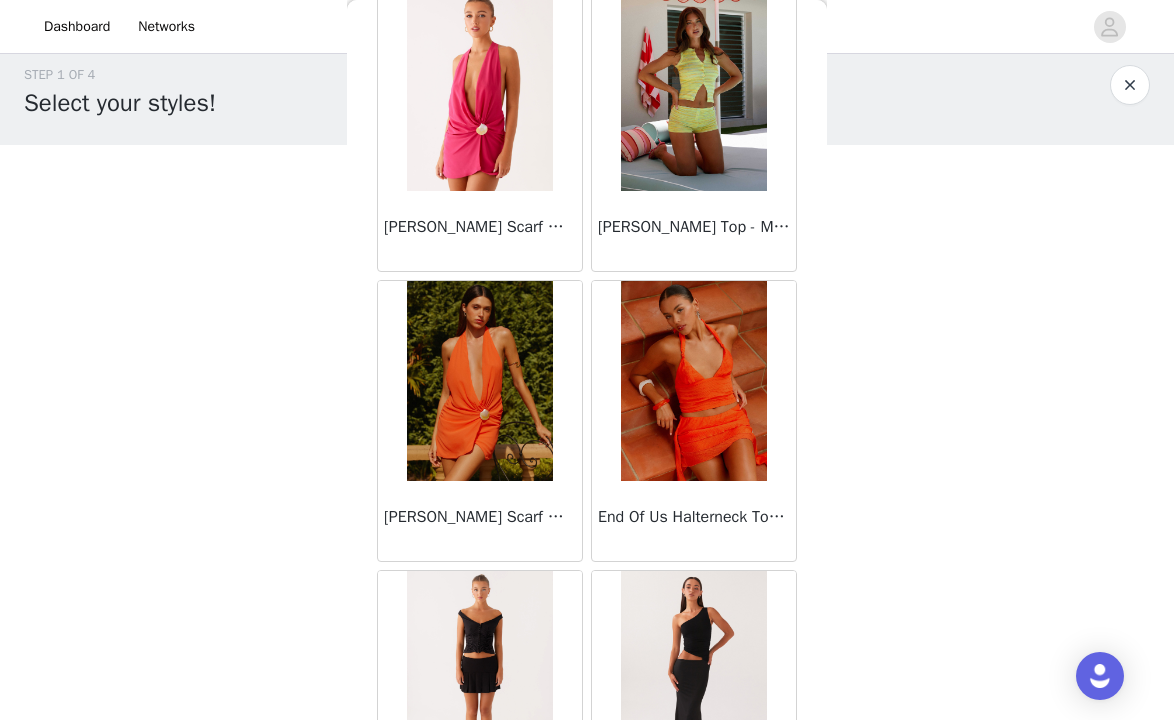 scroll, scrollTop: 19740, scrollLeft: 0, axis: vertical 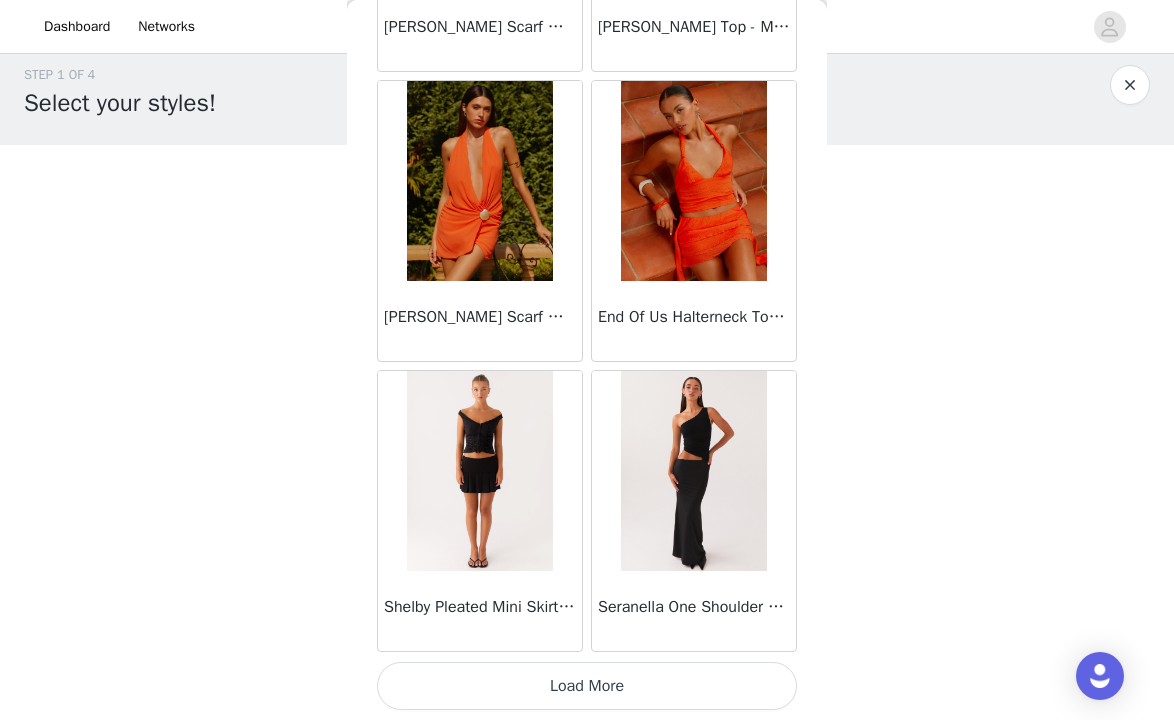click on "Load More" at bounding box center (587, 686) 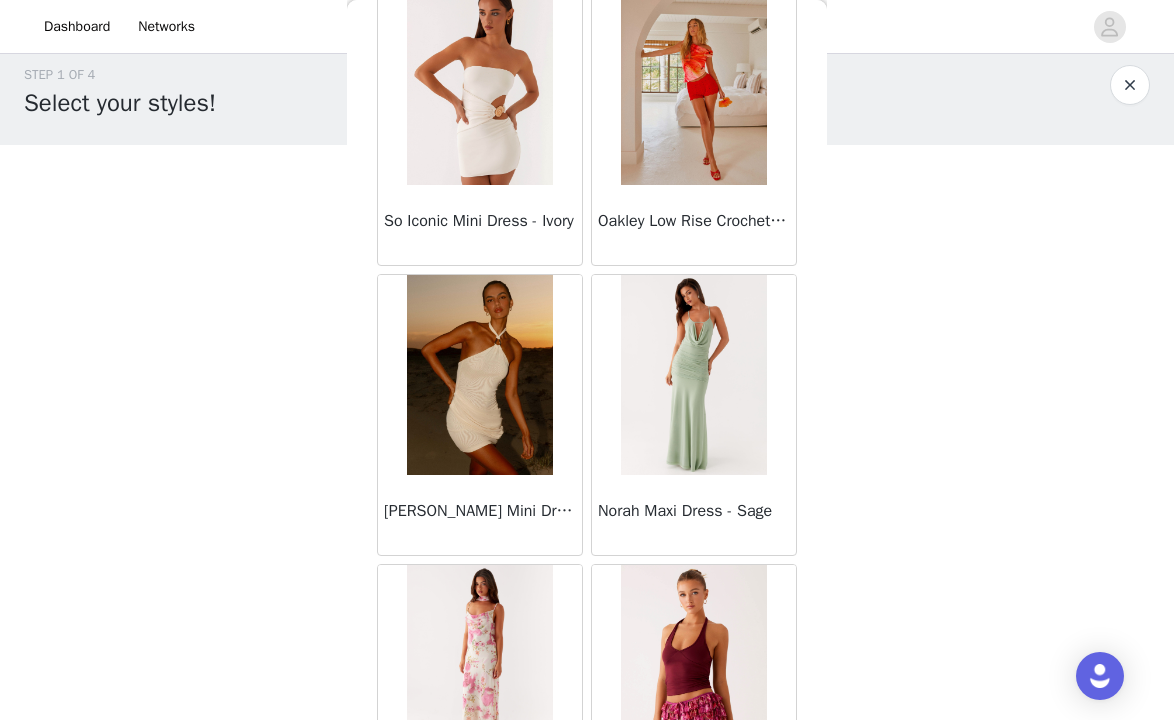 scroll, scrollTop: 22640, scrollLeft: 0, axis: vertical 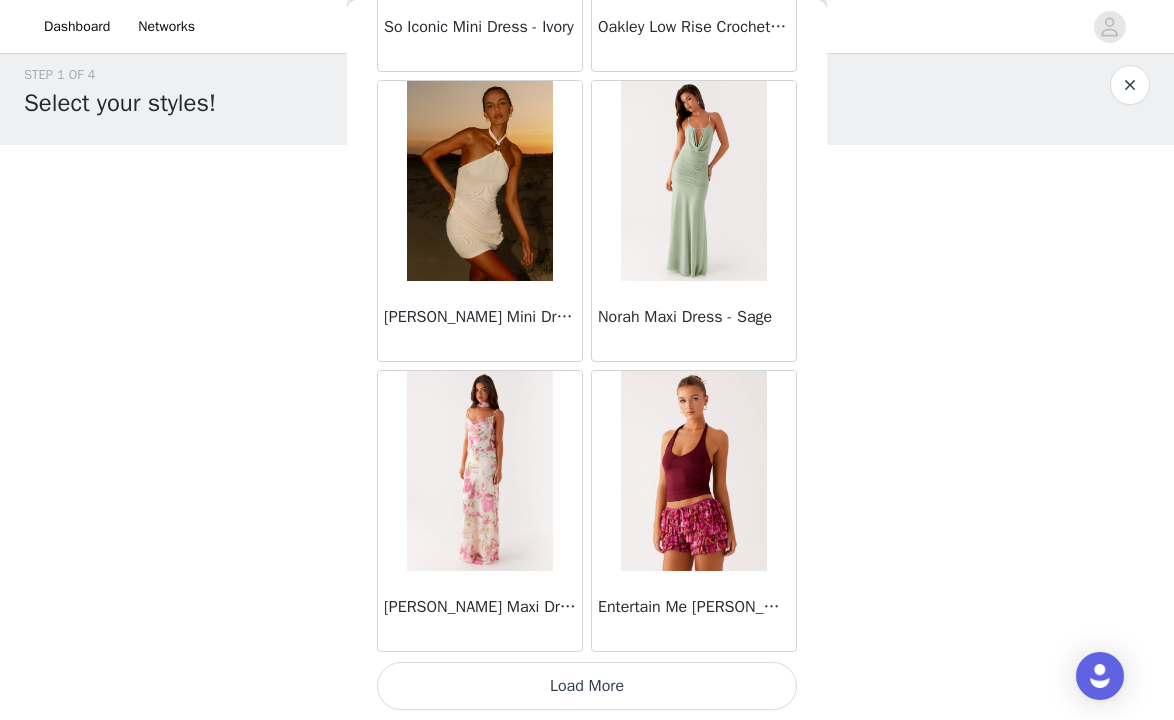 click on "Load More" at bounding box center [587, 686] 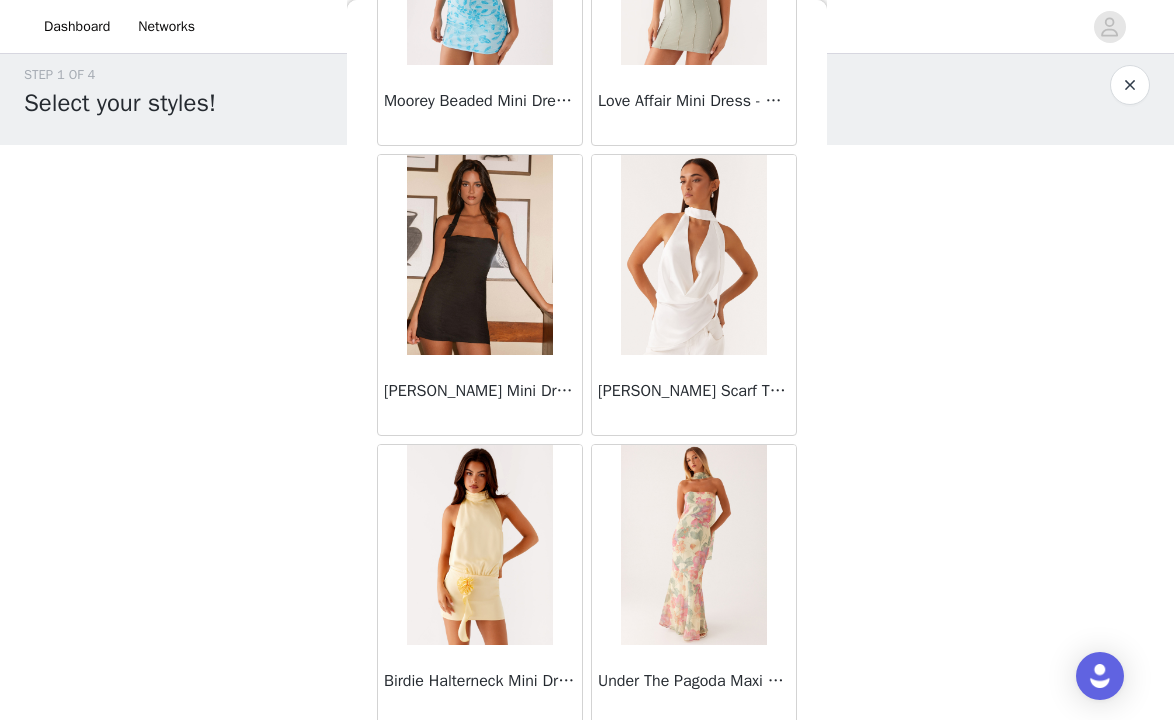 scroll, scrollTop: 25540, scrollLeft: 0, axis: vertical 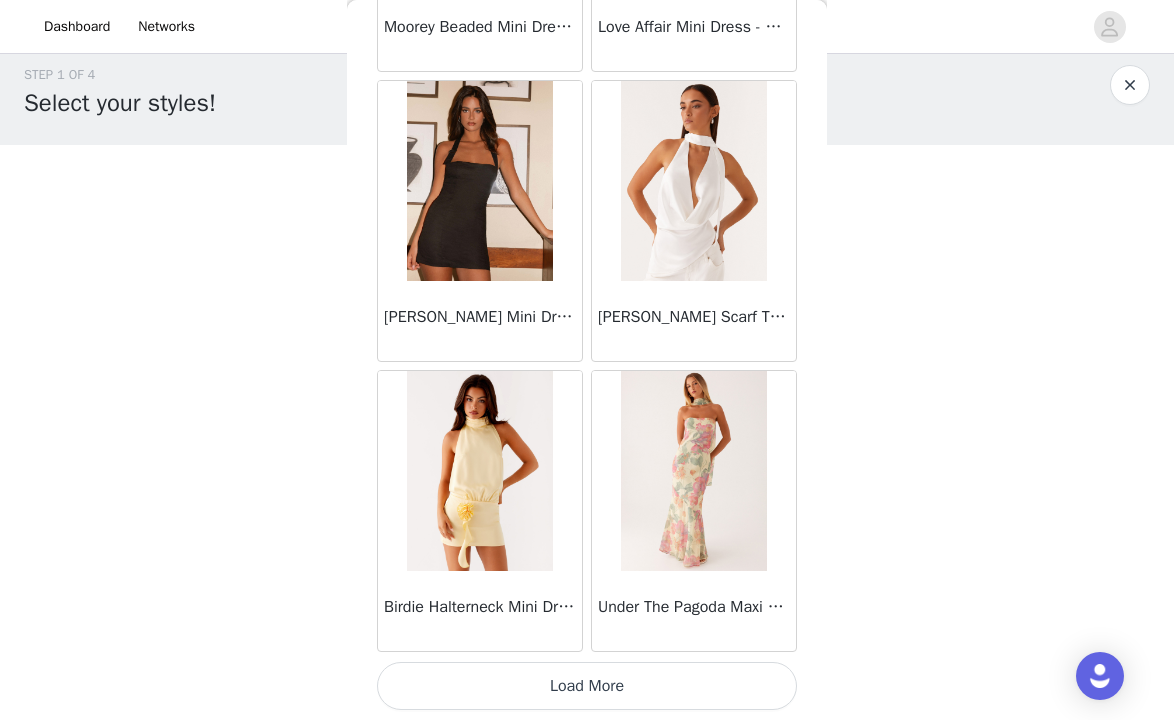 click on "Load More" at bounding box center (587, 686) 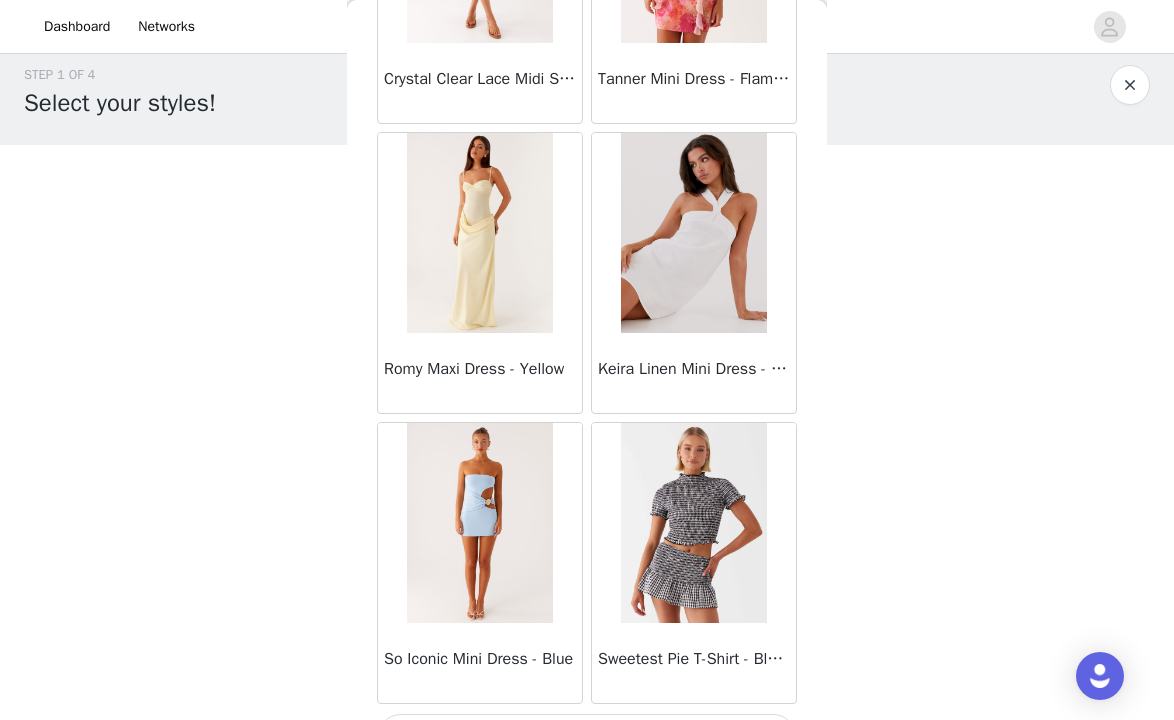 scroll, scrollTop: 28440, scrollLeft: 0, axis: vertical 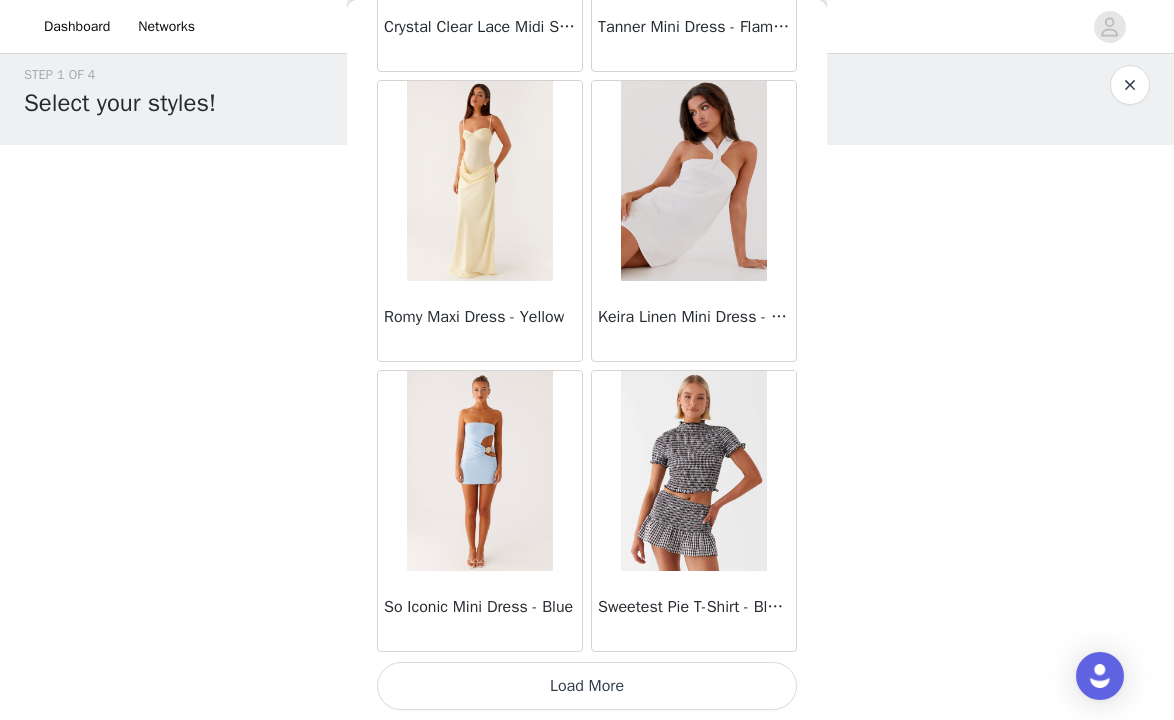 click on "Load More" at bounding box center [587, 686] 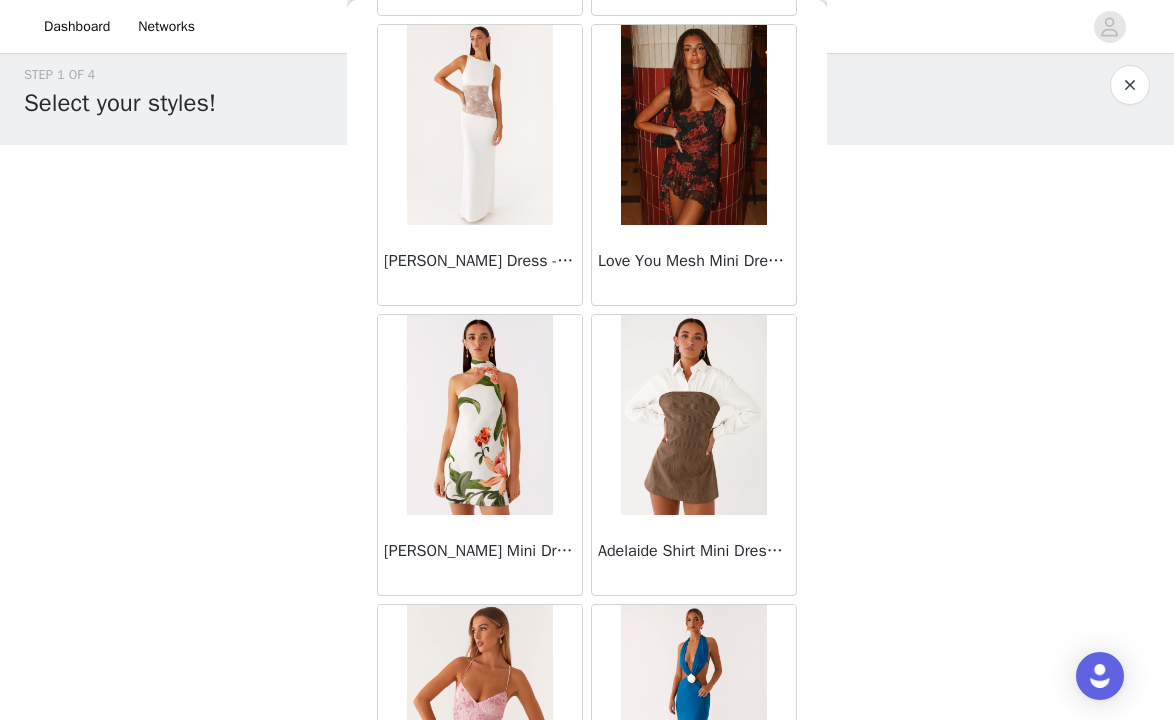scroll, scrollTop: 29663, scrollLeft: 0, axis: vertical 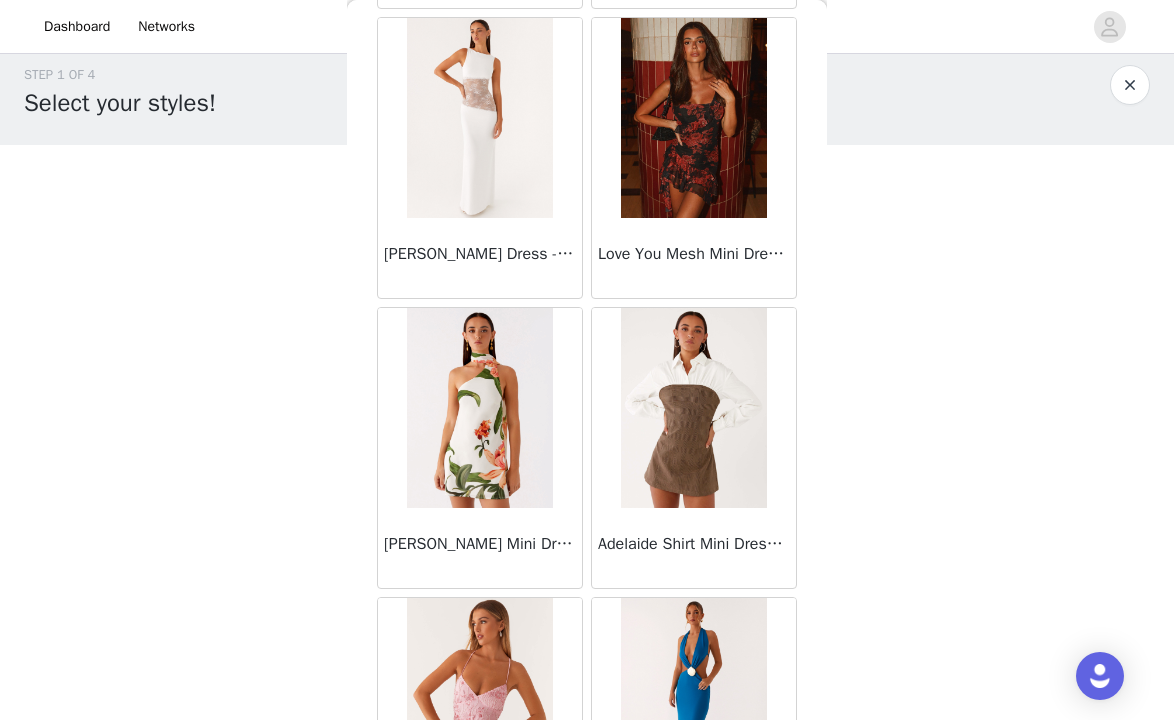 click at bounding box center [479, 118] 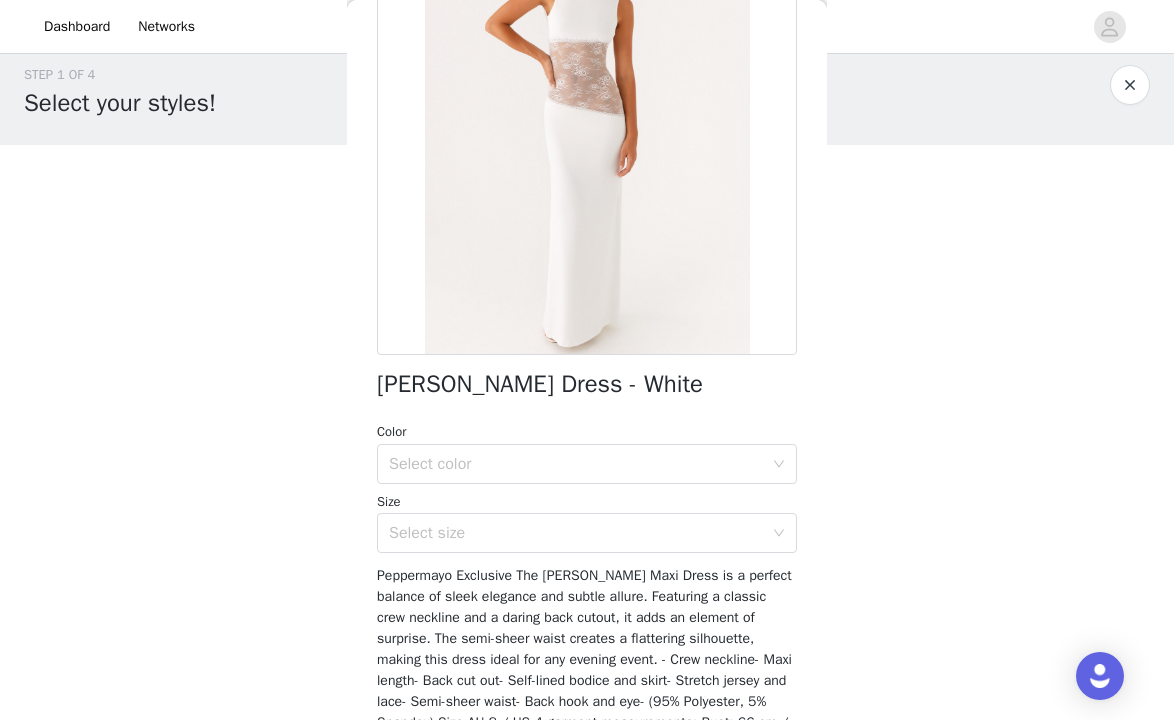 scroll, scrollTop: 199, scrollLeft: 0, axis: vertical 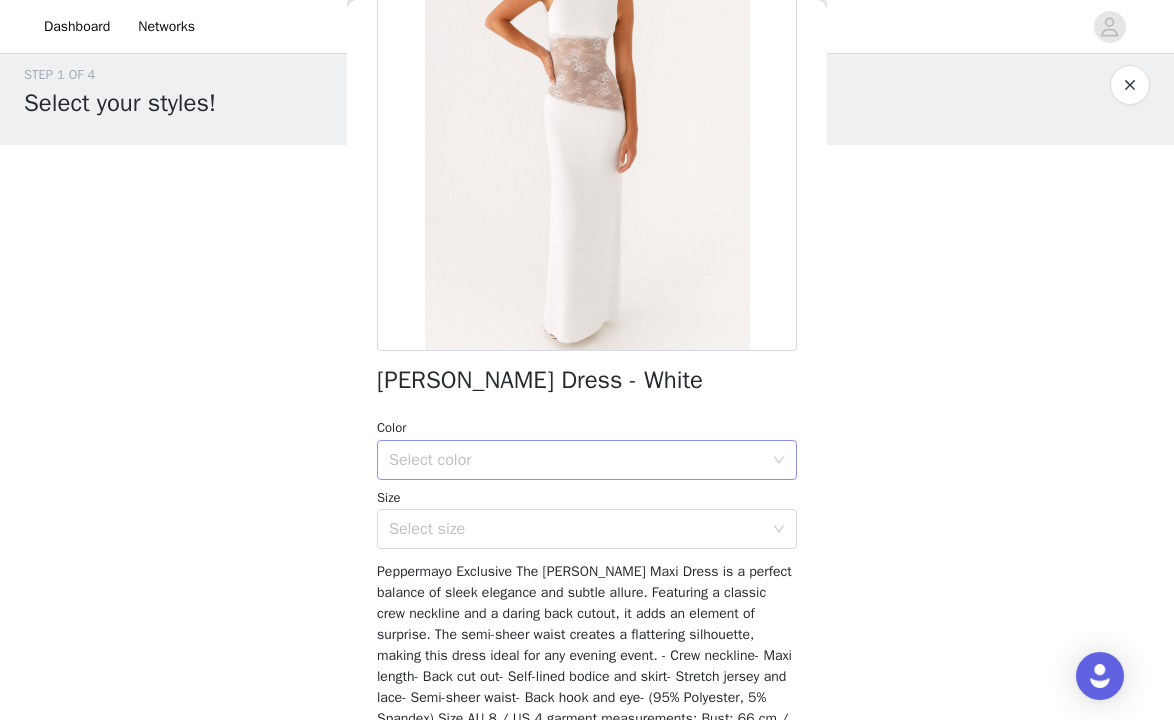 click on "Select color" at bounding box center (576, 460) 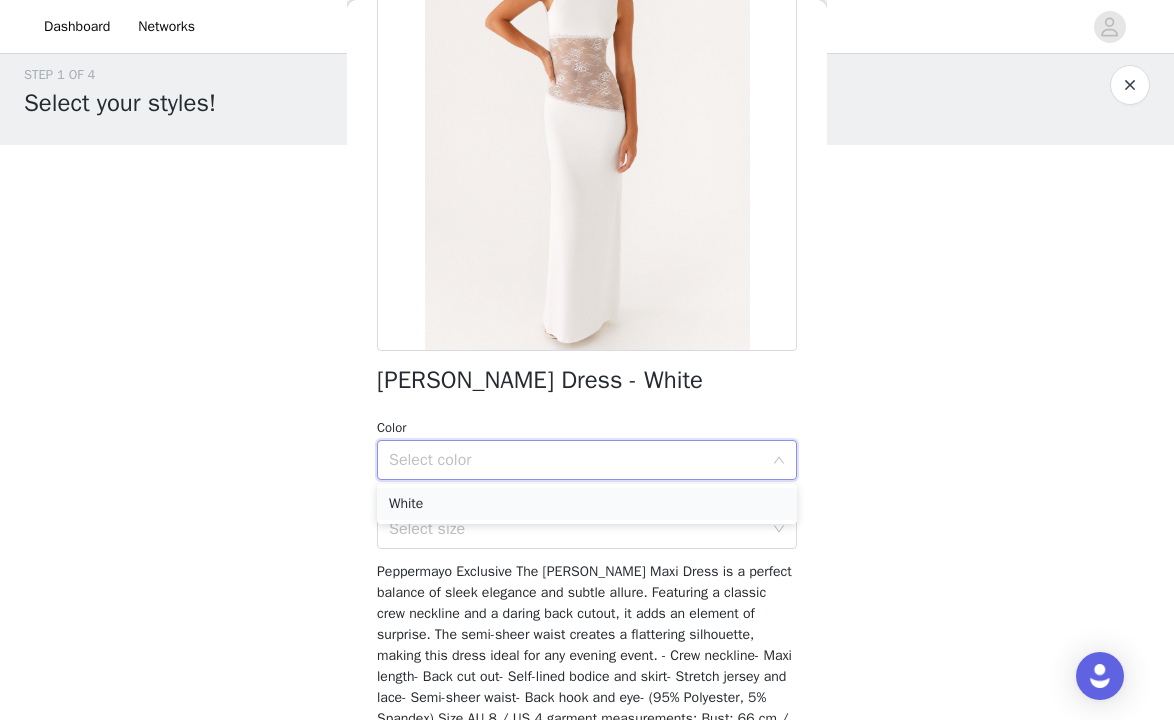 click on "White" at bounding box center (587, 504) 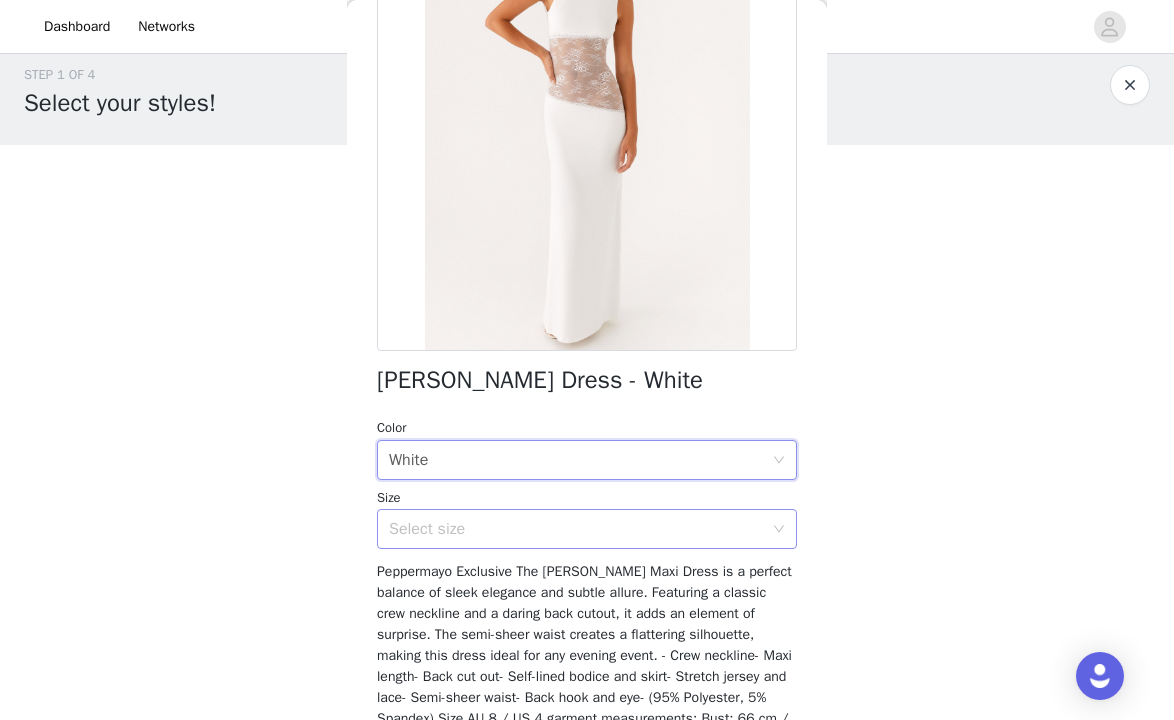 click on "Select size" at bounding box center [576, 529] 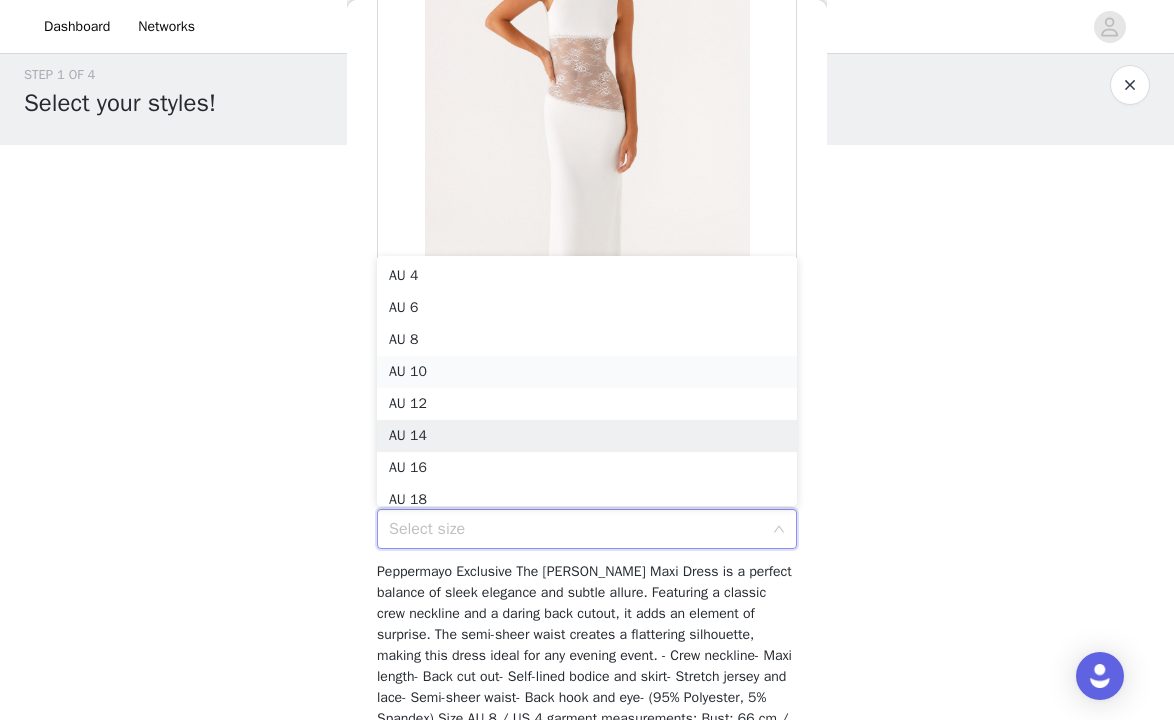scroll, scrollTop: 10, scrollLeft: 0, axis: vertical 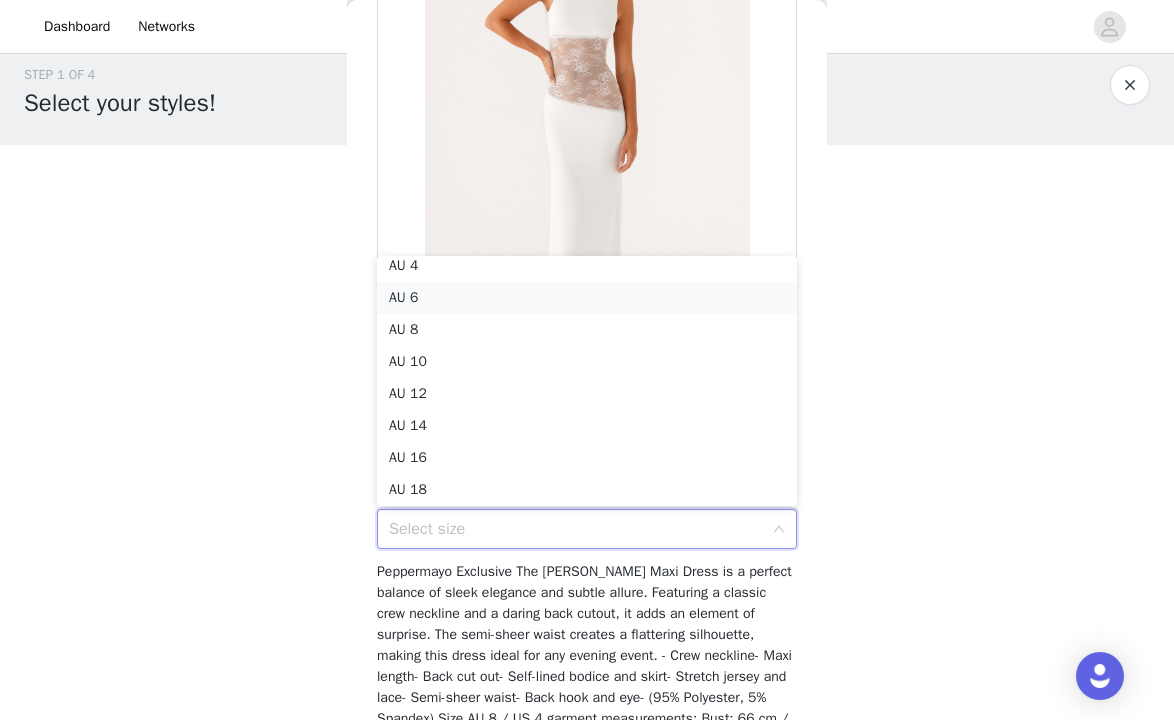 click on "AU 6" at bounding box center (587, 298) 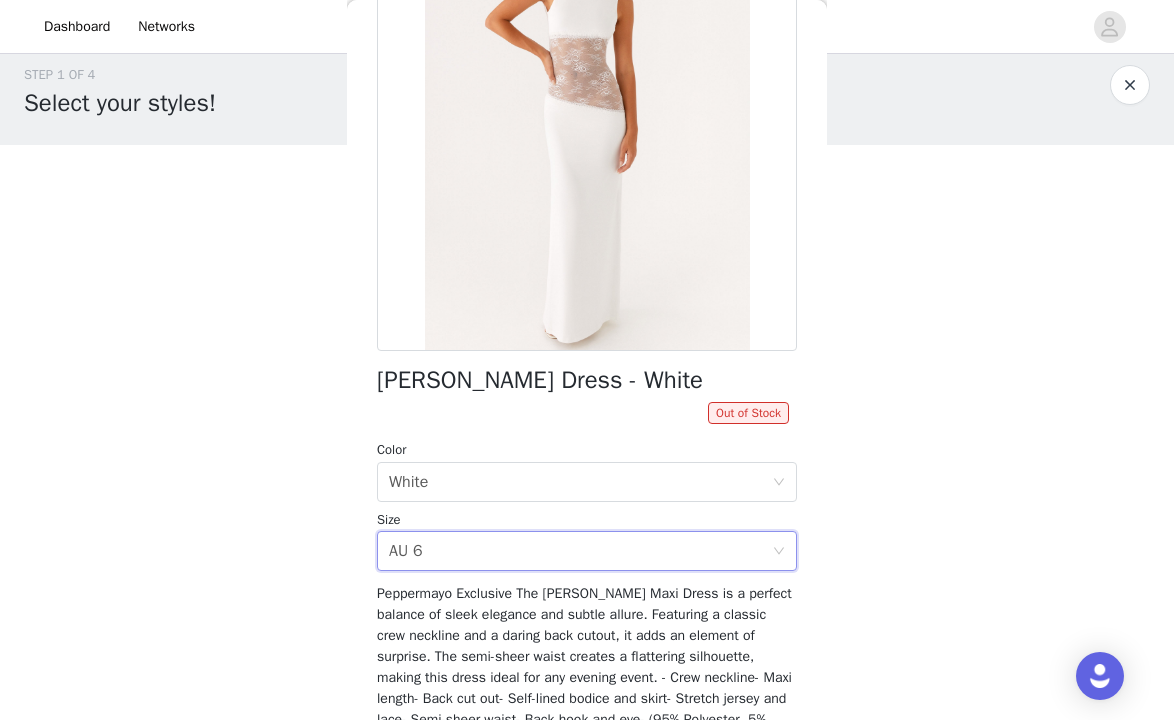 scroll, scrollTop: 377, scrollLeft: 0, axis: vertical 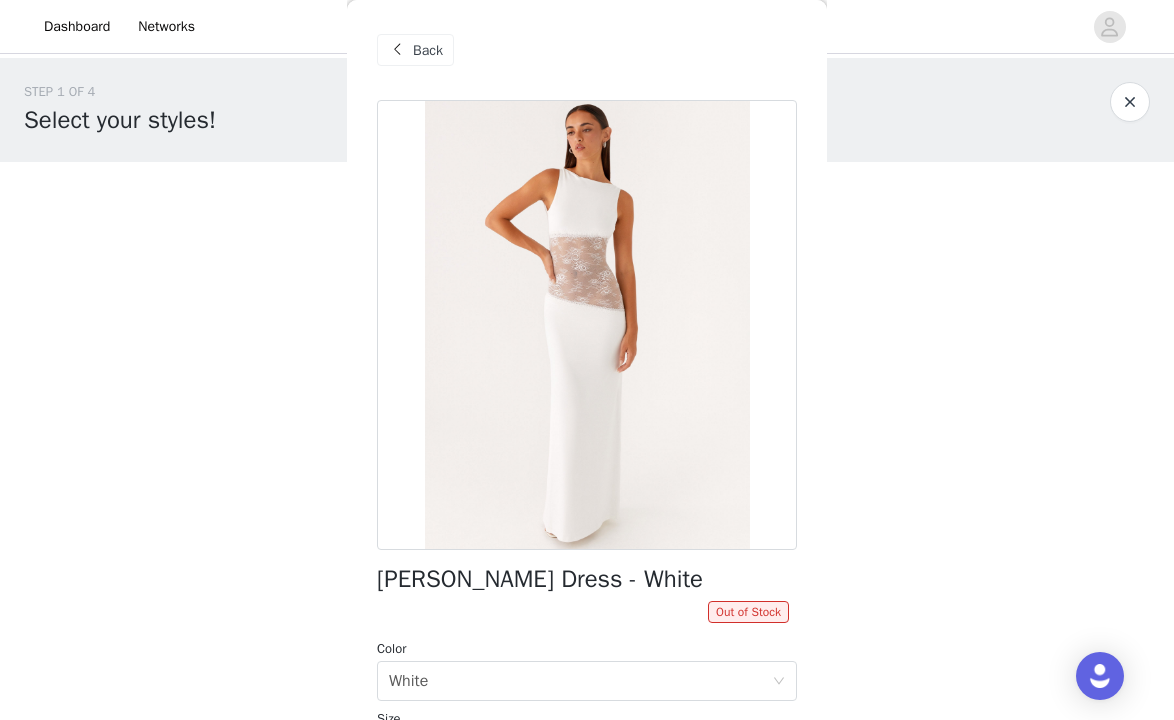 click on "Back" at bounding box center (415, 50) 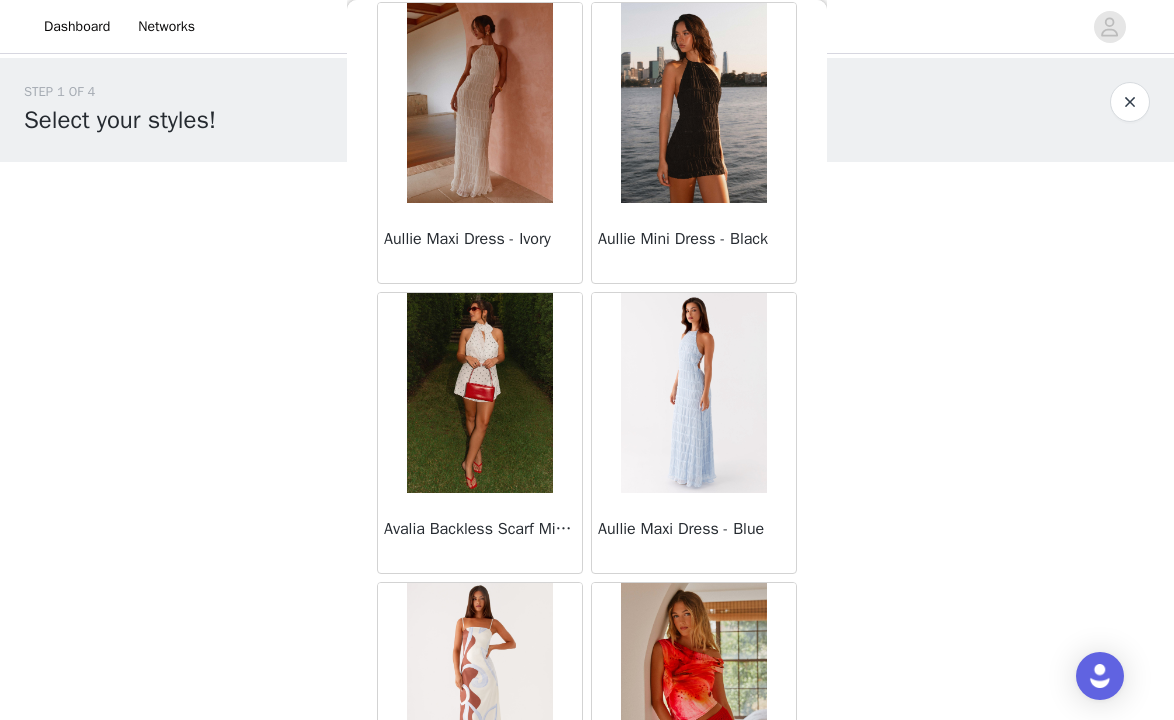 scroll, scrollTop: 6782, scrollLeft: 0, axis: vertical 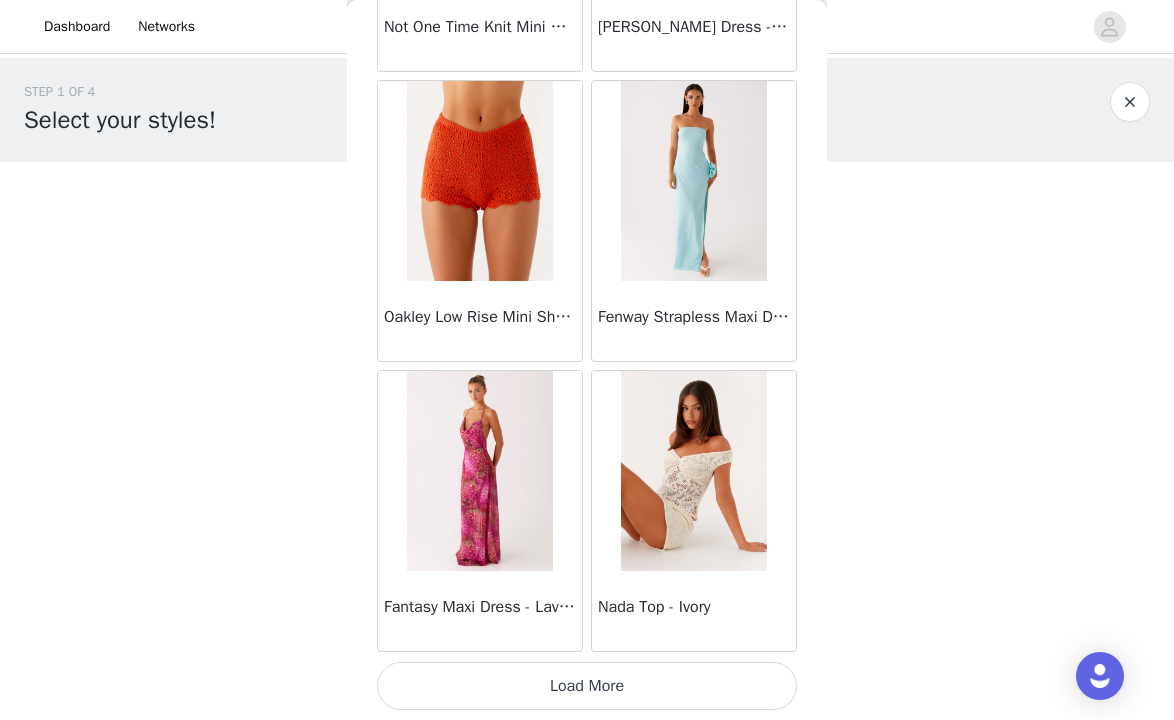 click on "Load More" at bounding box center [587, 686] 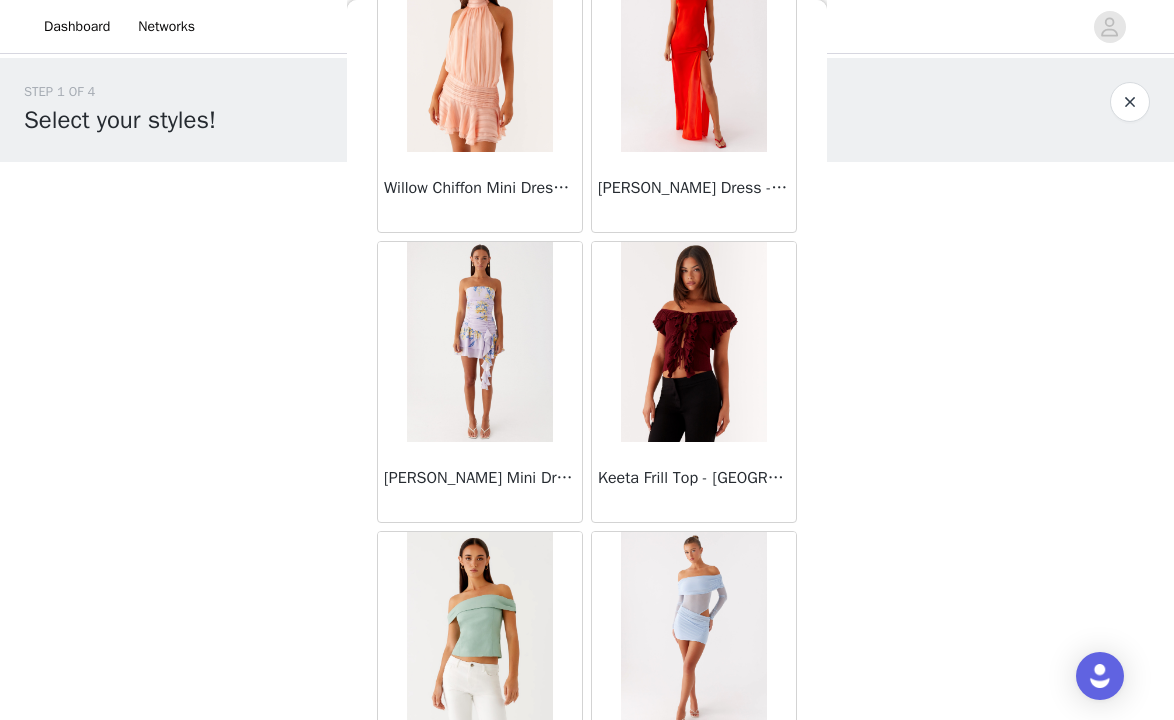 scroll, scrollTop: 34240, scrollLeft: 0, axis: vertical 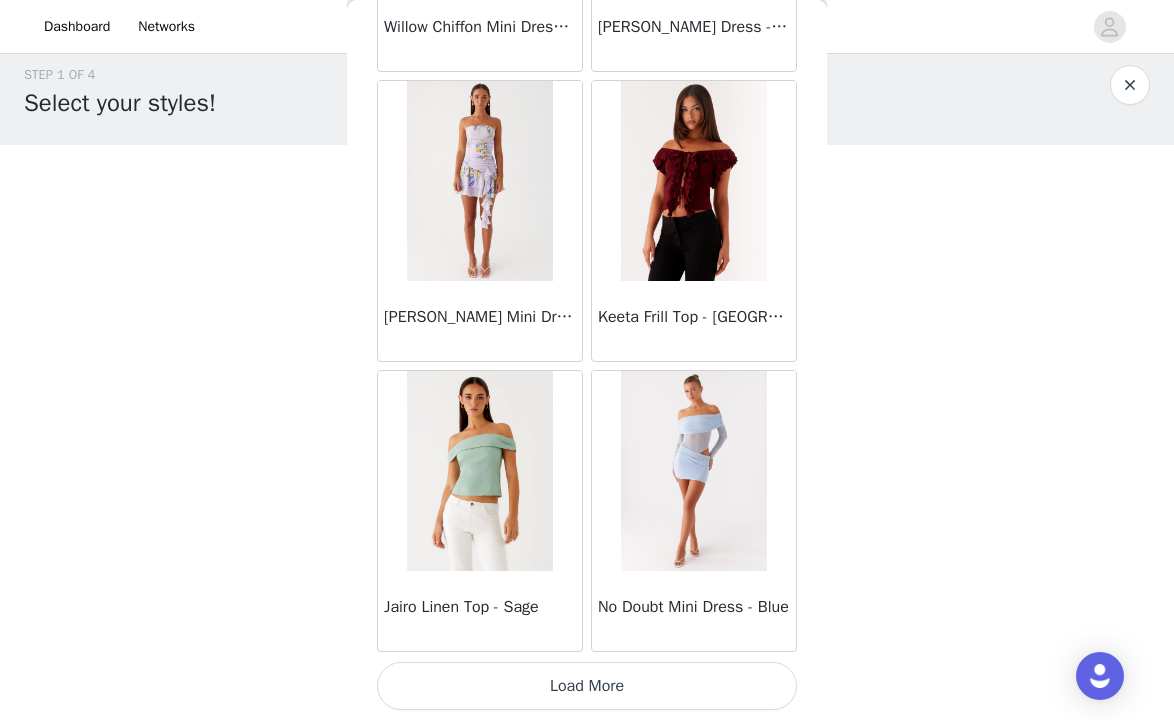 click on "Load More" at bounding box center (587, 686) 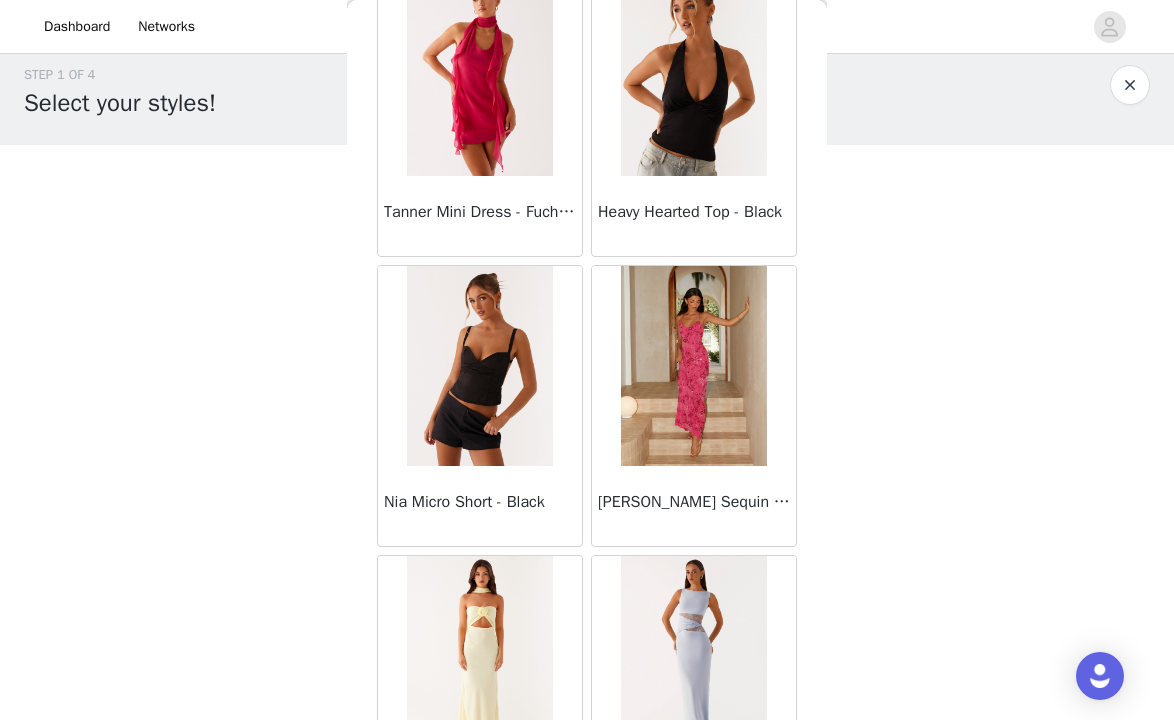 scroll, scrollTop: 37140, scrollLeft: 0, axis: vertical 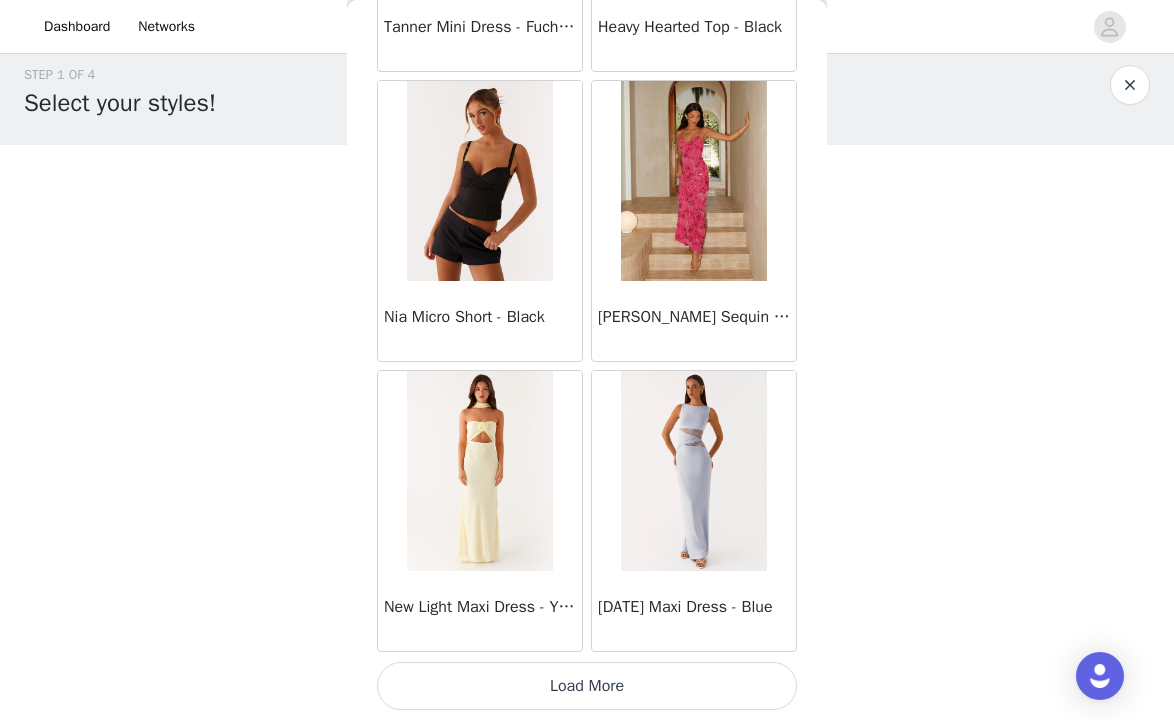 click on "Load More" at bounding box center [587, 686] 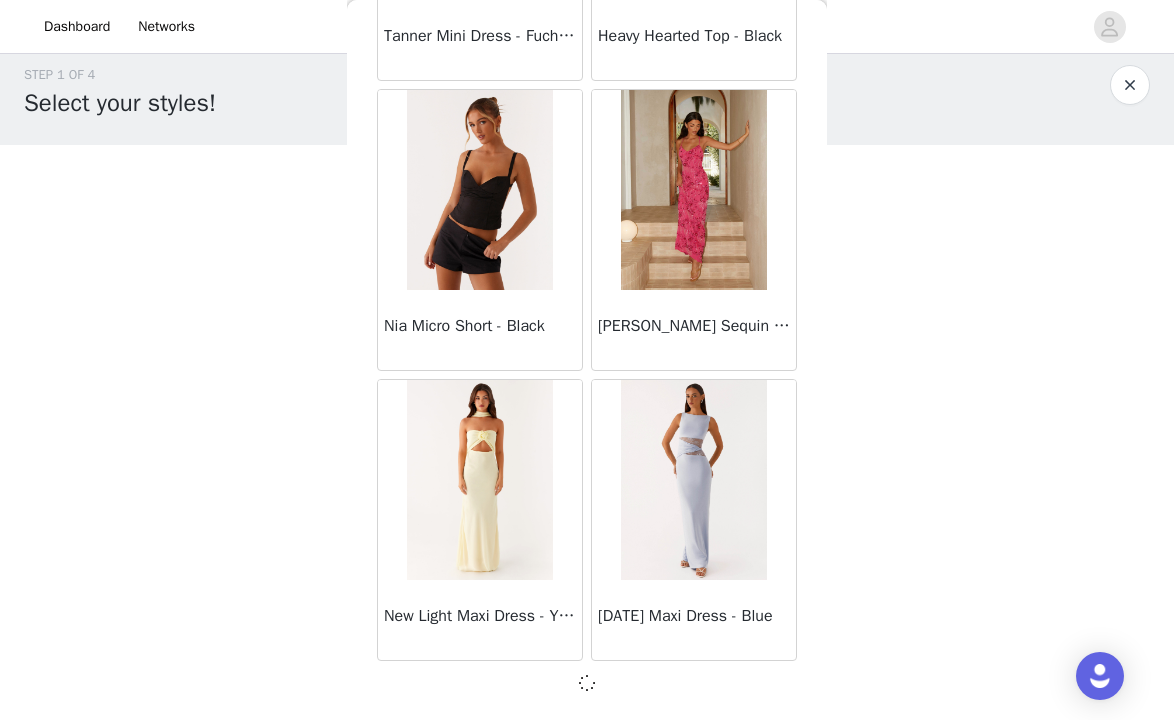 scroll, scrollTop: 37131, scrollLeft: 0, axis: vertical 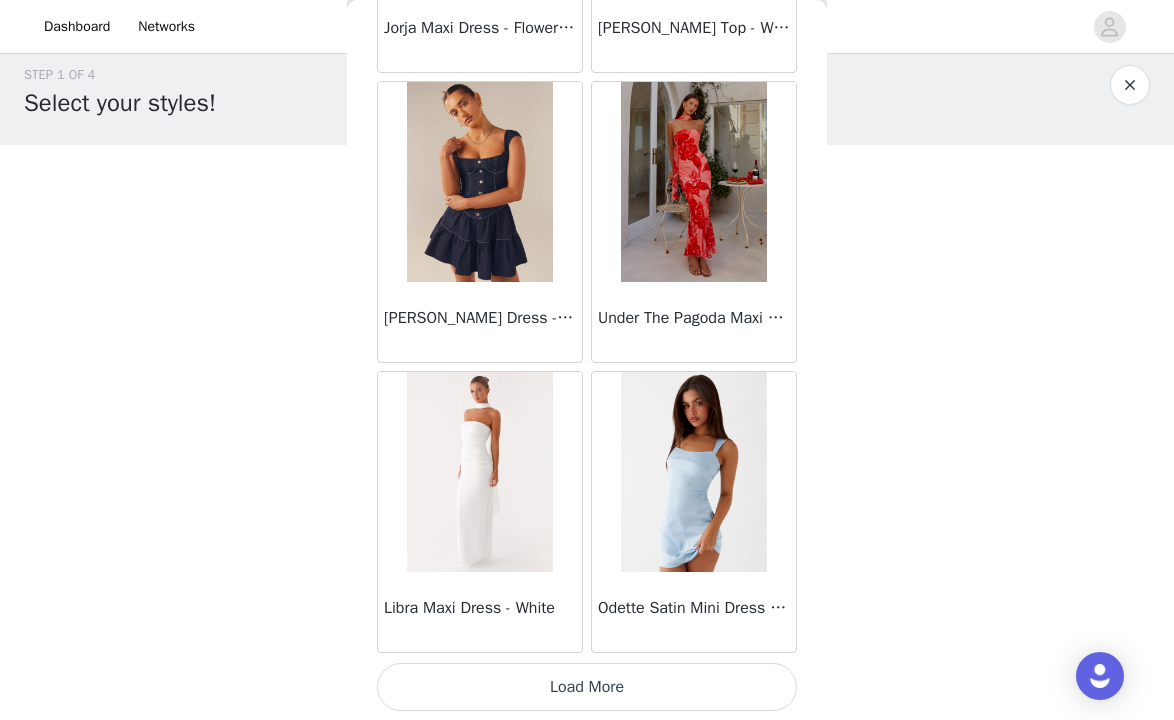click on "Load More" at bounding box center (587, 687) 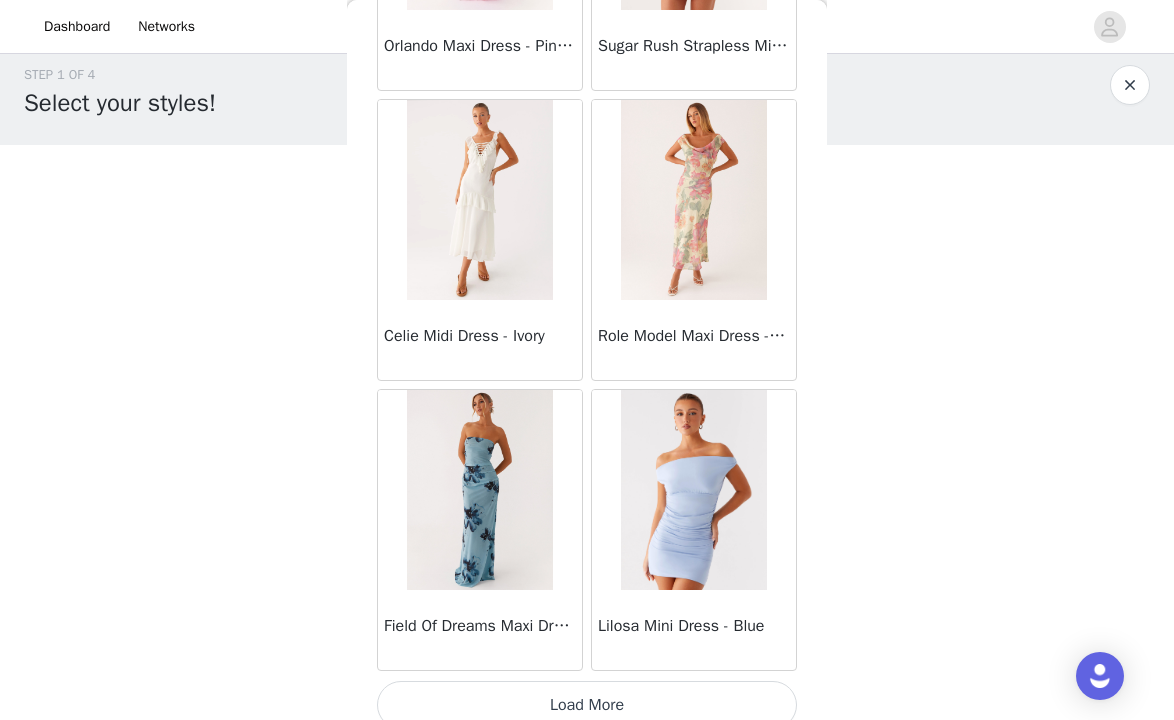 scroll, scrollTop: 42940, scrollLeft: 0, axis: vertical 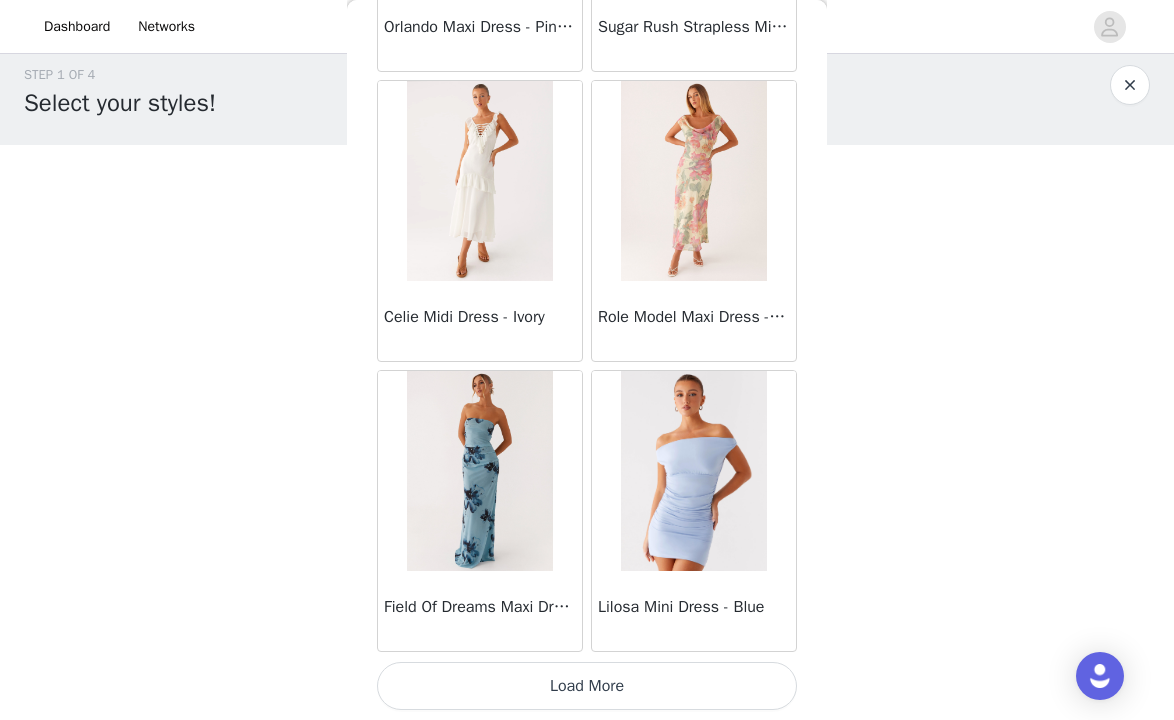 click on "Load More" at bounding box center [587, 686] 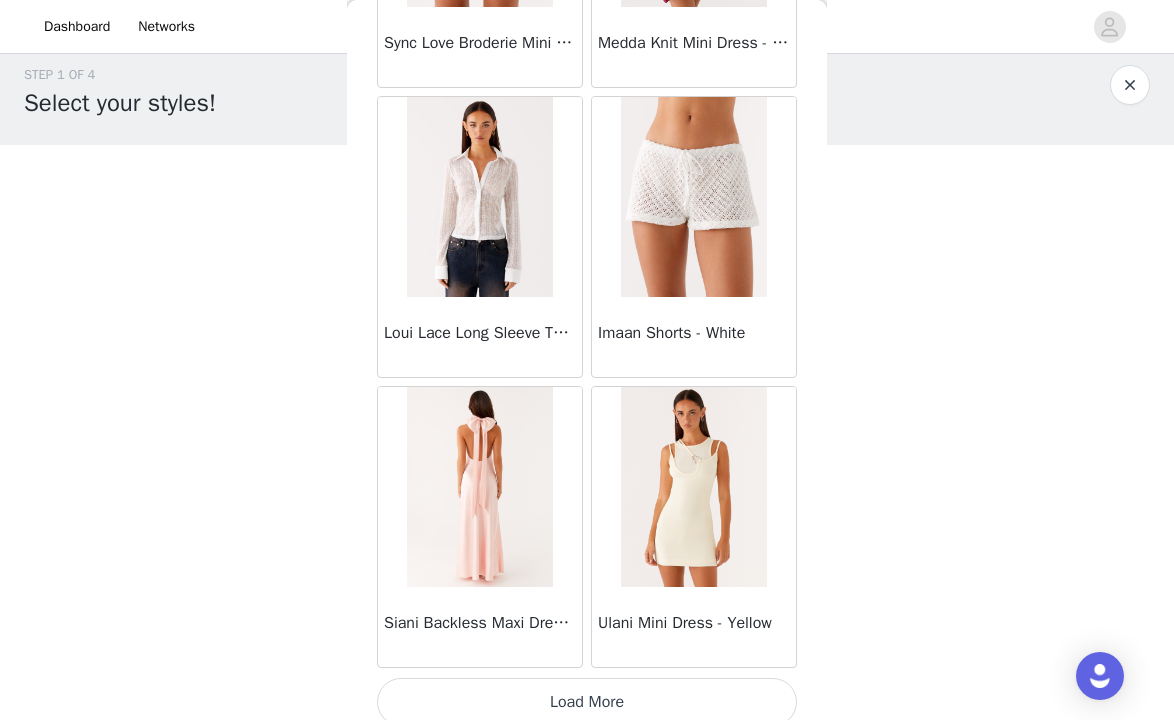 scroll, scrollTop: 45840, scrollLeft: 0, axis: vertical 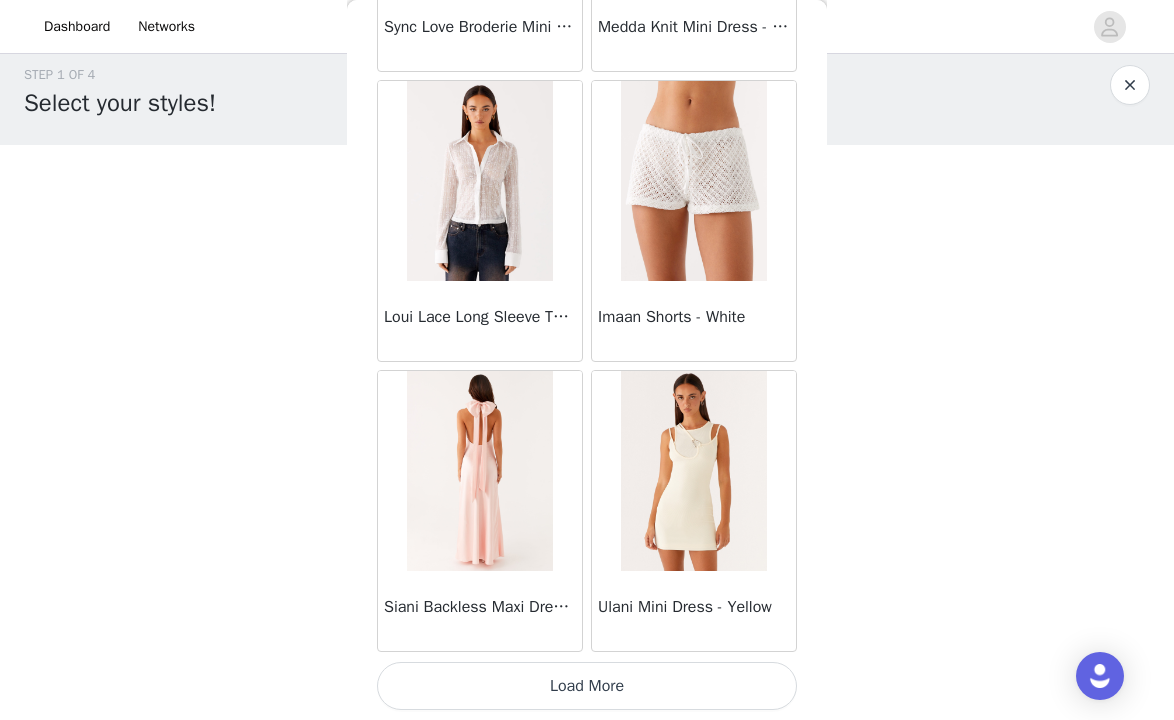 click on "Load More" at bounding box center [587, 686] 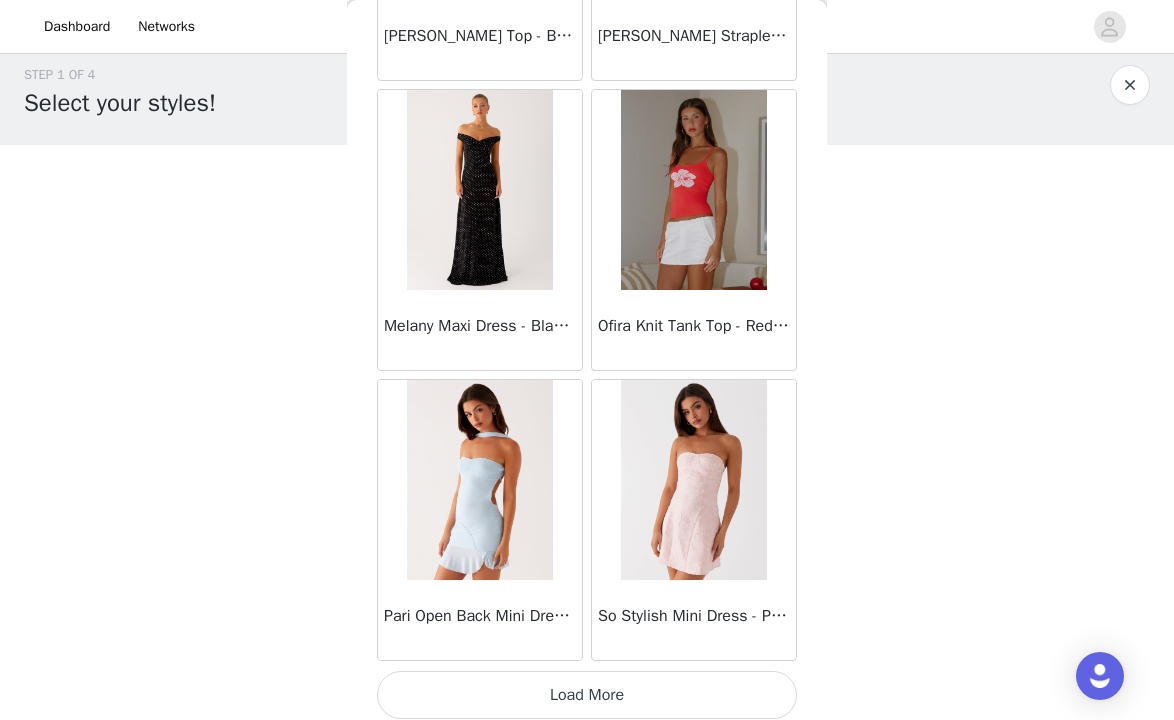 scroll, scrollTop: 48740, scrollLeft: 0, axis: vertical 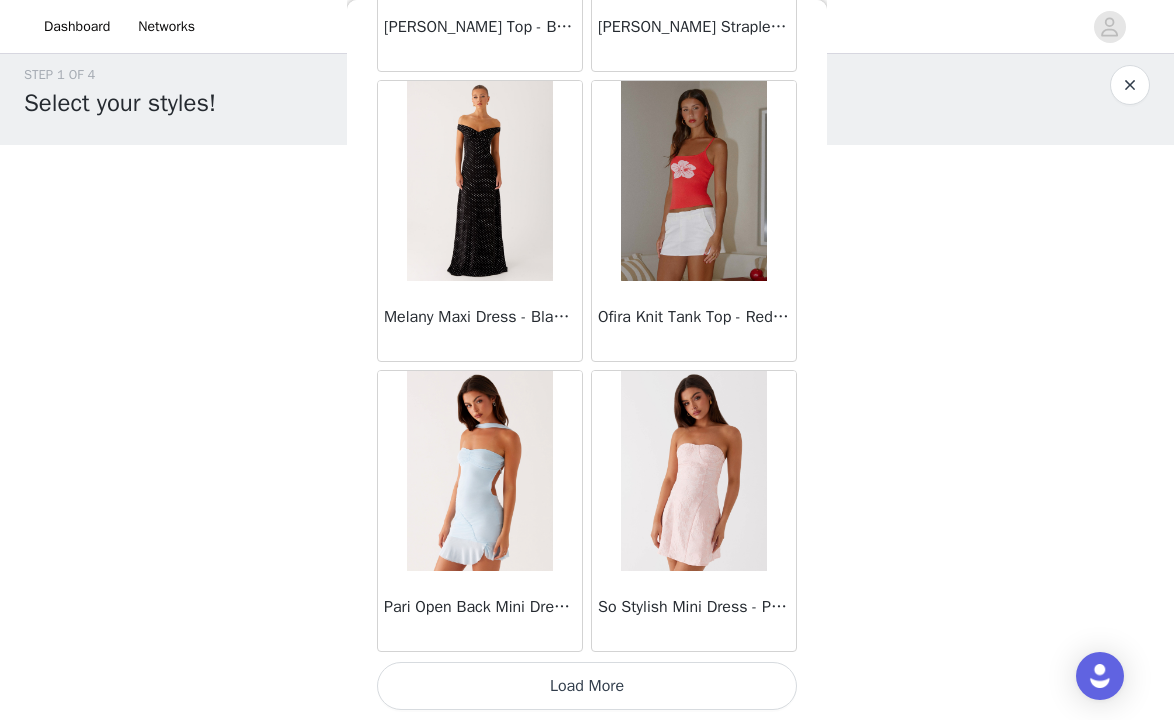 click on "Load More" at bounding box center (587, 686) 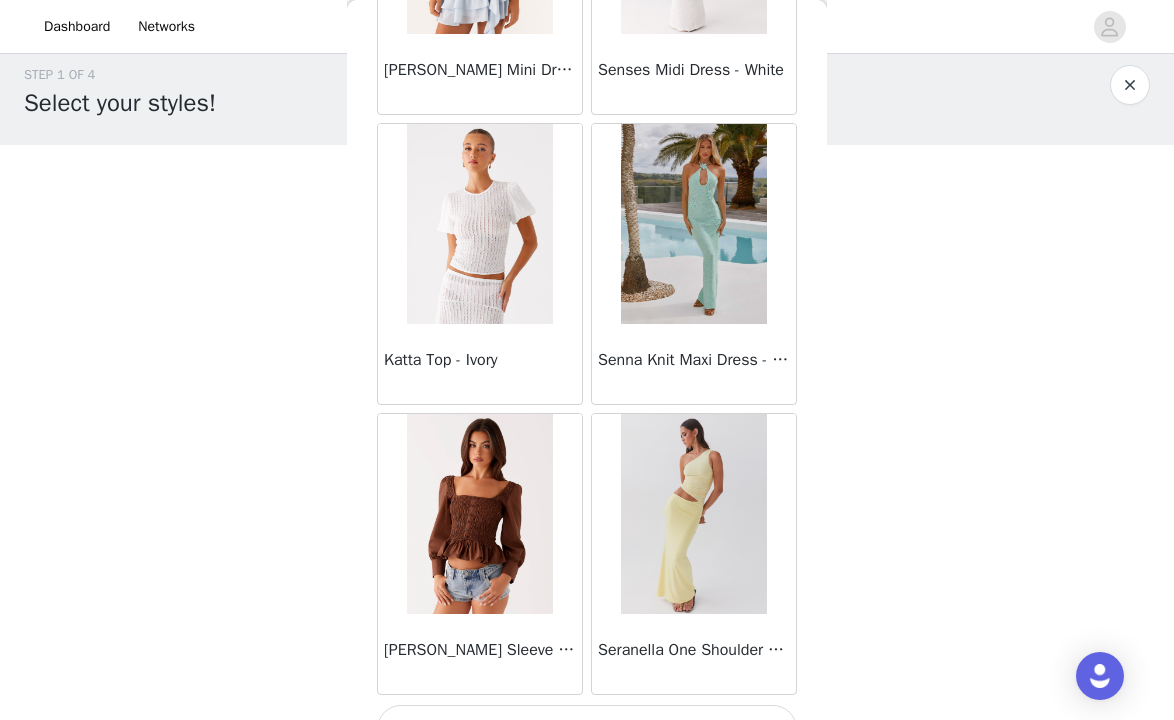 scroll, scrollTop: 51640, scrollLeft: 0, axis: vertical 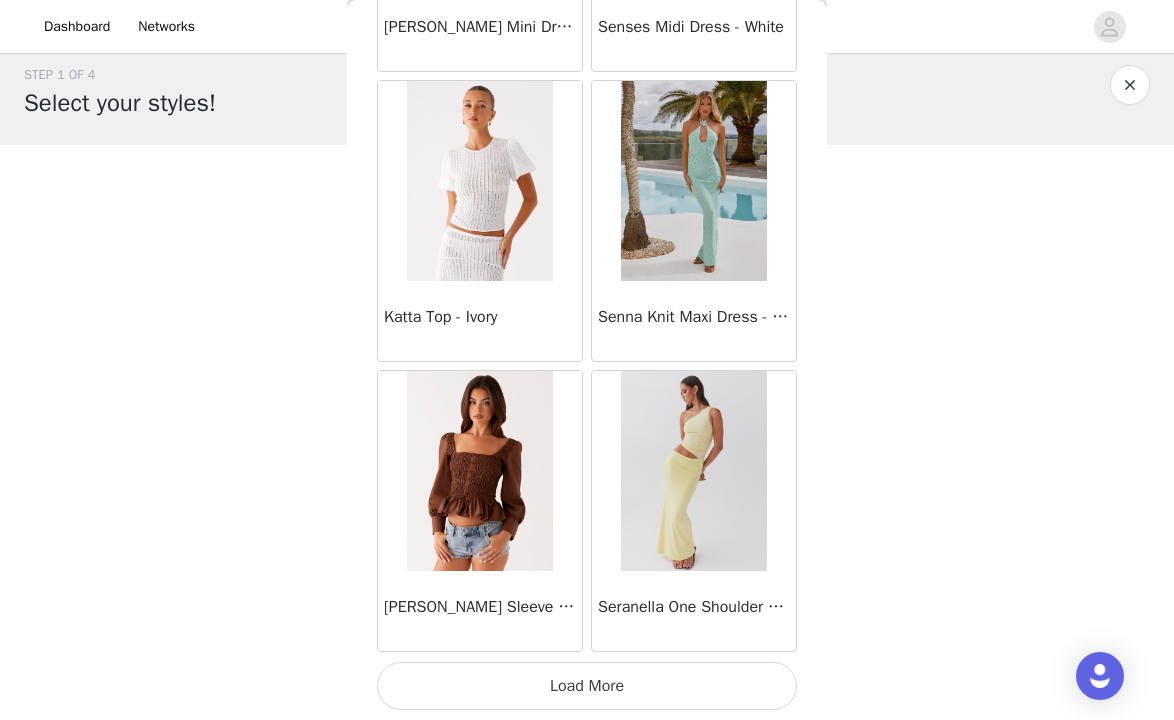 click on "Load More" at bounding box center (587, 686) 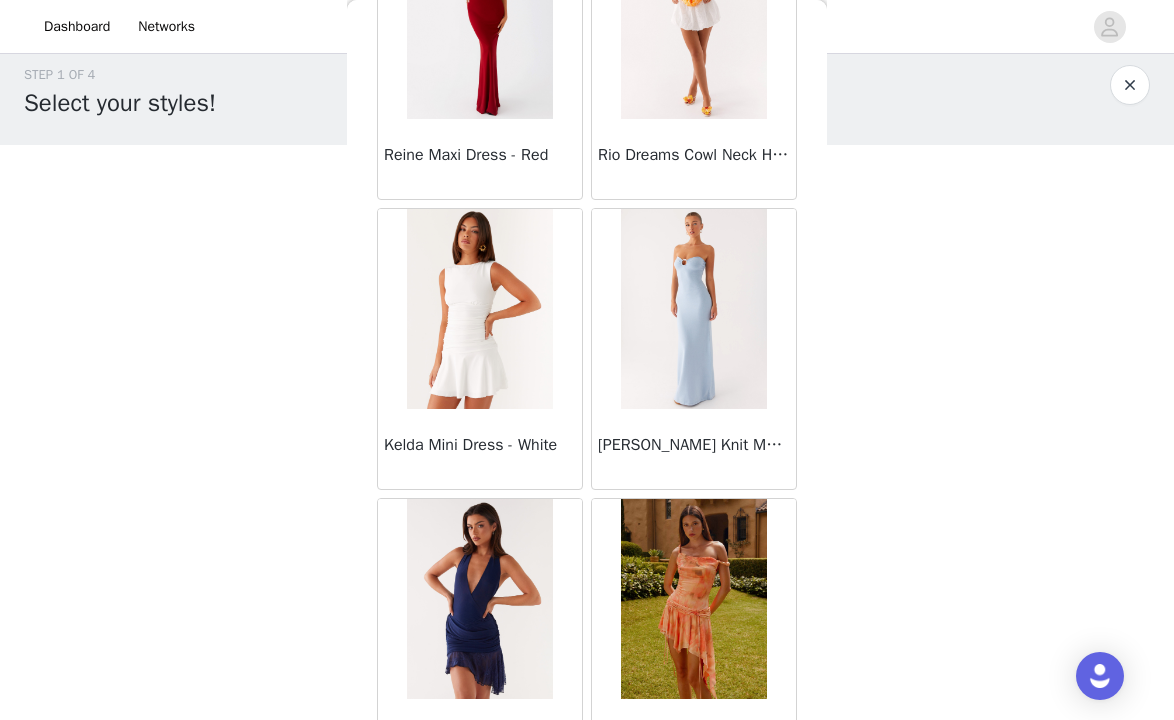 scroll, scrollTop: 54540, scrollLeft: 0, axis: vertical 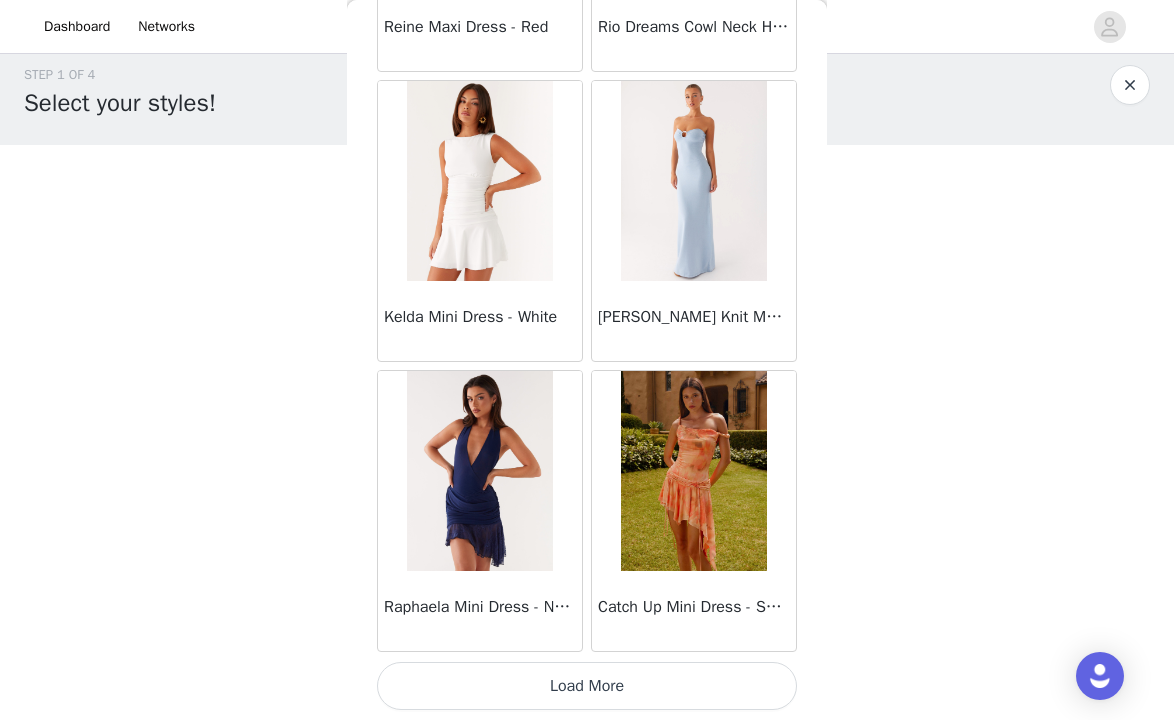 click on "Load More" at bounding box center (587, 686) 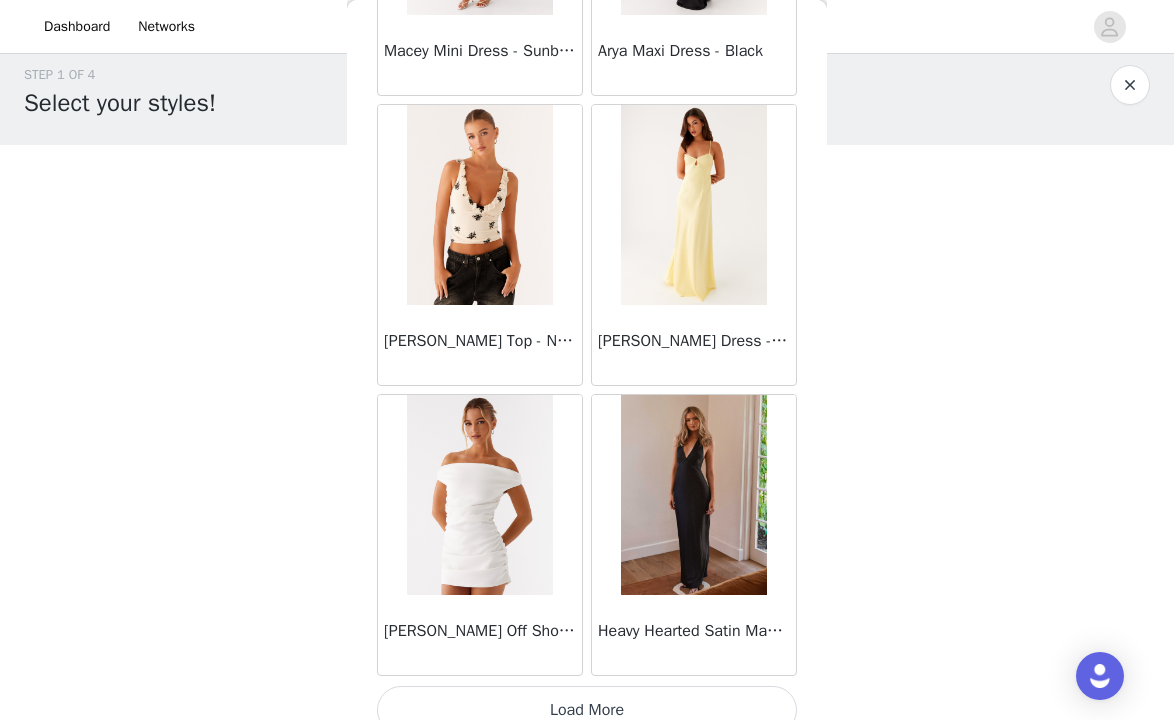 scroll, scrollTop: 57440, scrollLeft: 0, axis: vertical 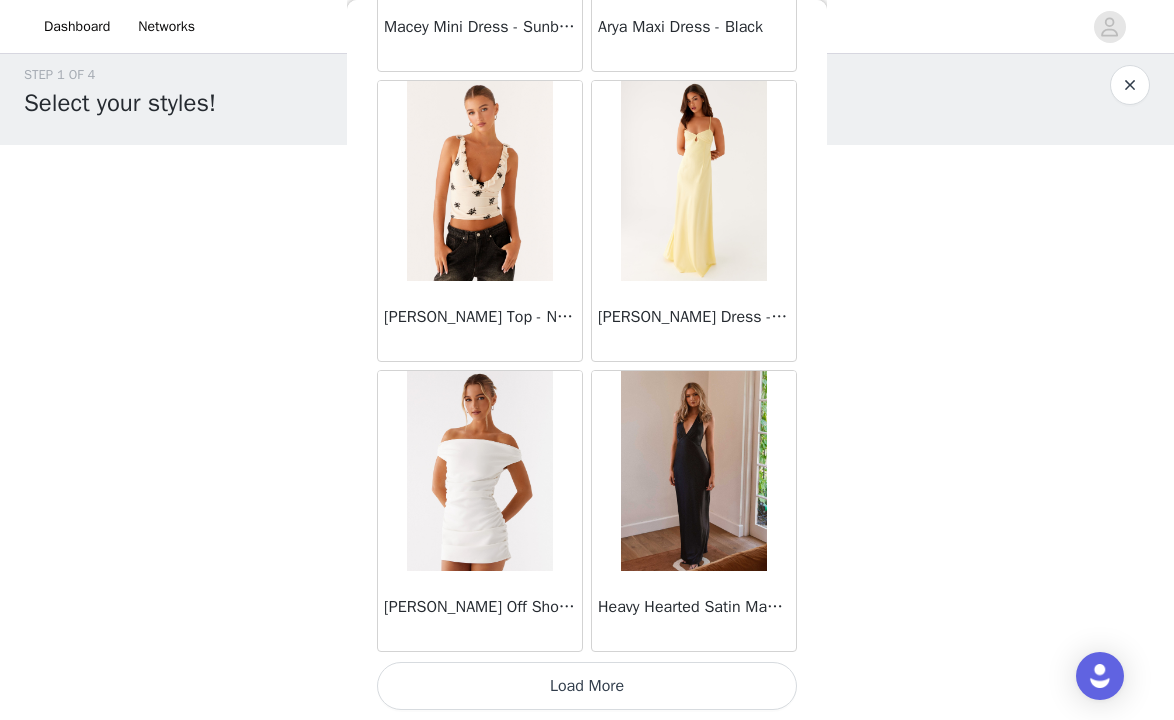 click on "Load More" at bounding box center (587, 686) 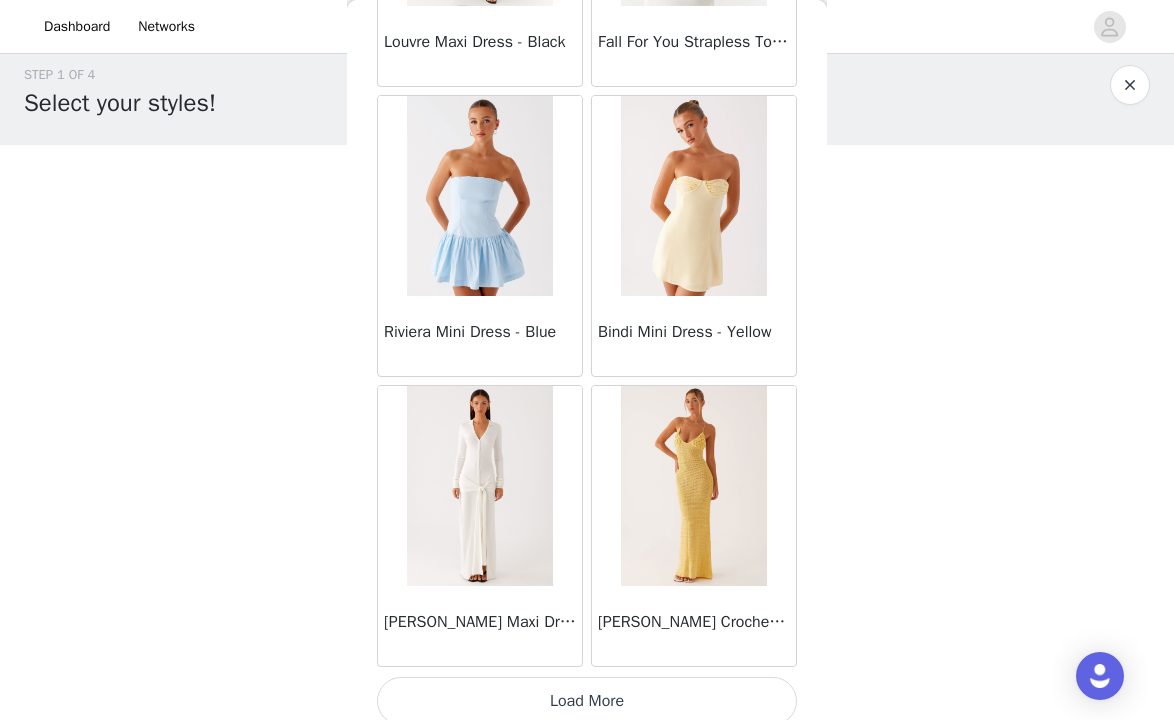 scroll, scrollTop: 60340, scrollLeft: 0, axis: vertical 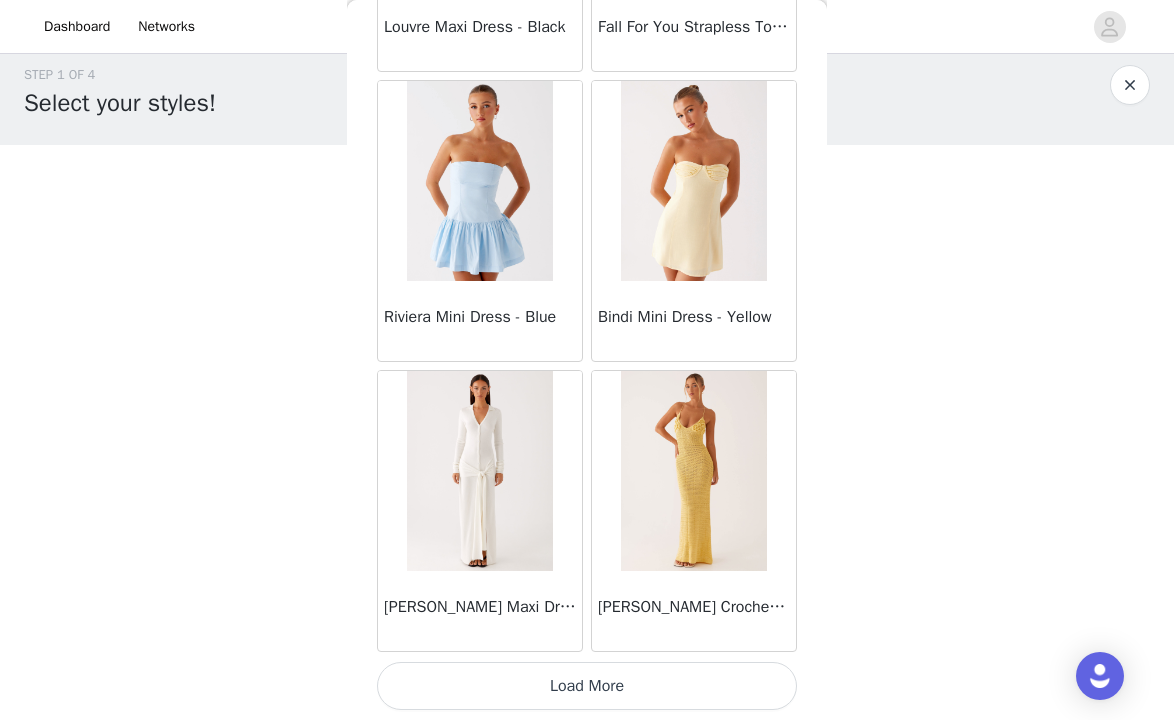 click at bounding box center [479, 181] 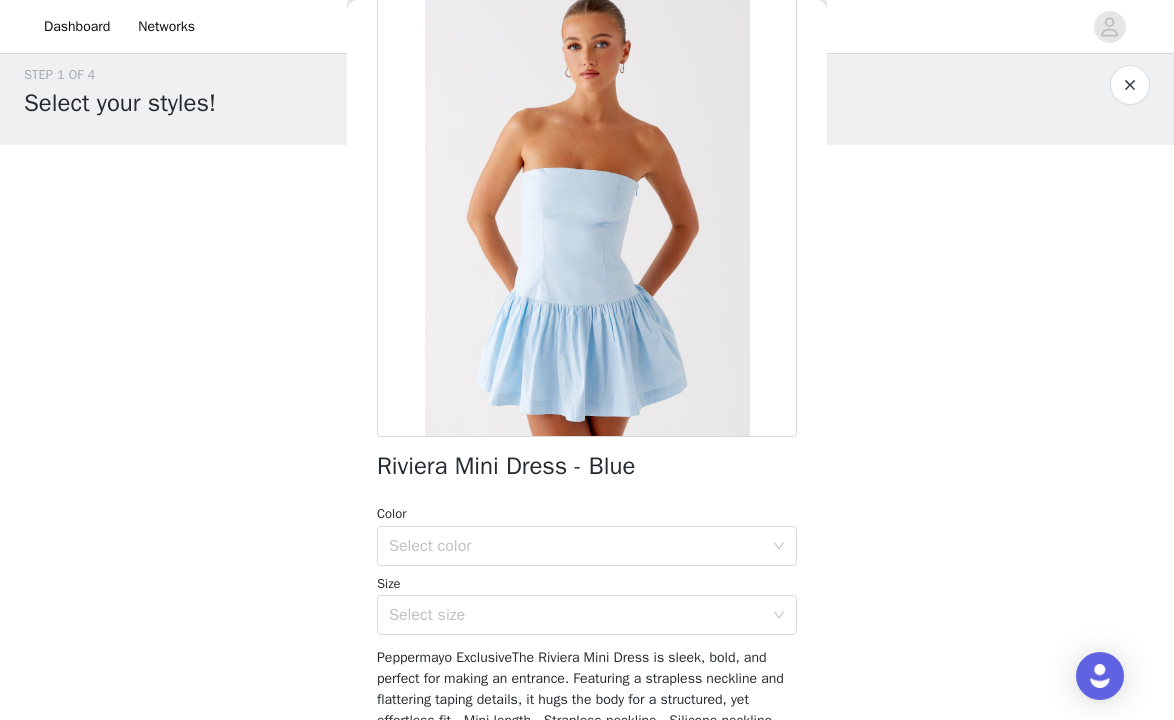scroll, scrollTop: 118, scrollLeft: 0, axis: vertical 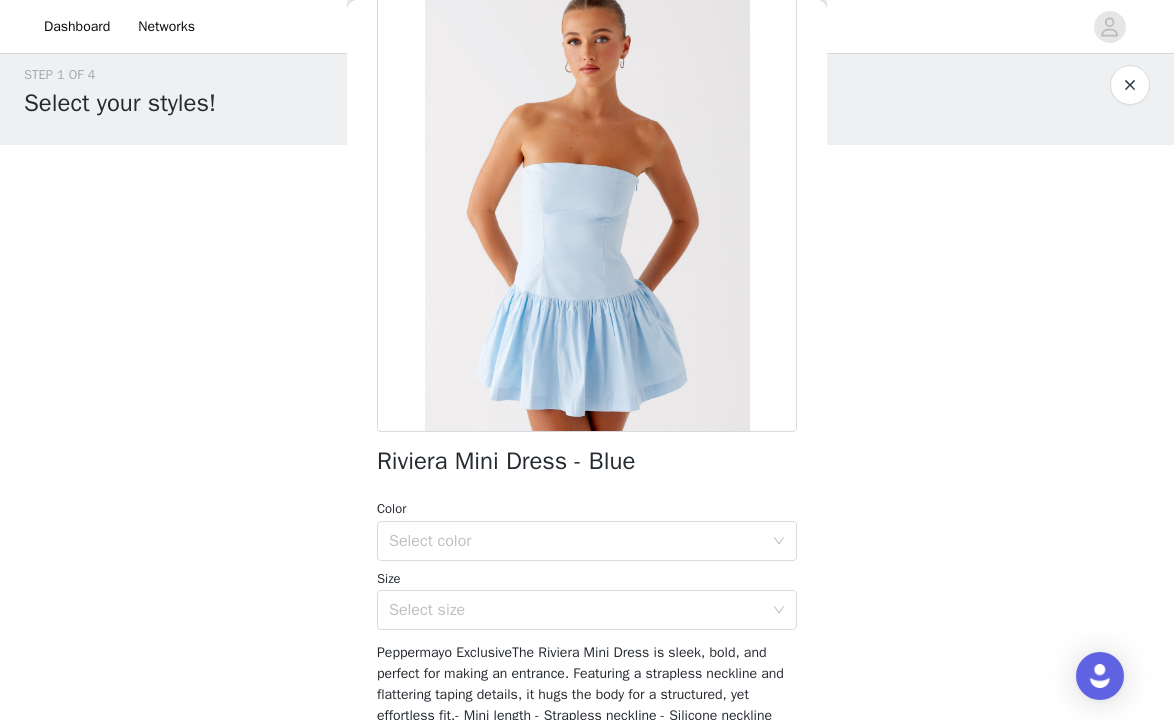 click on "Size" at bounding box center (587, 579) 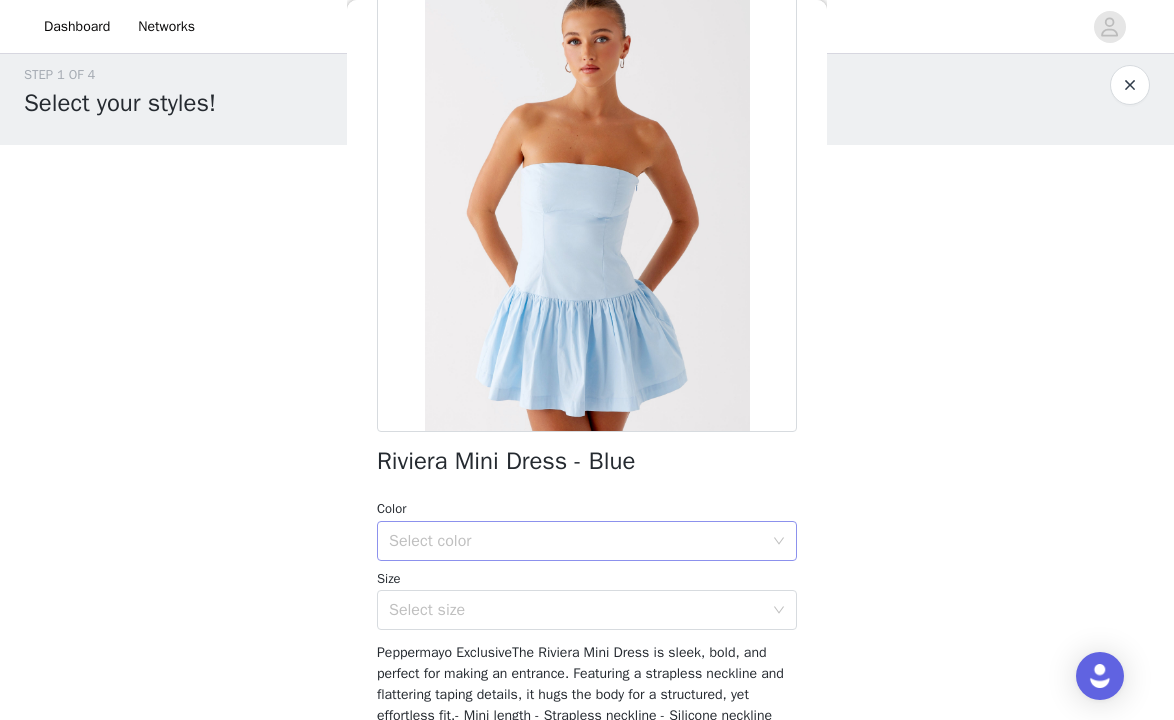 click on "Select color" at bounding box center (576, 541) 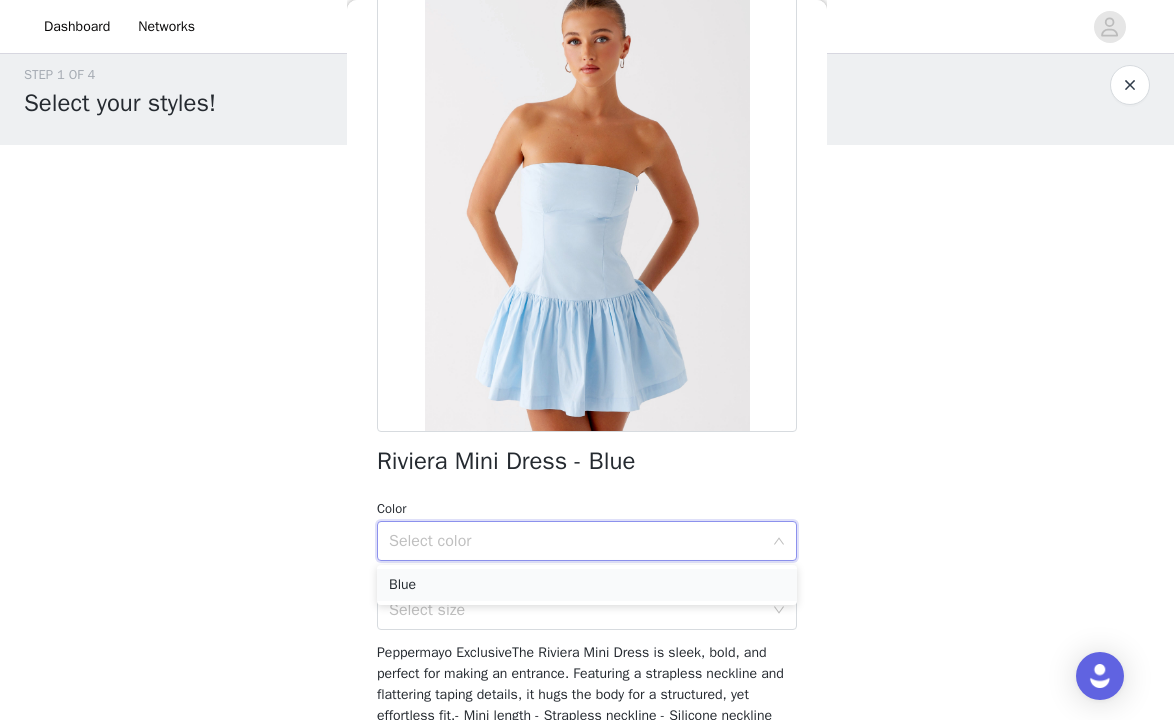 click on "Blue" at bounding box center [587, 585] 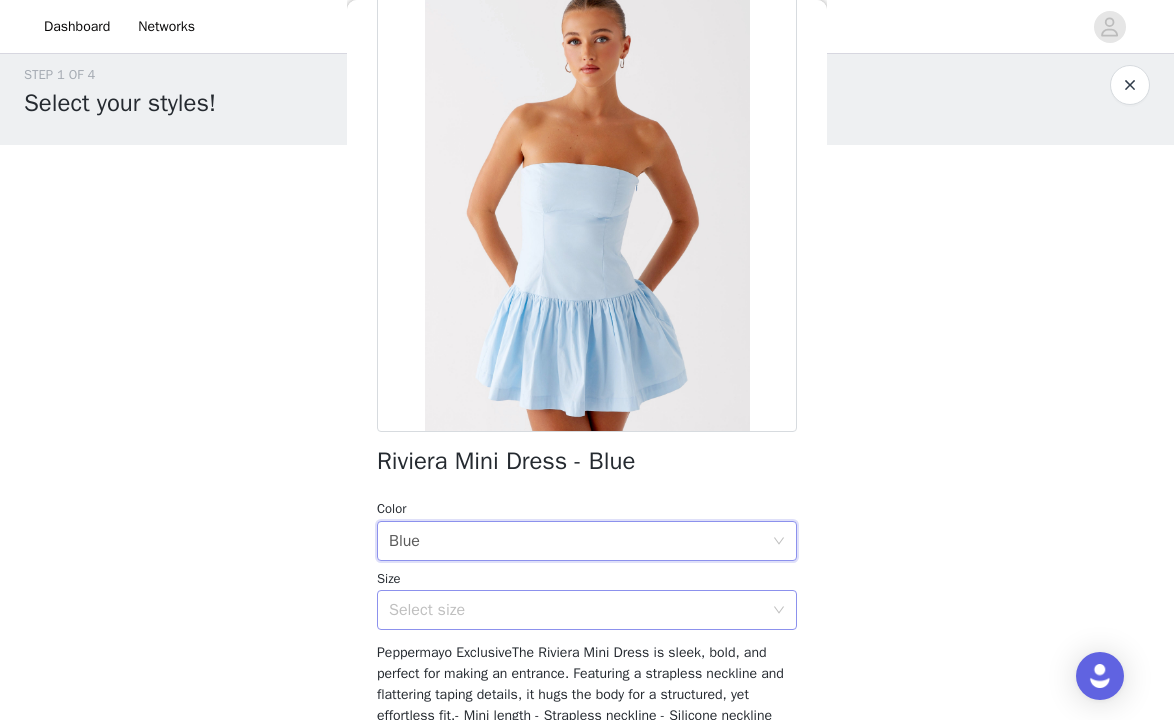 click on "Select size" at bounding box center [576, 610] 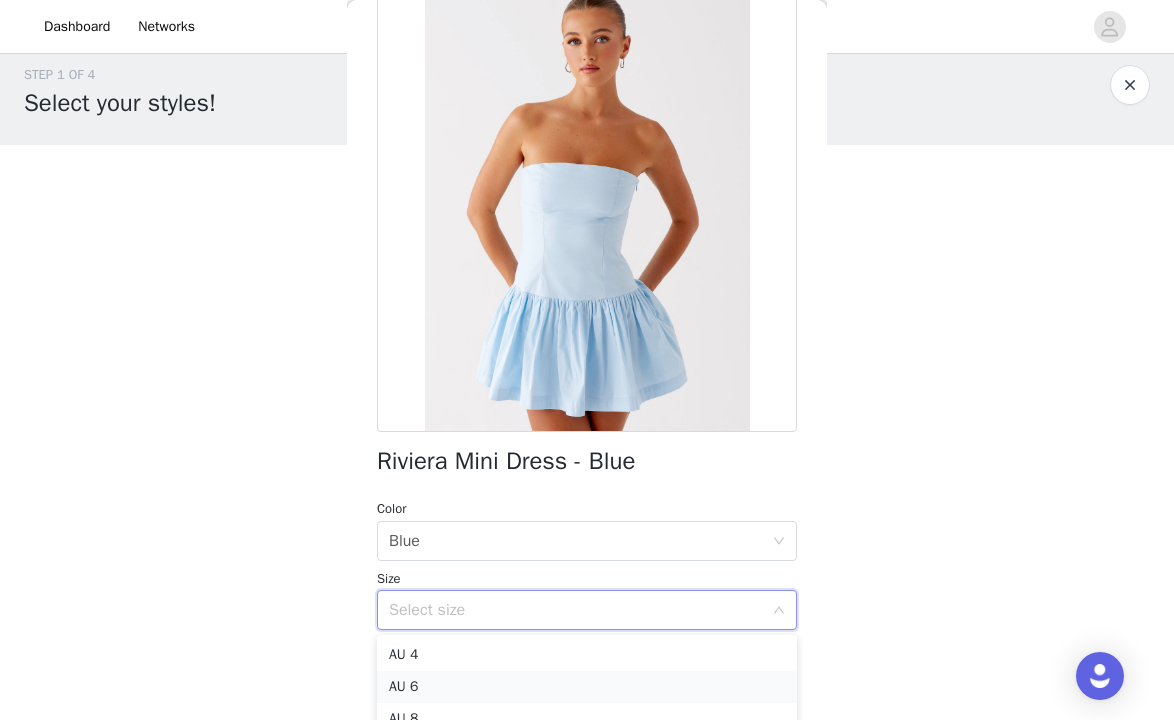 click on "AU 6" at bounding box center (587, 687) 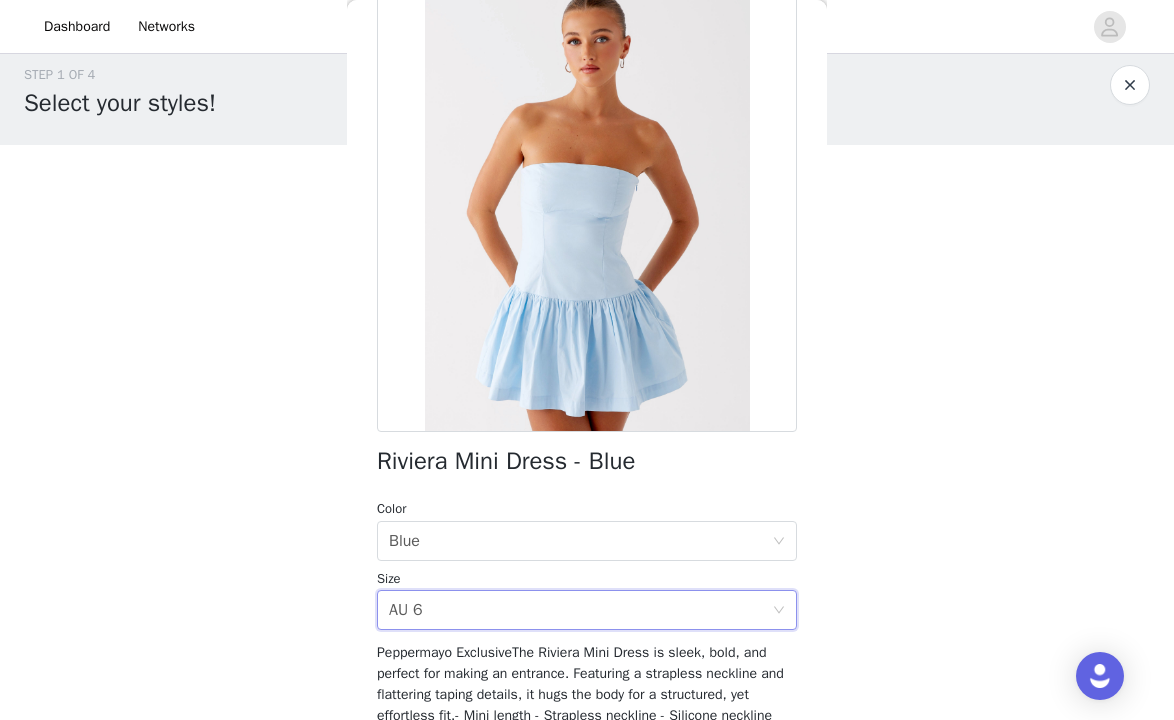 scroll, scrollTop: 313, scrollLeft: 0, axis: vertical 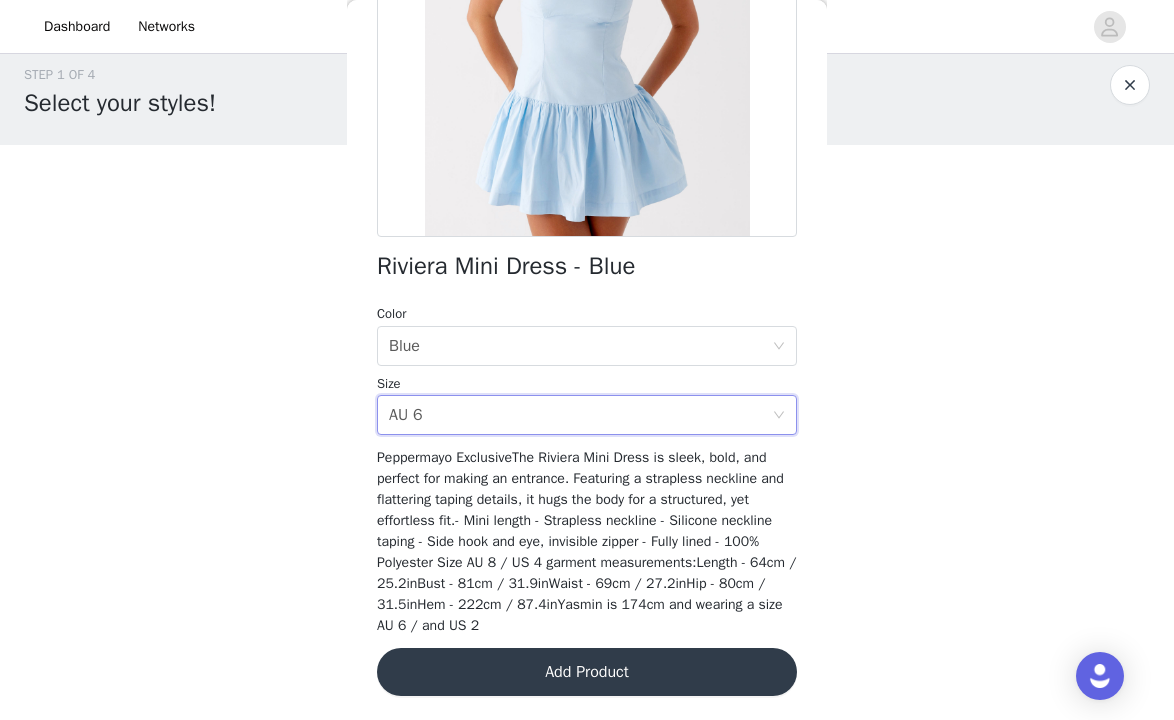 click on "Add Product" at bounding box center [587, 672] 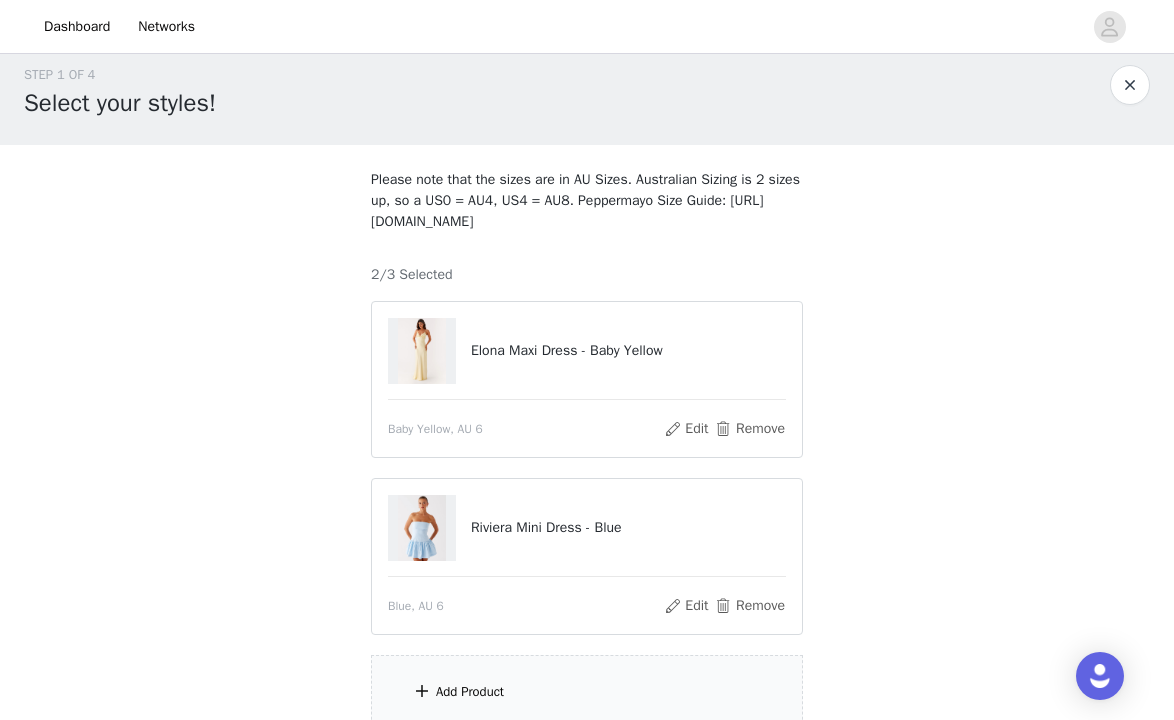 scroll, scrollTop: 194, scrollLeft: 0, axis: vertical 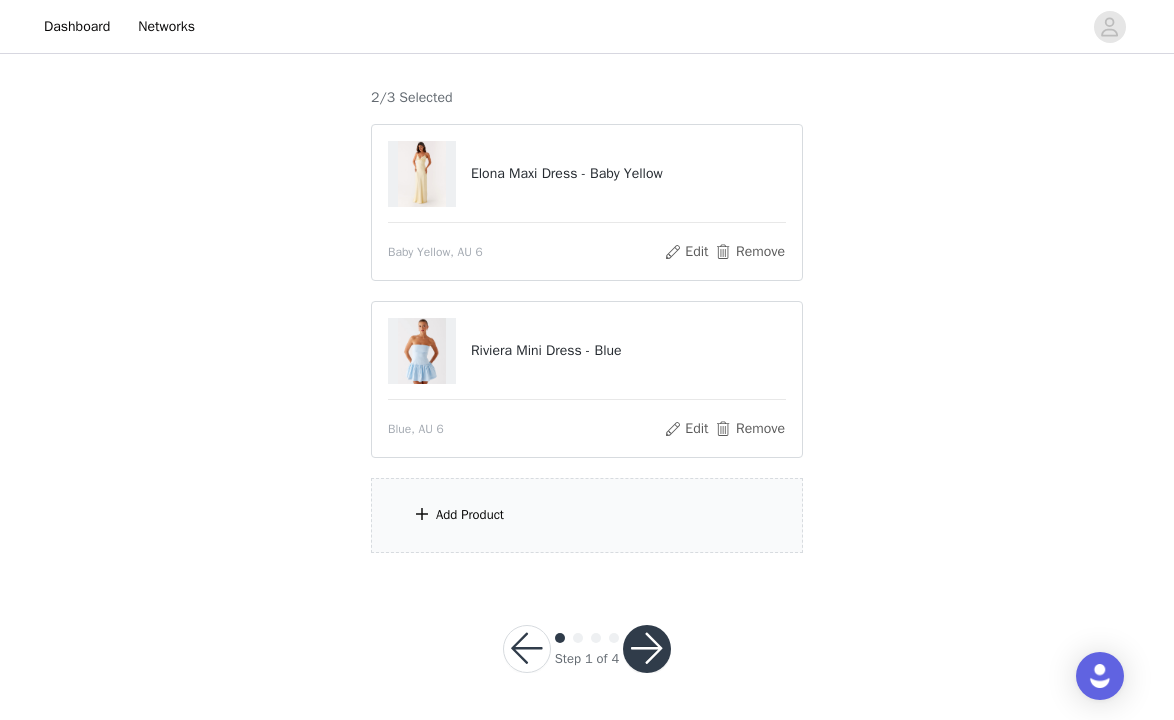 click on "Add Product" at bounding box center [470, 515] 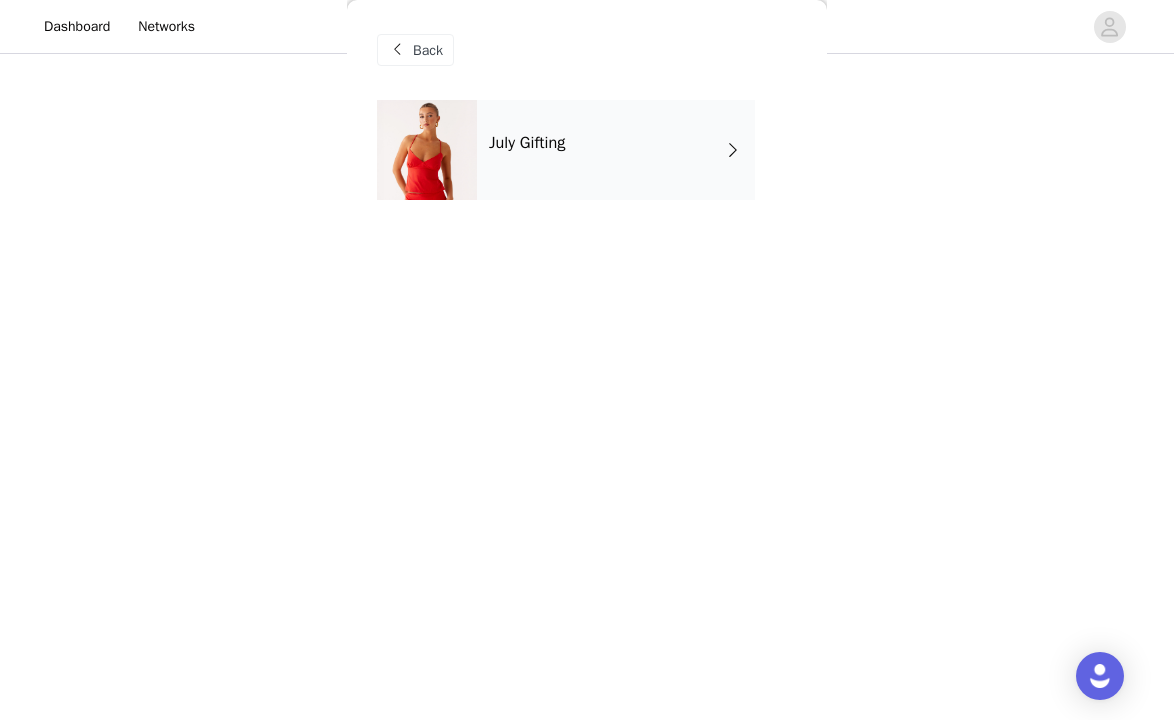 click on "July Gifting" at bounding box center (616, 150) 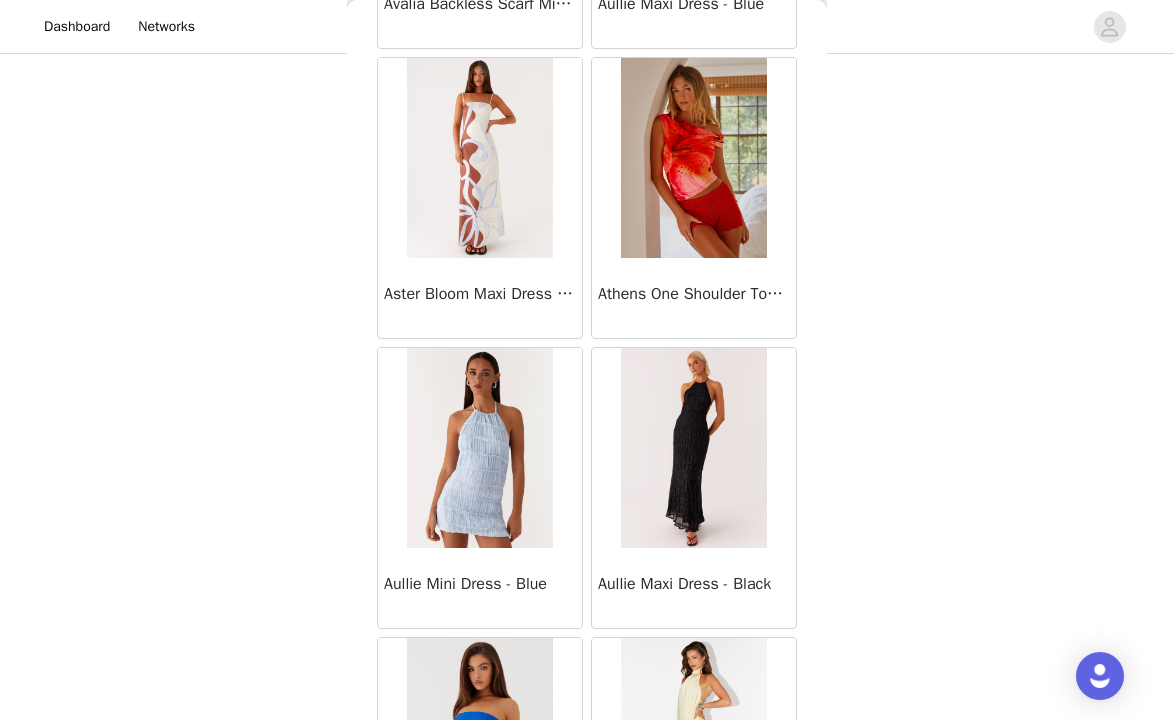 scroll, scrollTop: 2340, scrollLeft: 0, axis: vertical 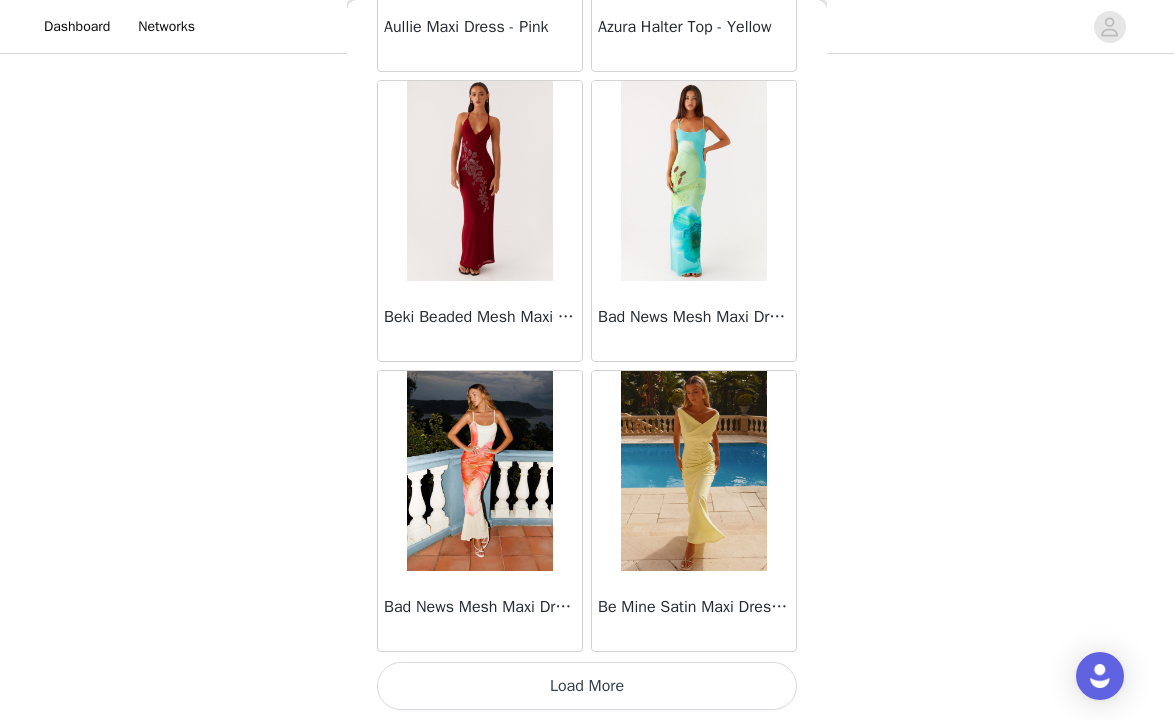 click on "Load More" at bounding box center [587, 686] 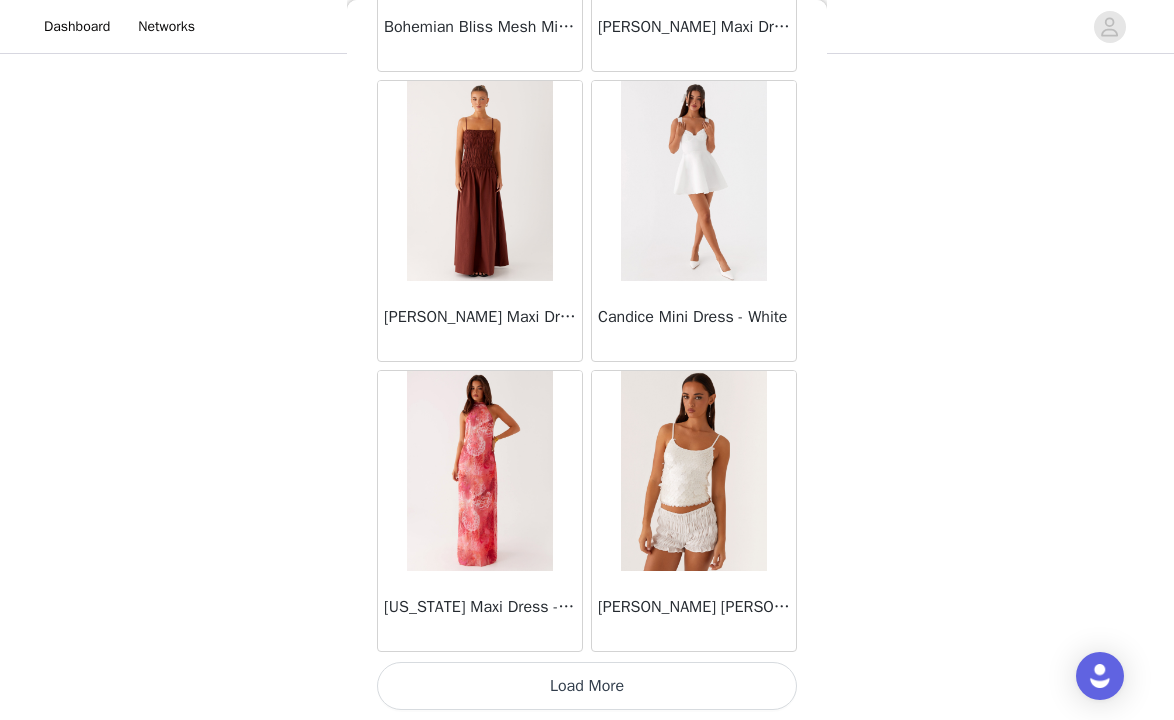 click on "Load More" at bounding box center [587, 686] 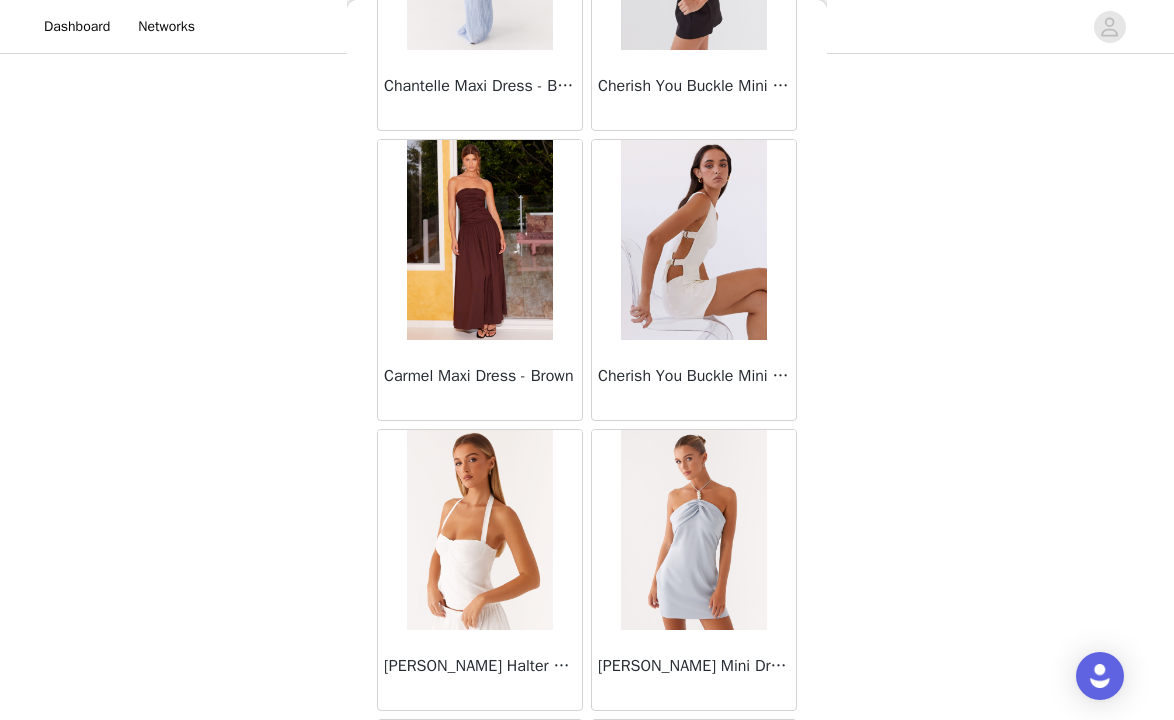 scroll, scrollTop: 8140, scrollLeft: 0, axis: vertical 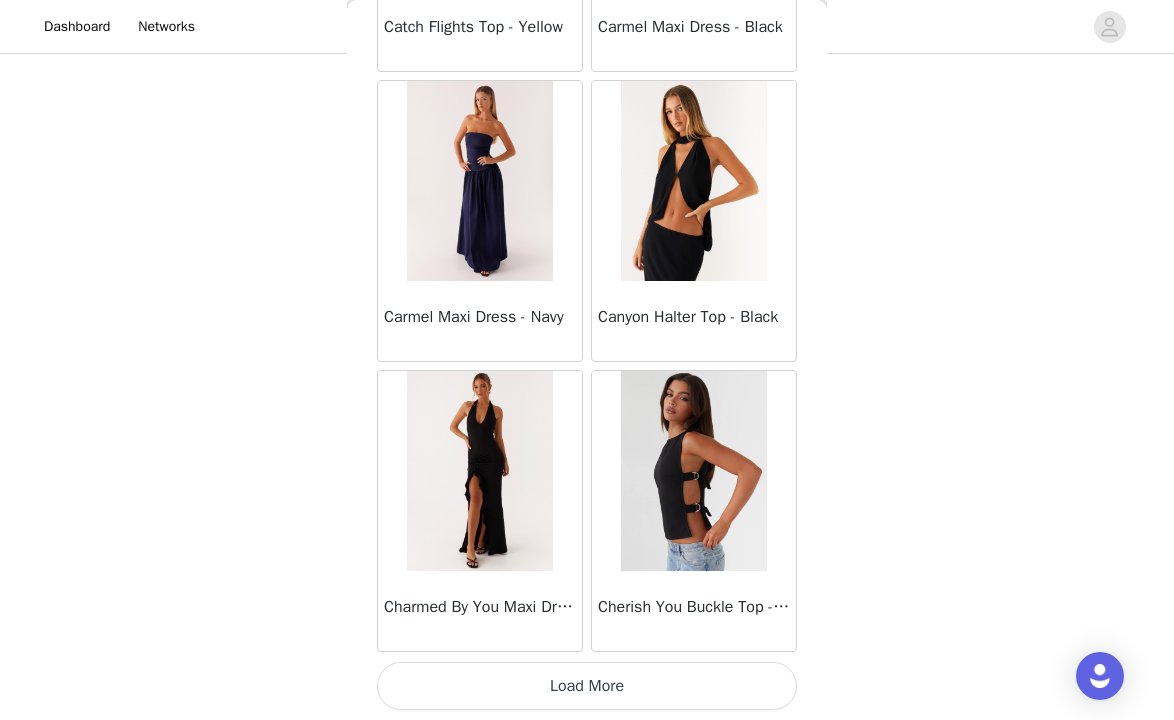 click on "Load More" at bounding box center [587, 686] 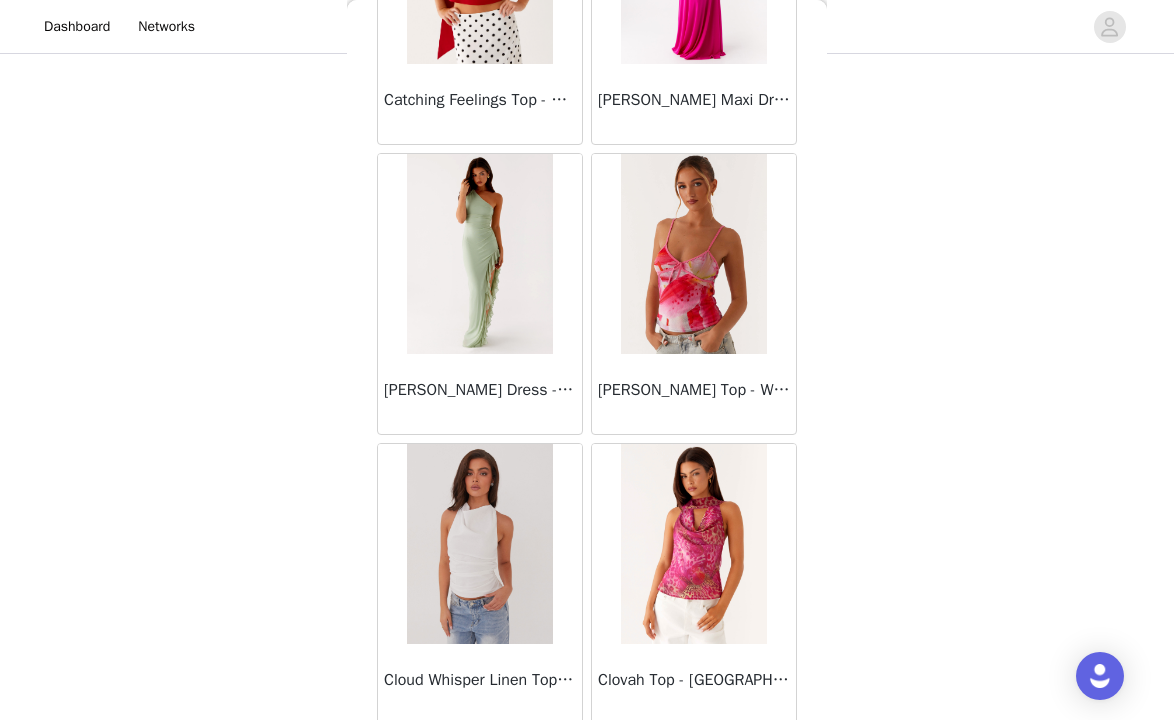 scroll, scrollTop: 11040, scrollLeft: 0, axis: vertical 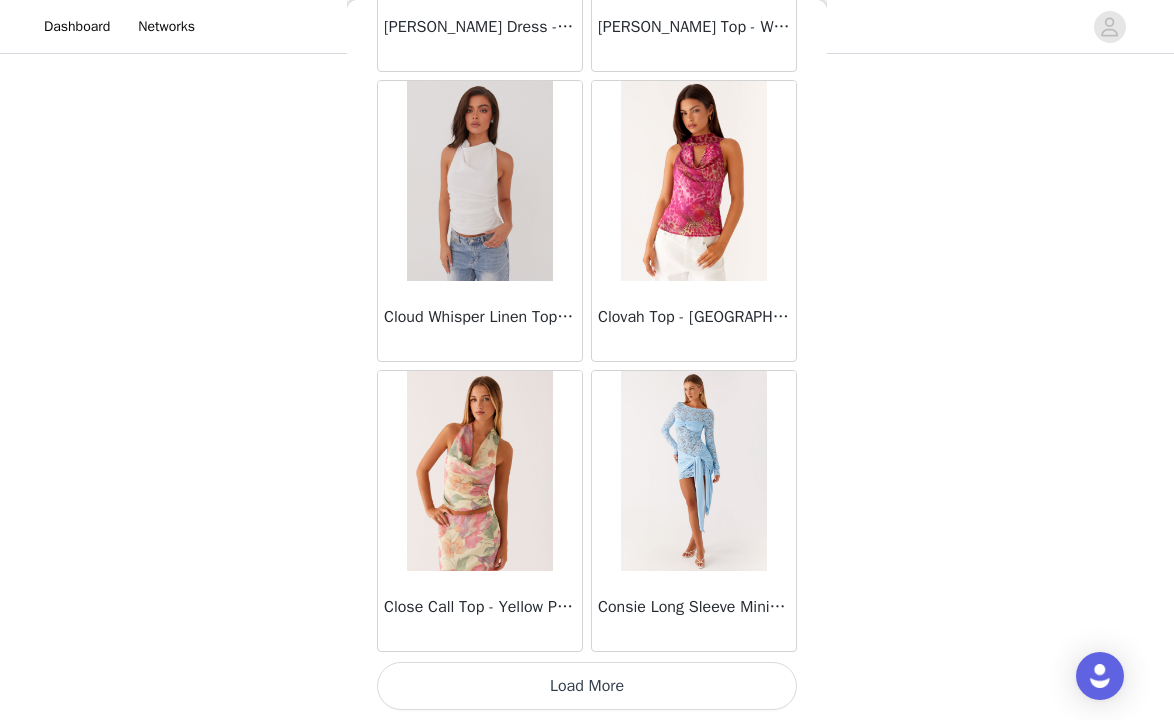 click on "Load More" at bounding box center [587, 686] 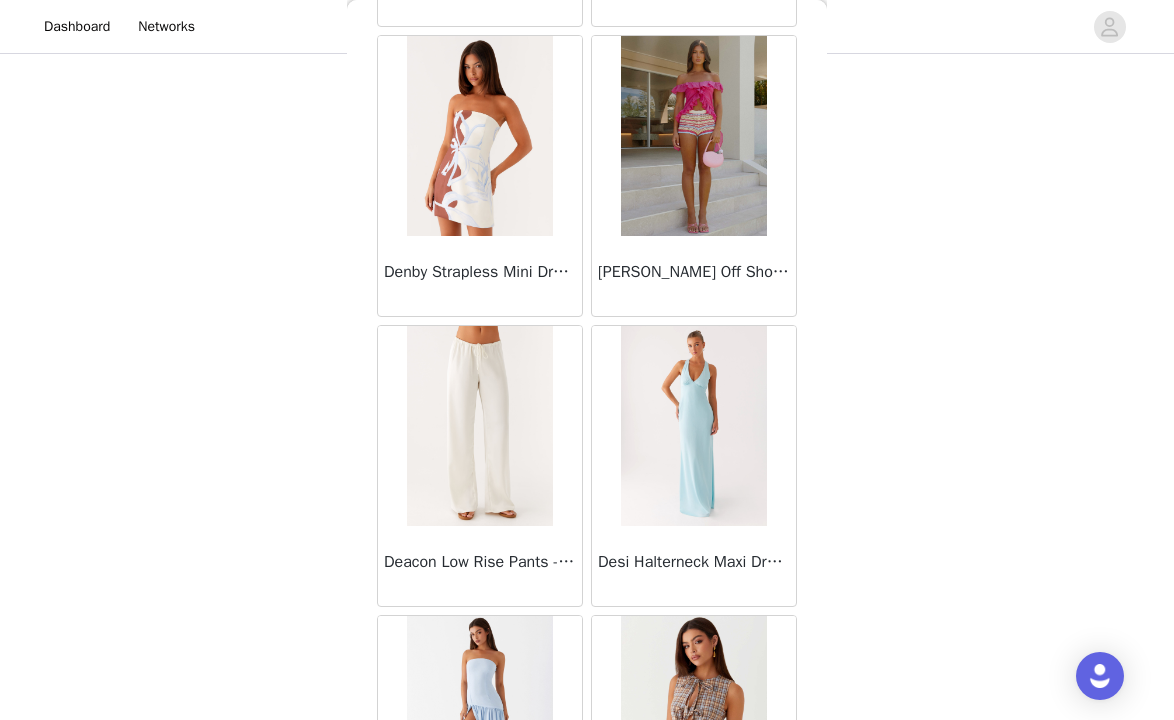 scroll, scrollTop: 13940, scrollLeft: 0, axis: vertical 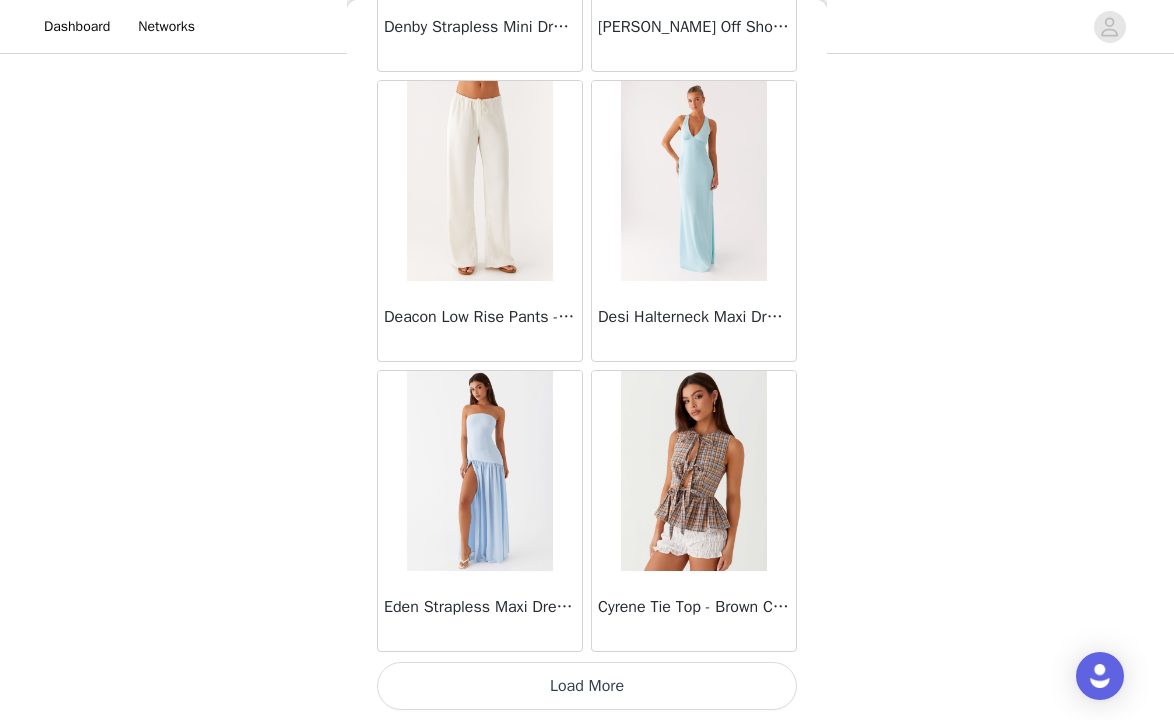 click on "Load More" at bounding box center [587, 686] 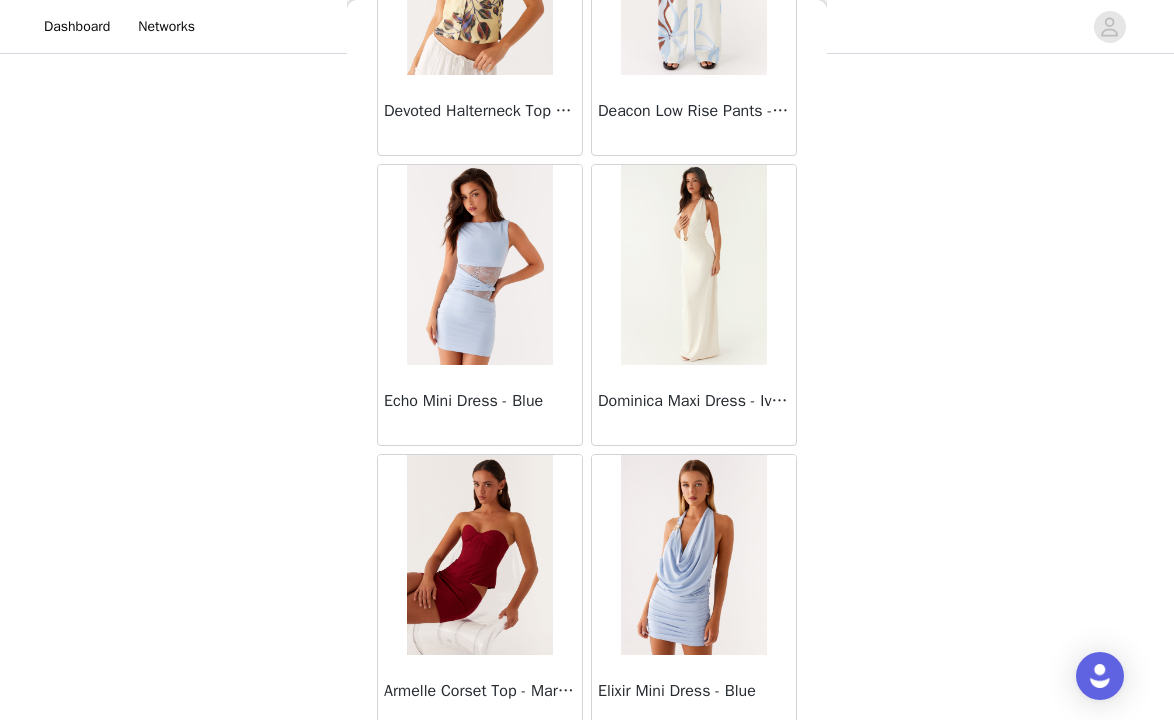 scroll, scrollTop: 16840, scrollLeft: 0, axis: vertical 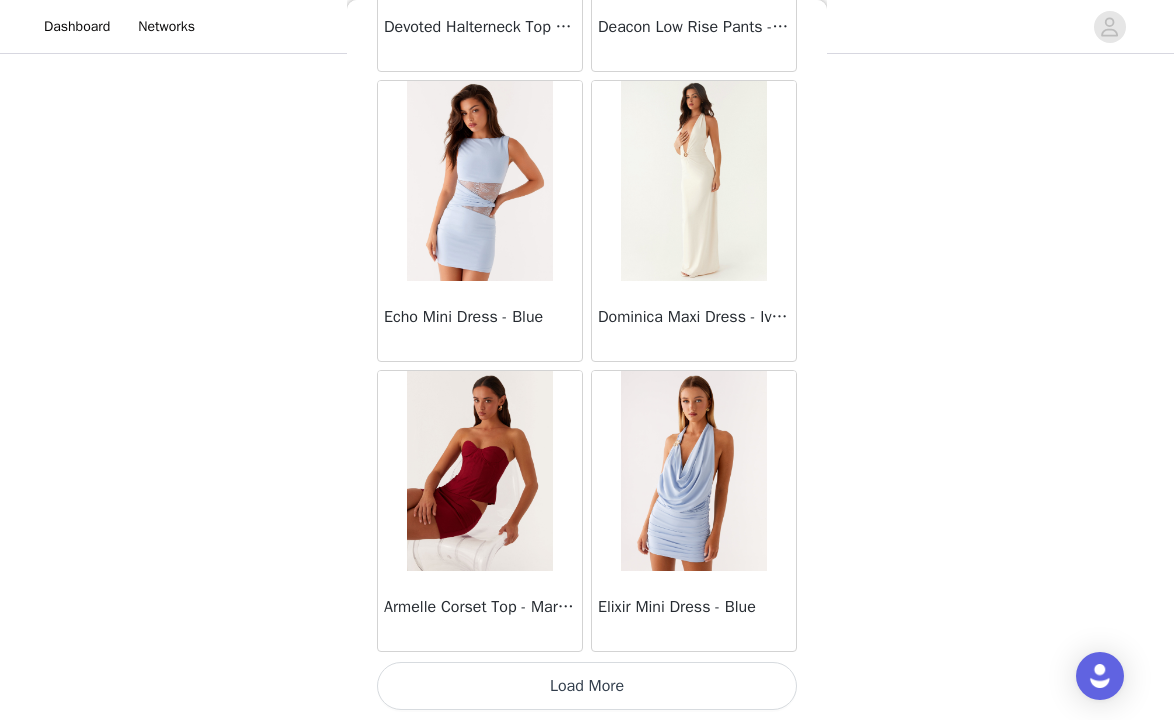 click on "Load More" at bounding box center [587, 686] 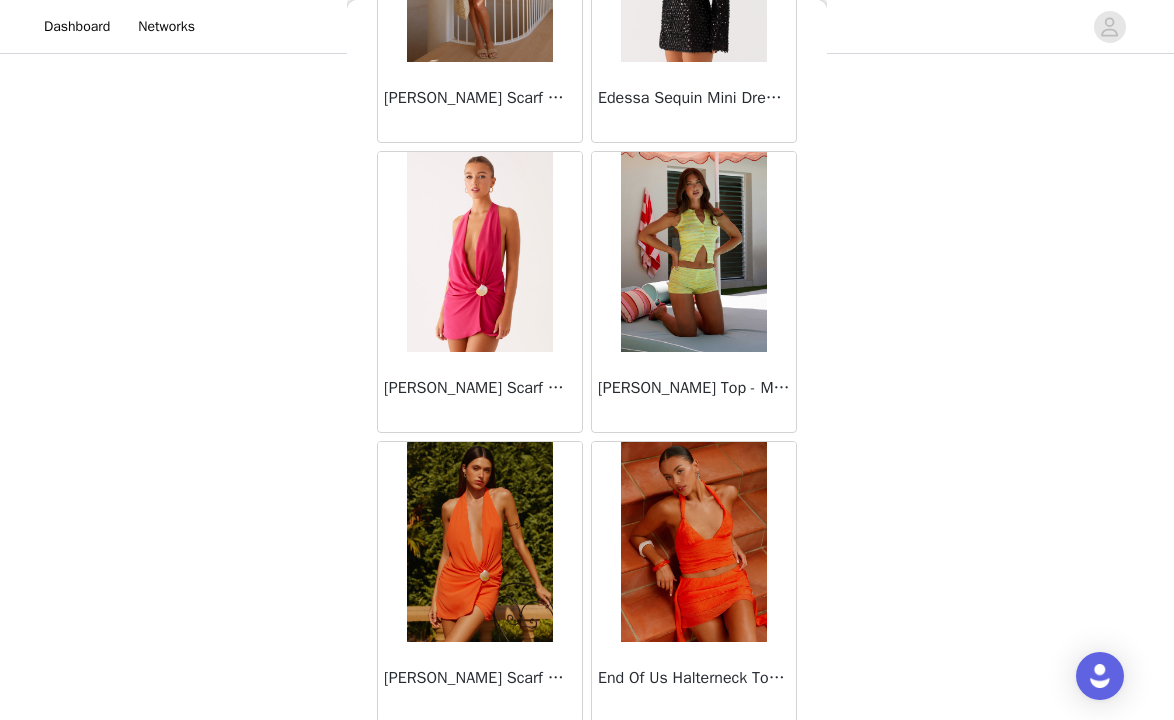 scroll, scrollTop: 19740, scrollLeft: 0, axis: vertical 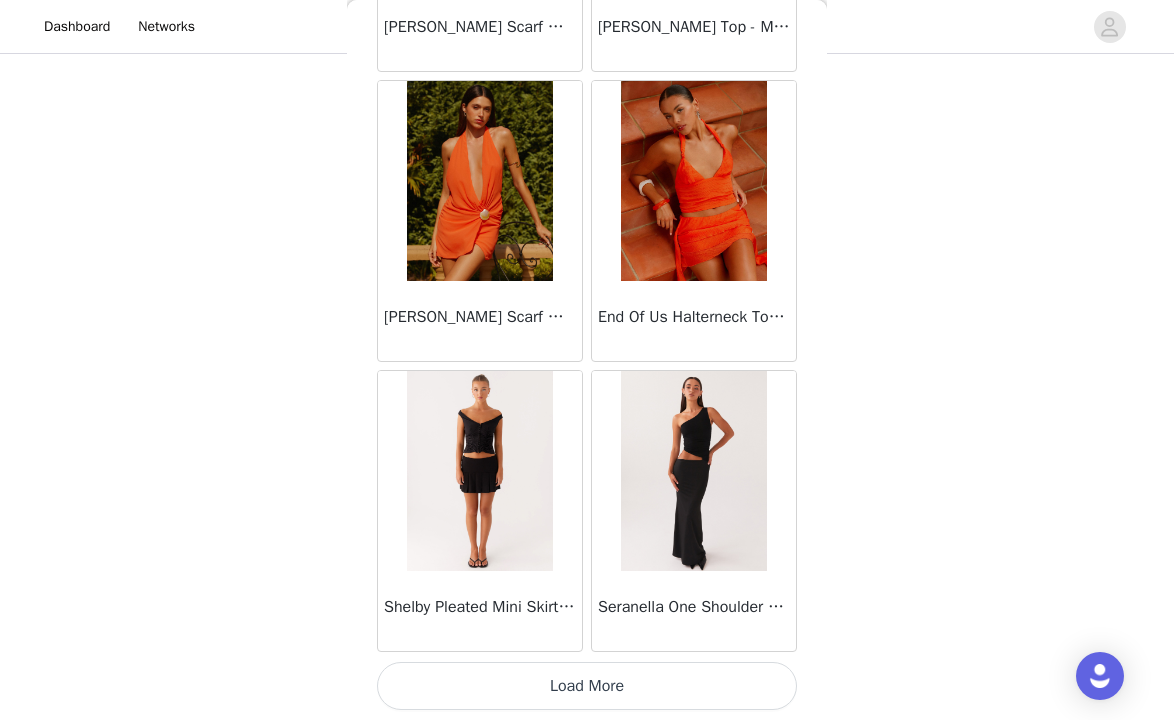 click on "Load More" at bounding box center [587, 686] 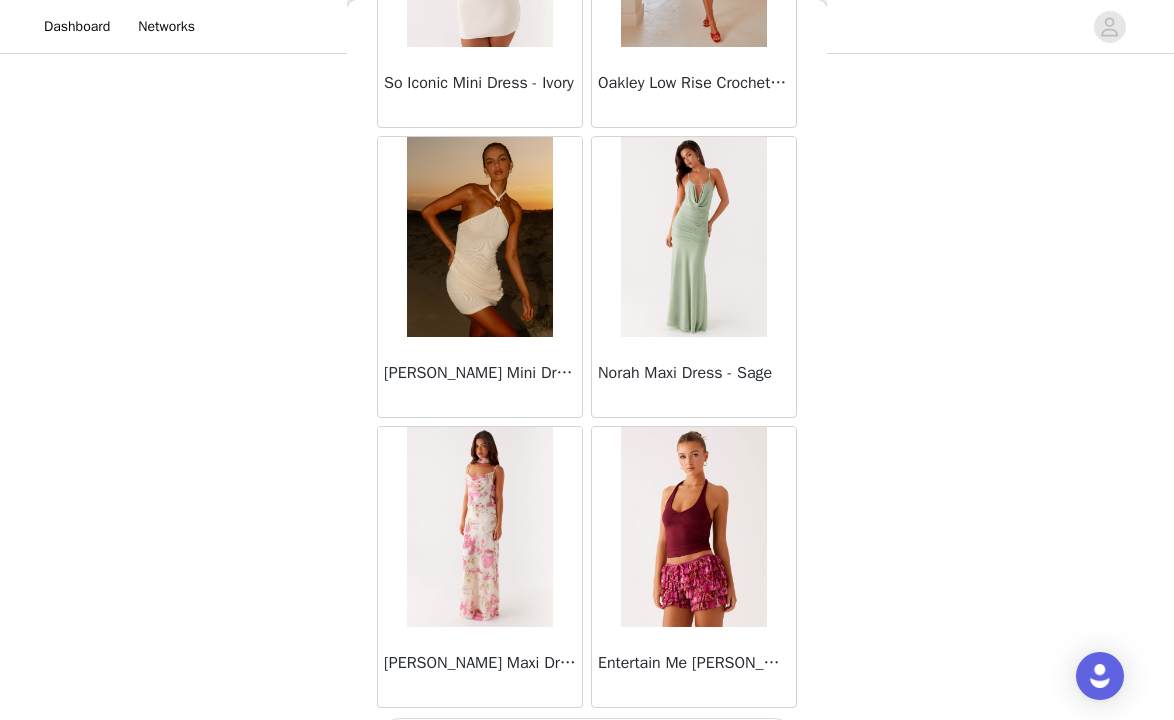 scroll, scrollTop: 22640, scrollLeft: 0, axis: vertical 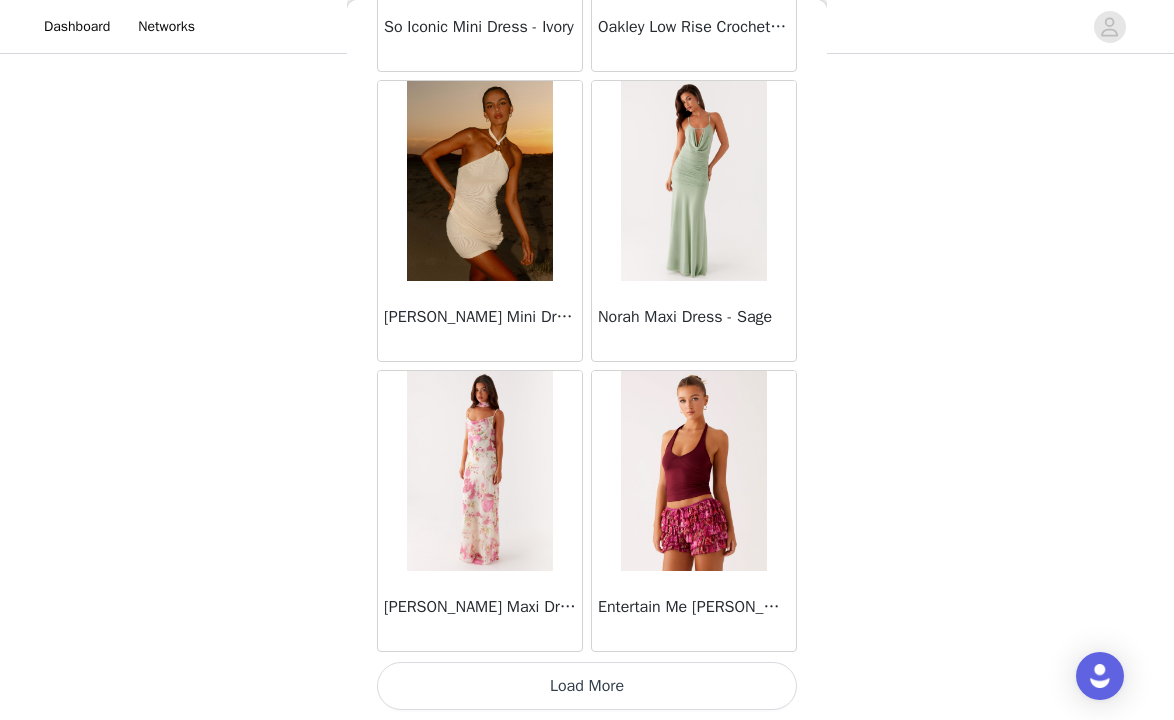 click on "Load More" at bounding box center [587, 686] 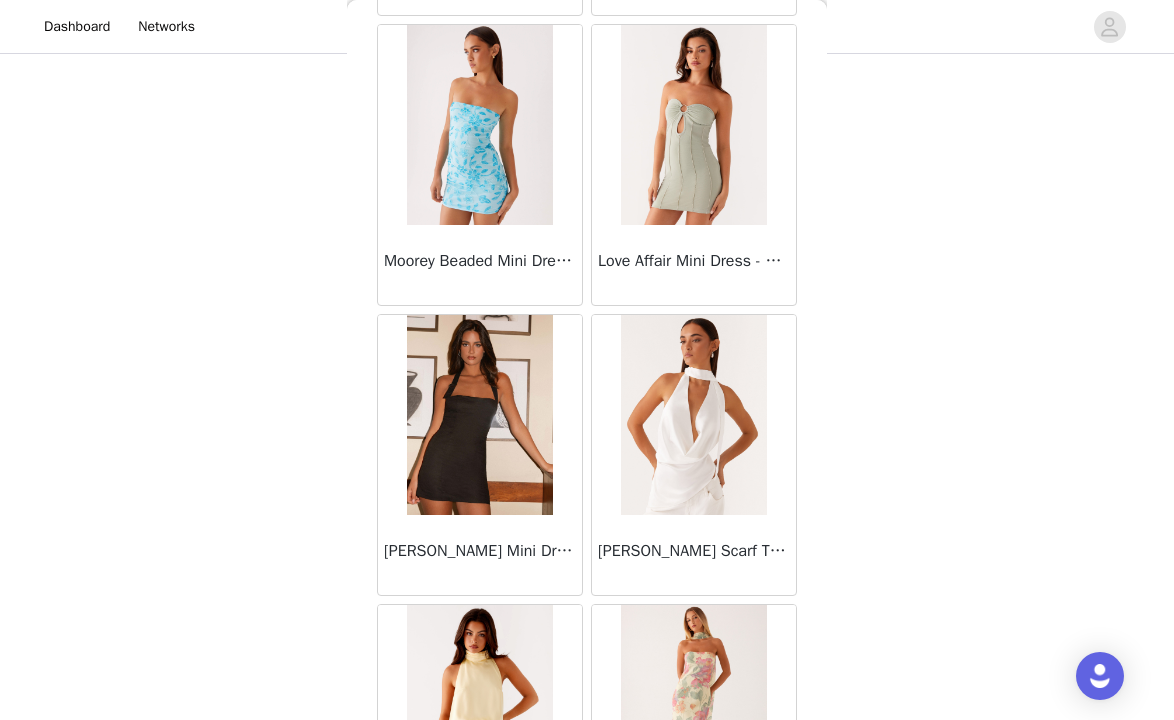 scroll, scrollTop: 25540, scrollLeft: 0, axis: vertical 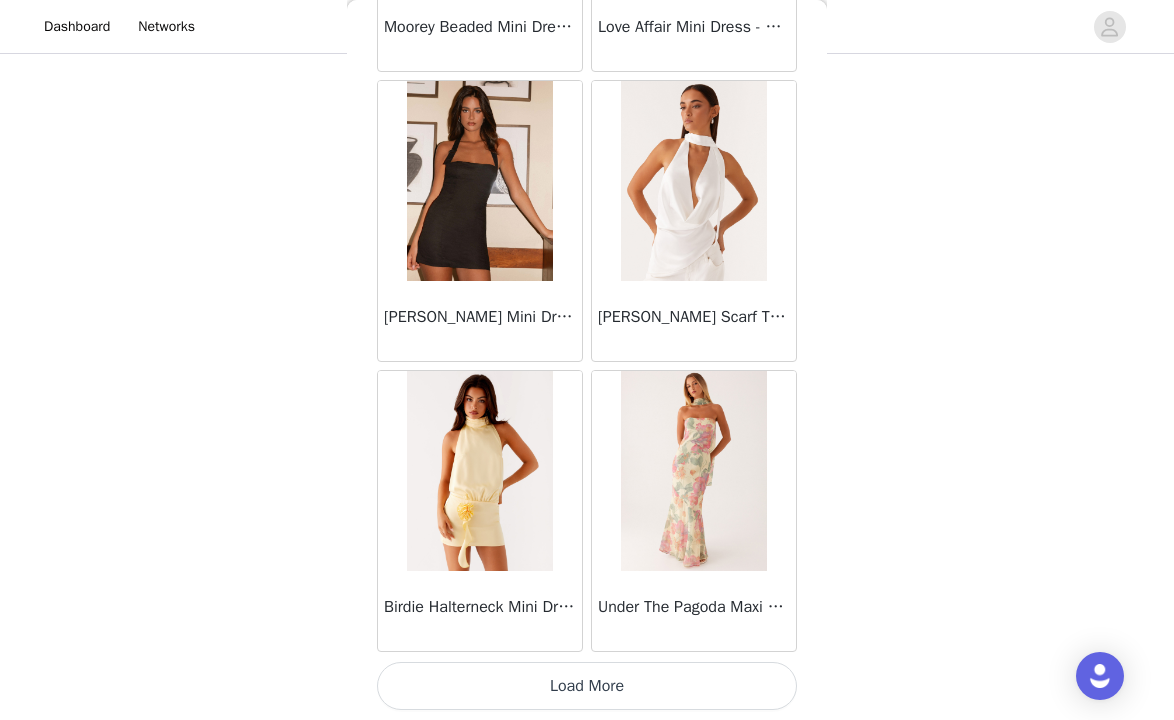 click on "Load More" at bounding box center (587, 686) 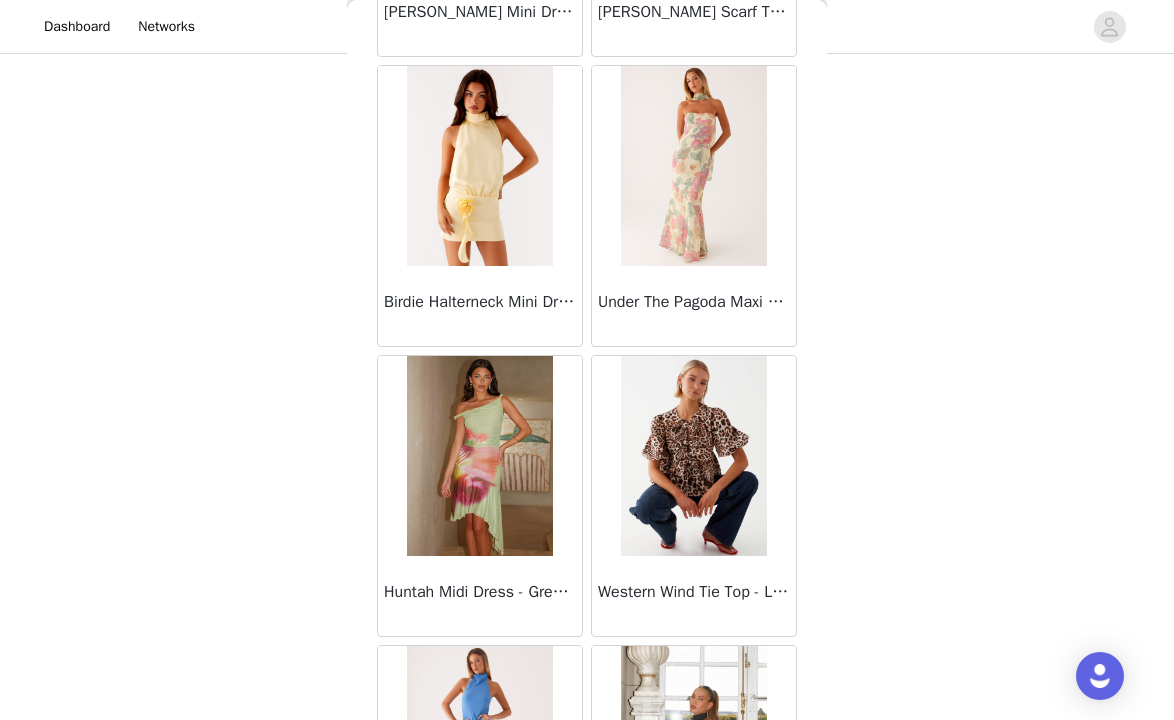 scroll, scrollTop: 28440, scrollLeft: 0, axis: vertical 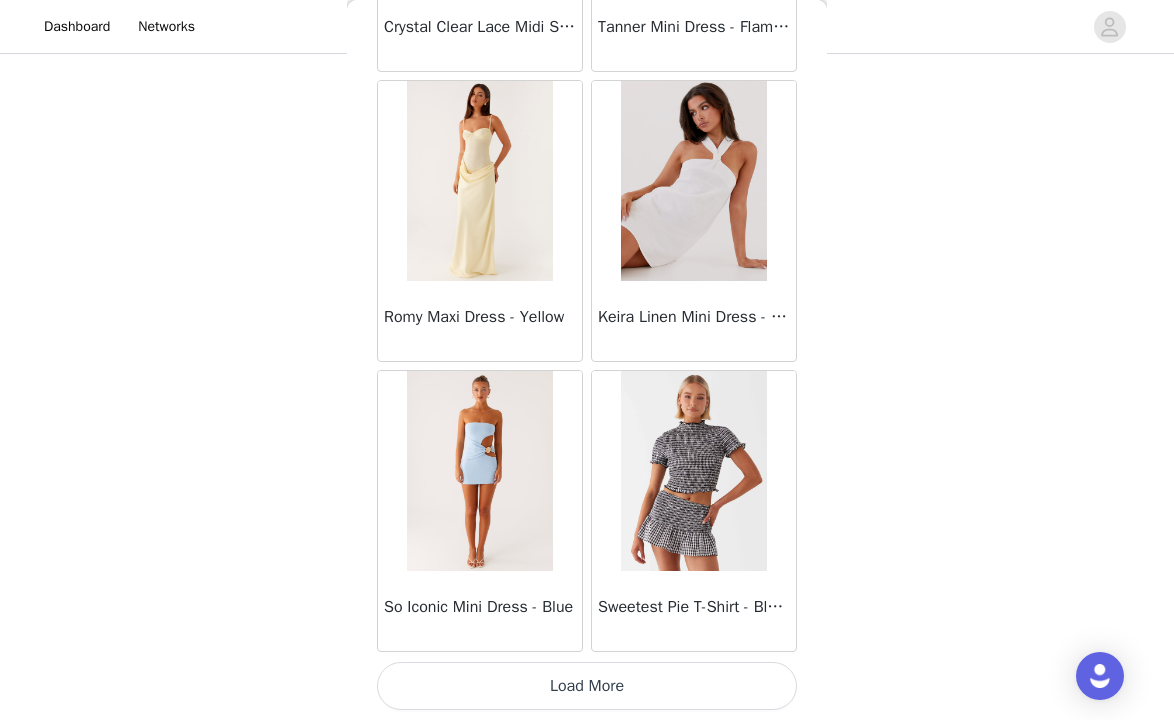click on "Load More" at bounding box center (587, 686) 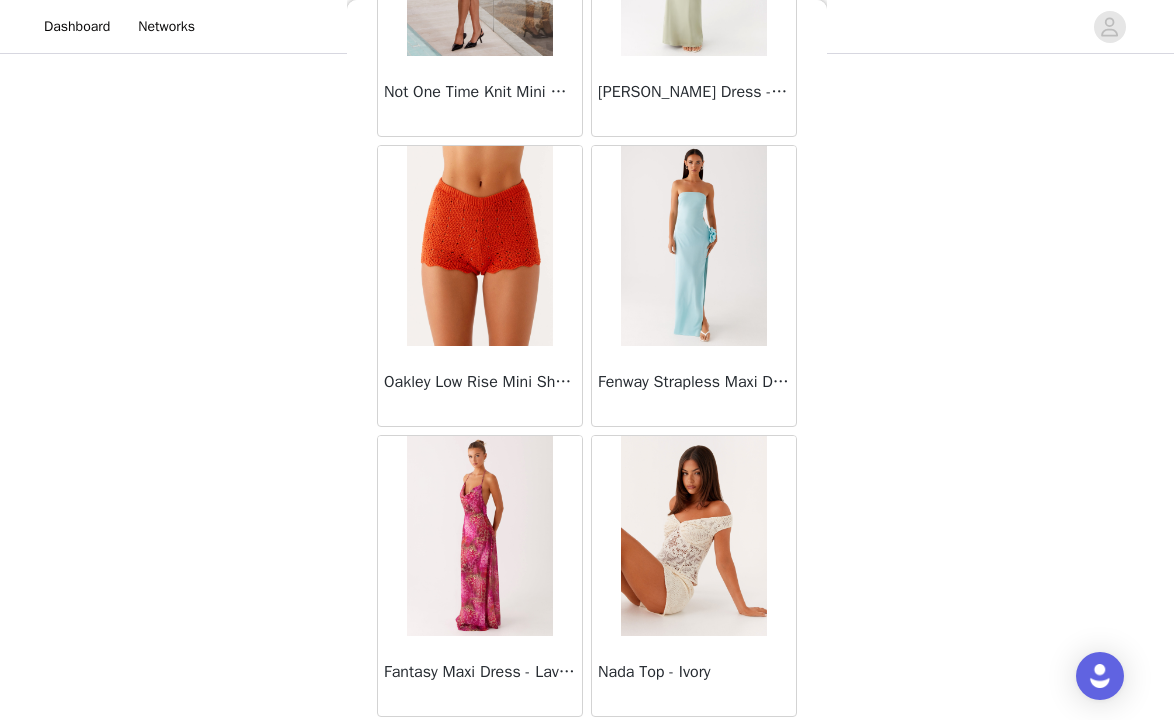scroll, scrollTop: 31340, scrollLeft: 0, axis: vertical 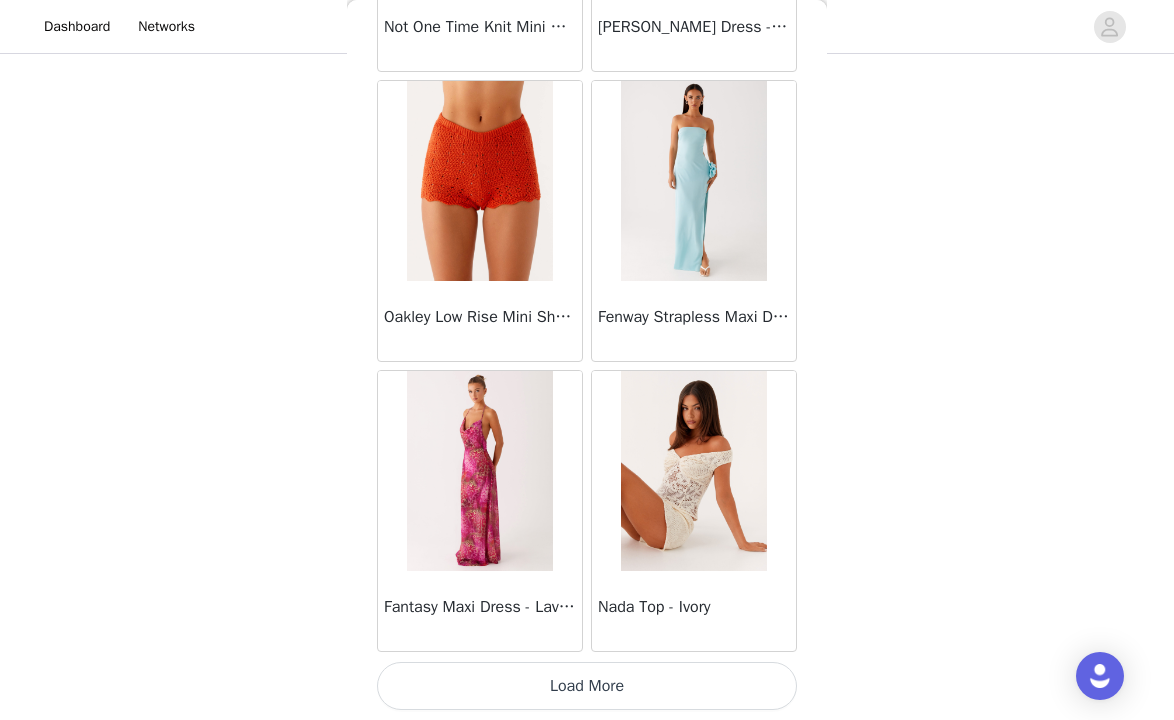 click on "Load More" at bounding box center (587, 686) 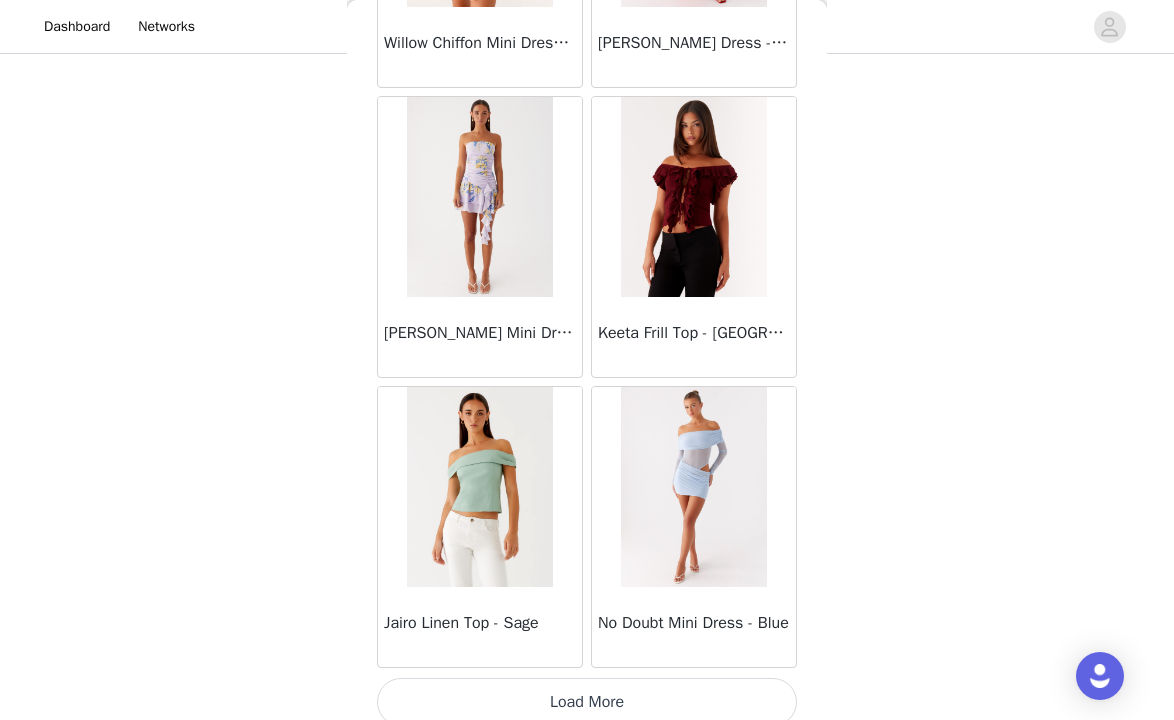 scroll, scrollTop: 34240, scrollLeft: 0, axis: vertical 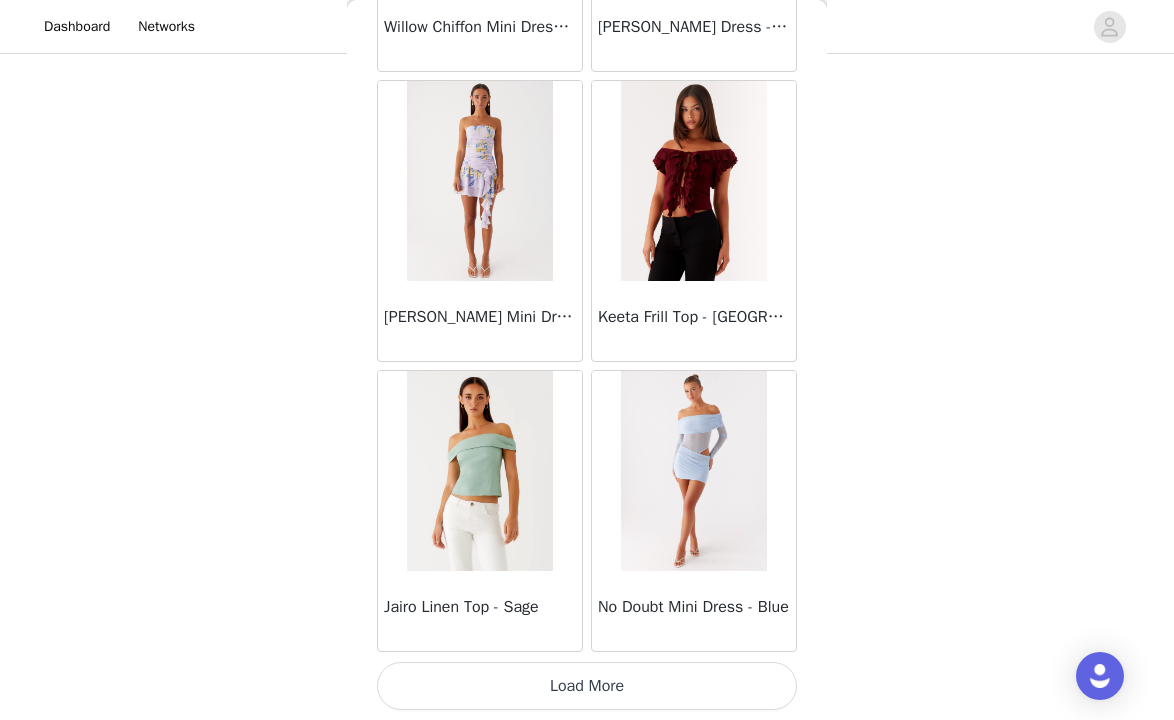 click on "Load More" at bounding box center [587, 686] 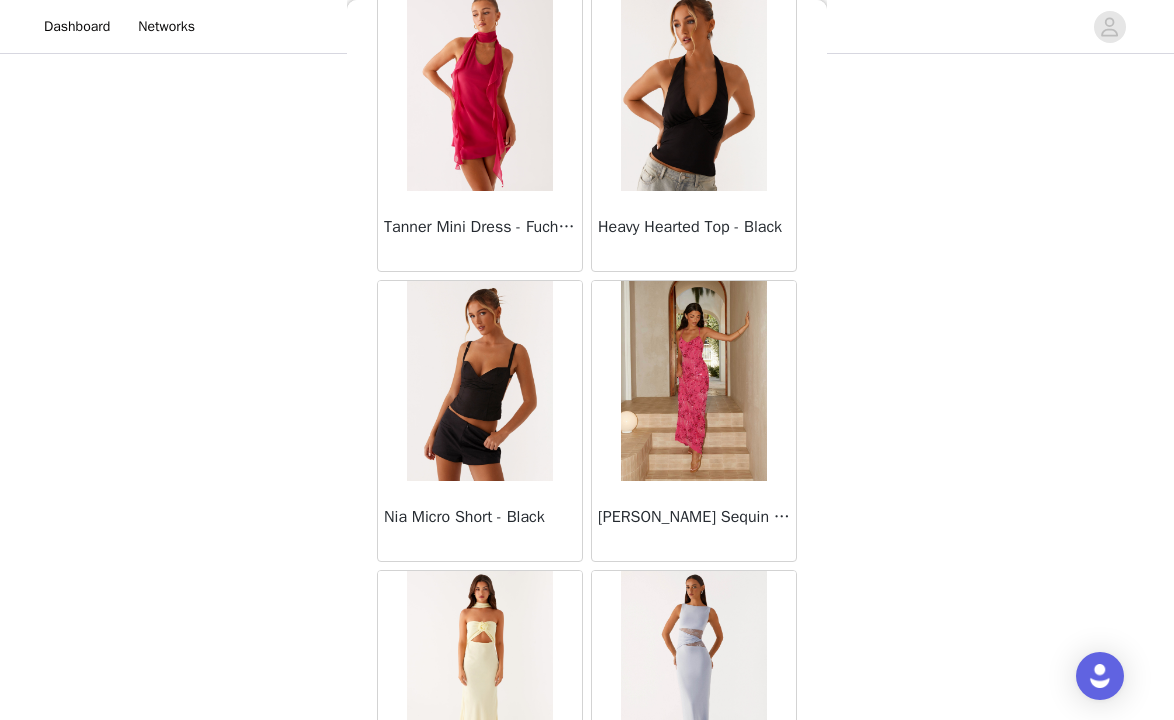 scroll, scrollTop: 37140, scrollLeft: 0, axis: vertical 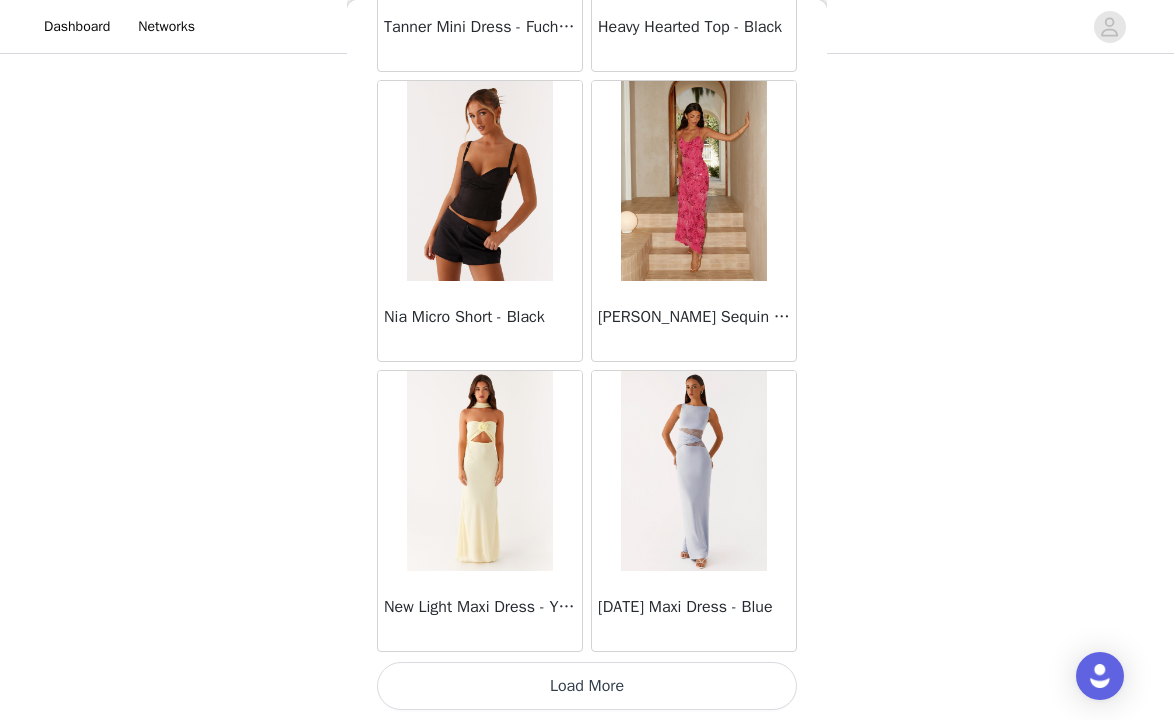 click on "Load More" at bounding box center (587, 686) 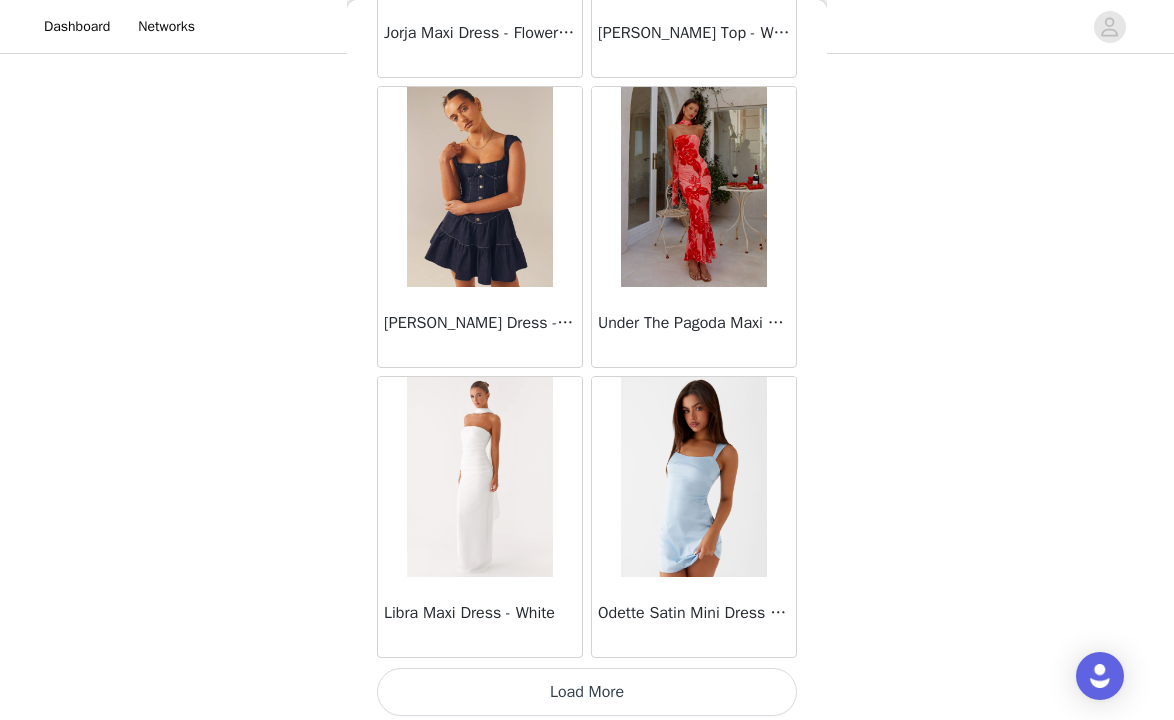 scroll, scrollTop: 40040, scrollLeft: 0, axis: vertical 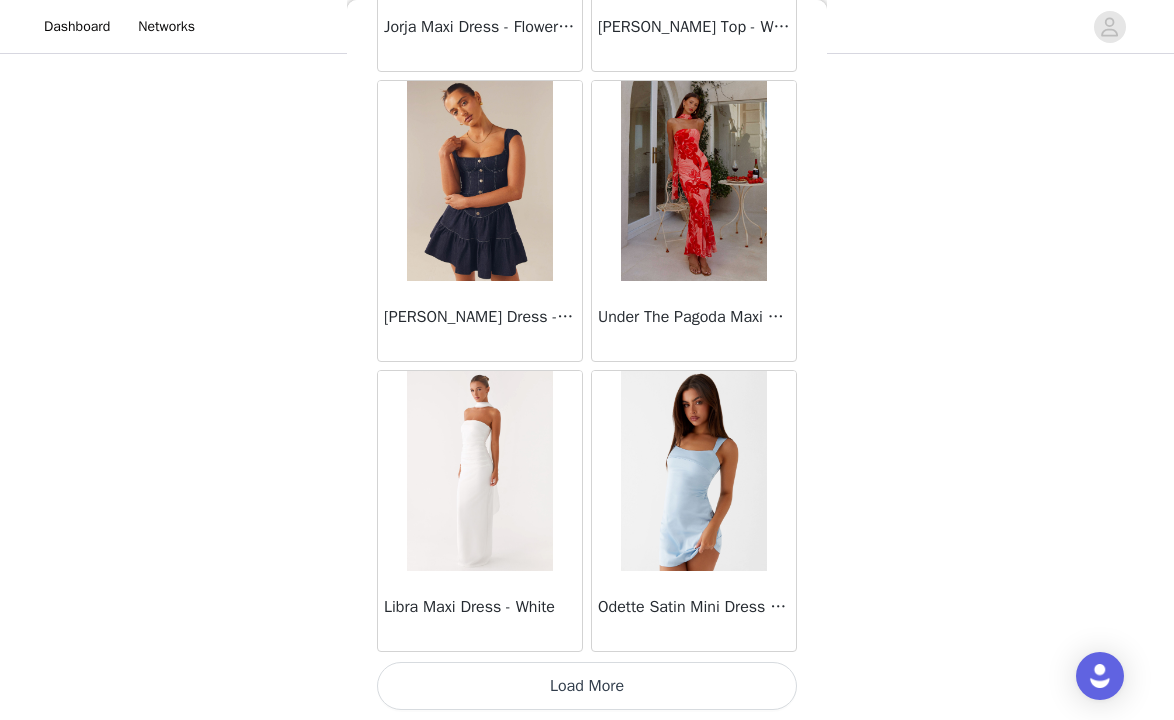 click on "Load More" at bounding box center [587, 686] 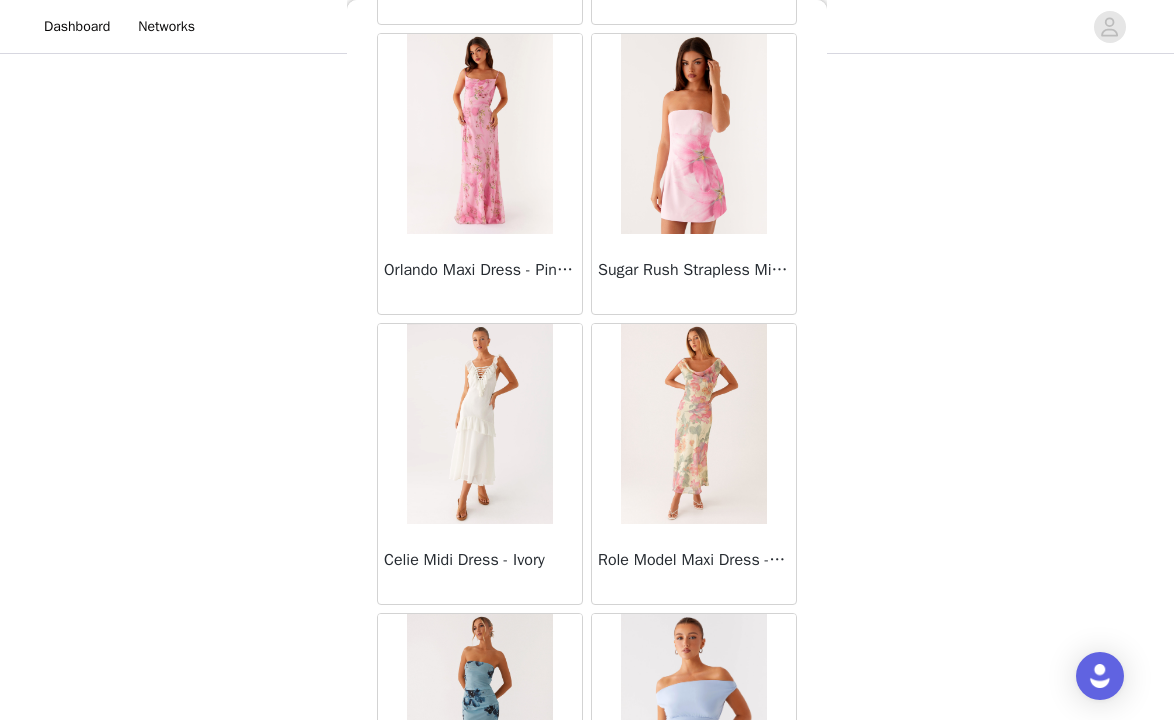 scroll, scrollTop: 42940, scrollLeft: 0, axis: vertical 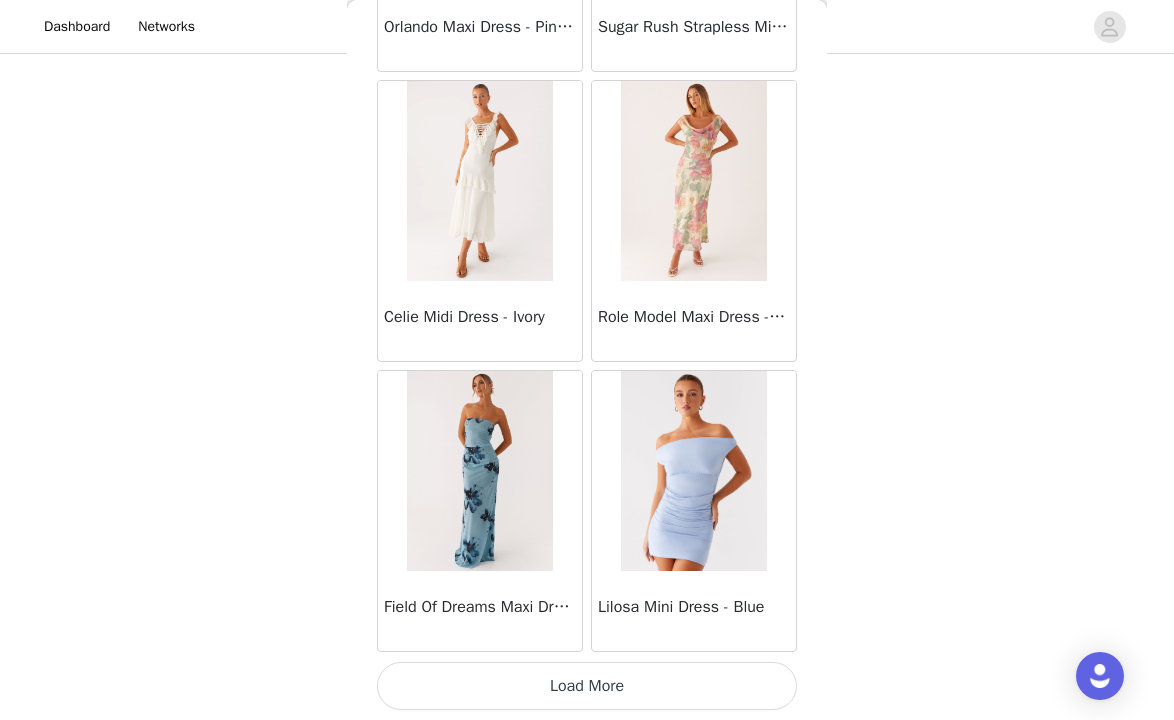 click on "Load More" at bounding box center [587, 686] 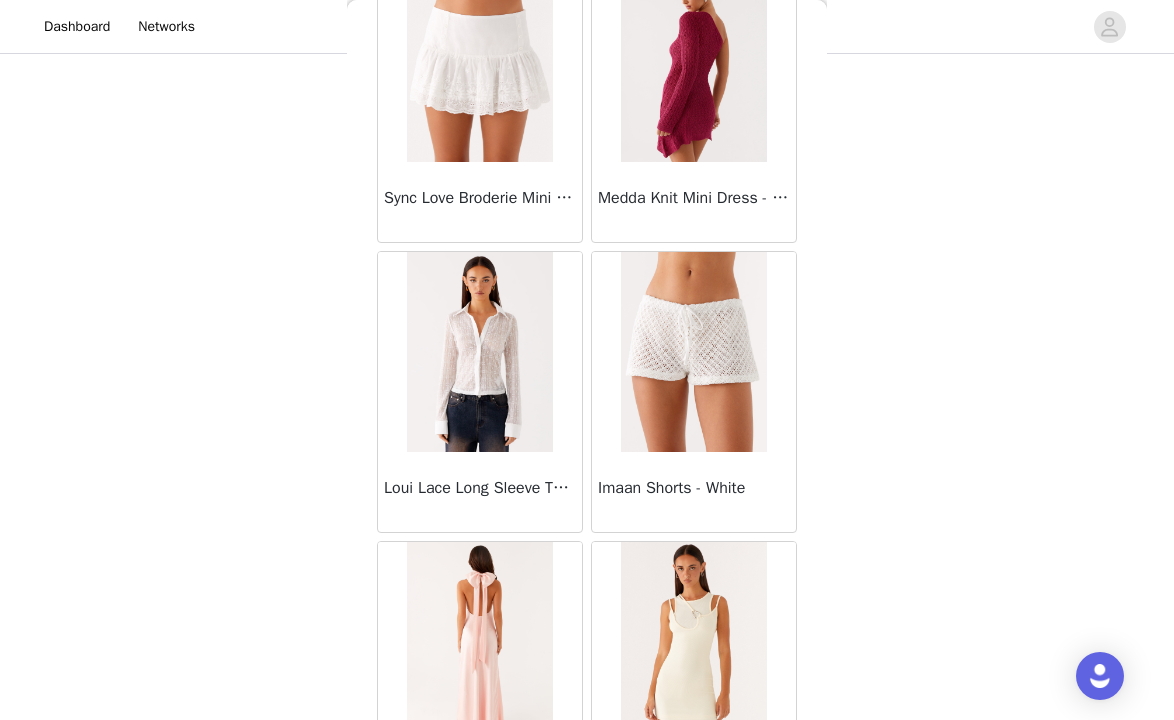 scroll, scrollTop: 45840, scrollLeft: 0, axis: vertical 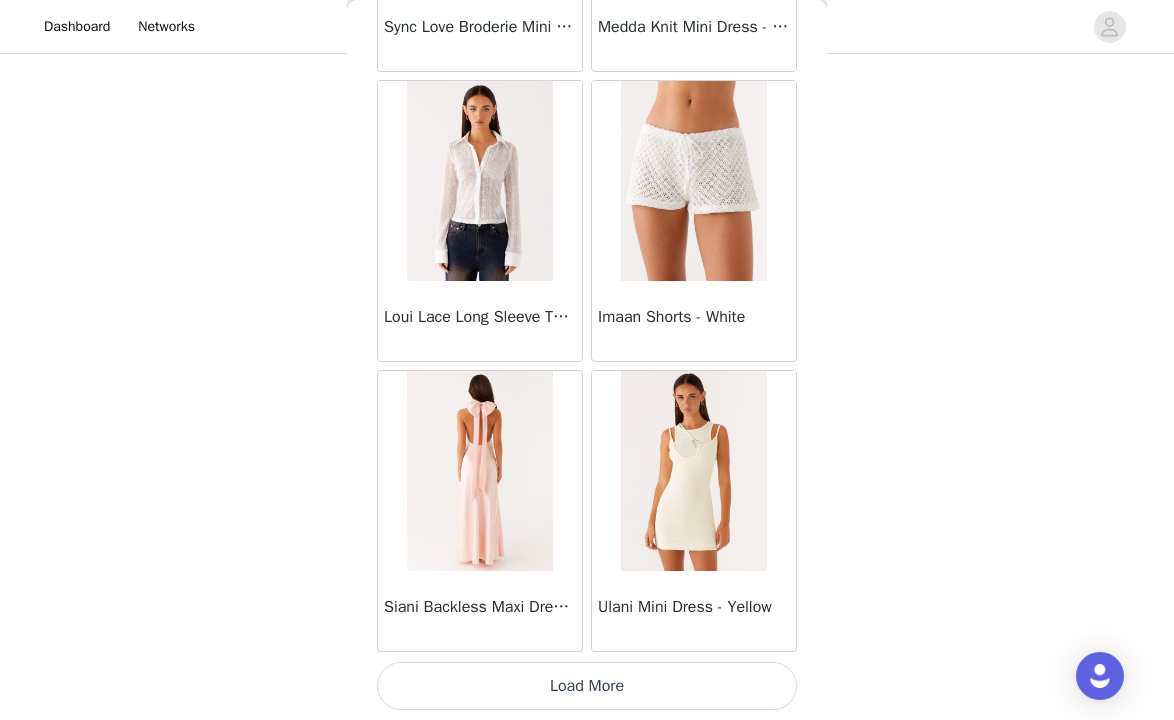 click on "Load More" at bounding box center [587, 686] 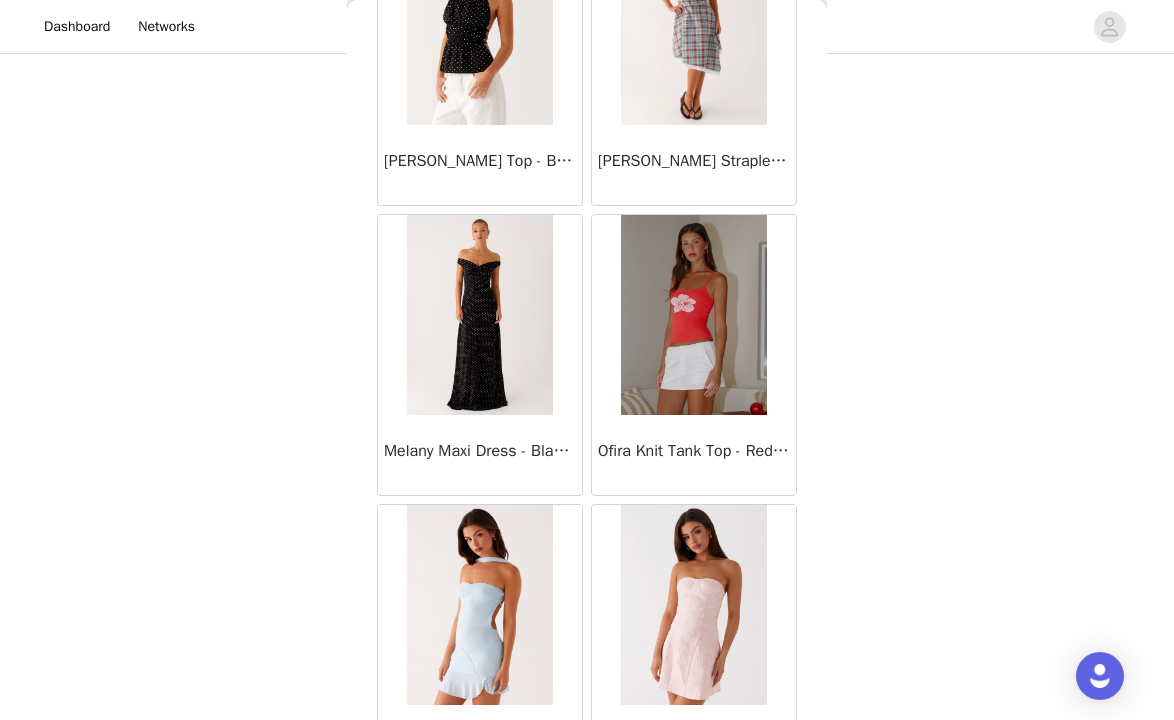 scroll, scrollTop: 48740, scrollLeft: 0, axis: vertical 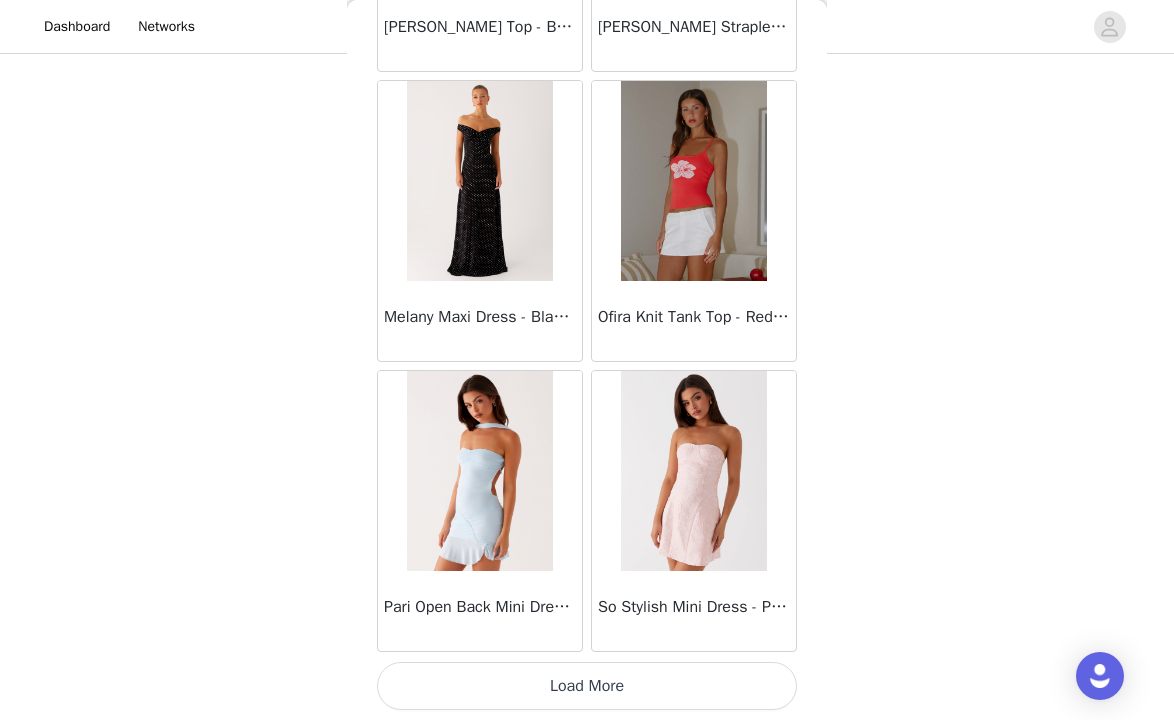 click on "Load More" at bounding box center [587, 686] 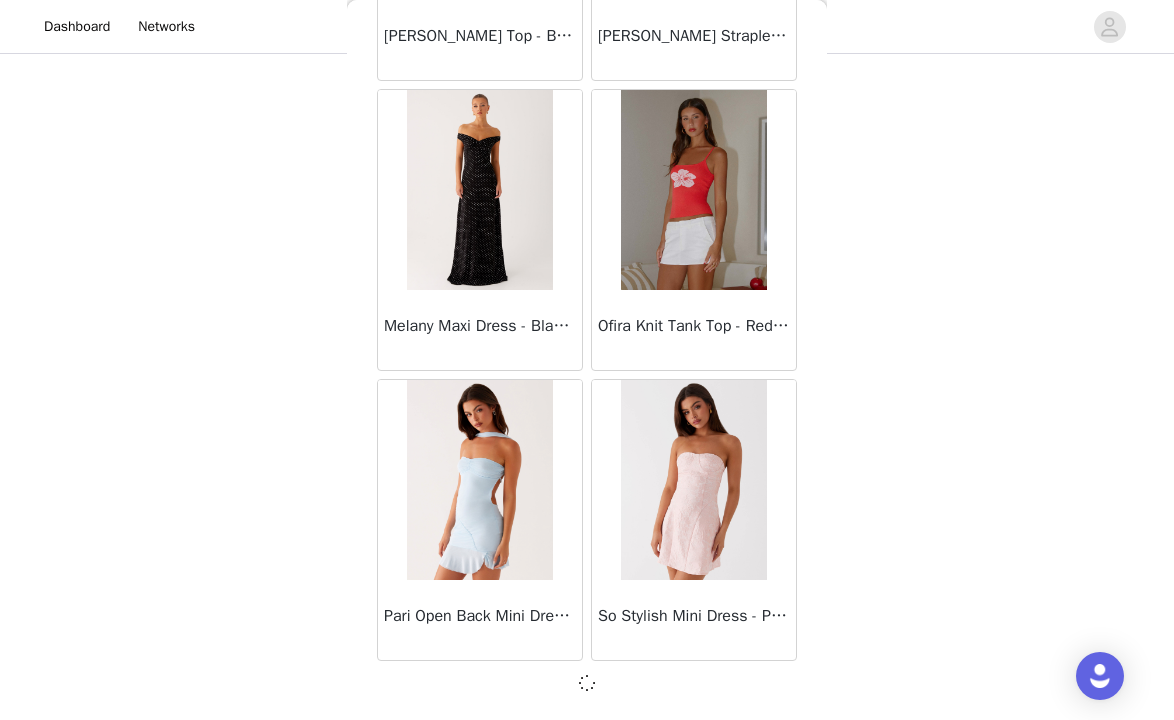 scroll, scrollTop: 48731, scrollLeft: 0, axis: vertical 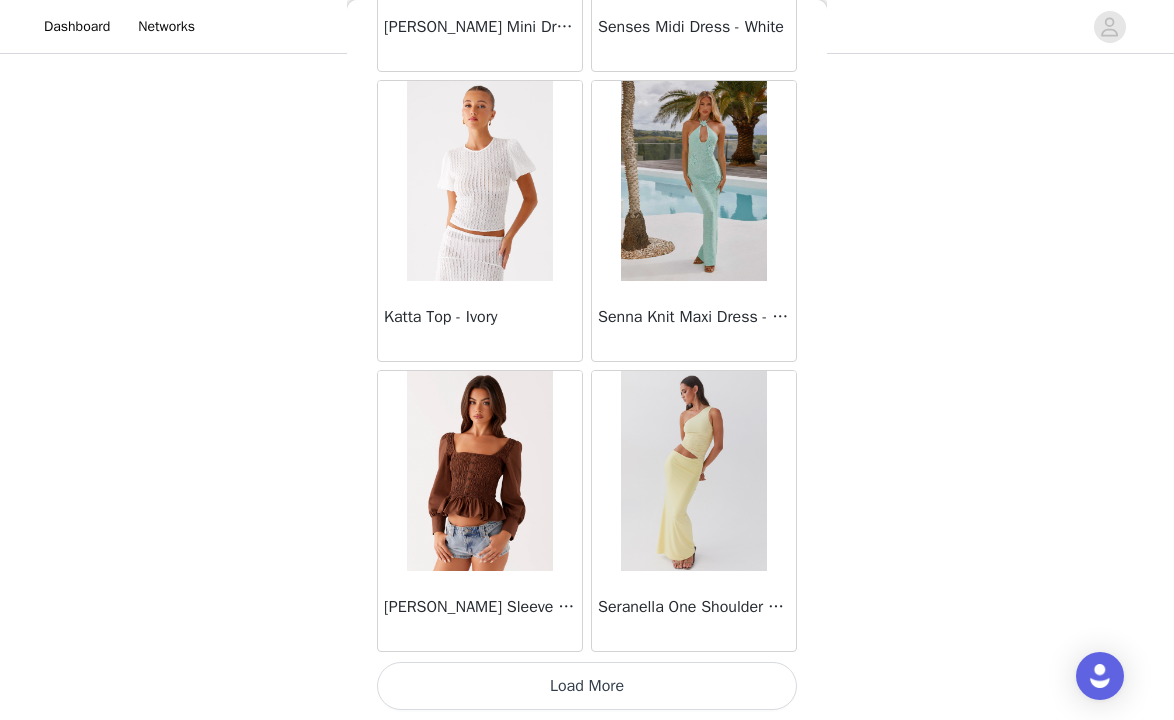 click on "Load More" at bounding box center [587, 686] 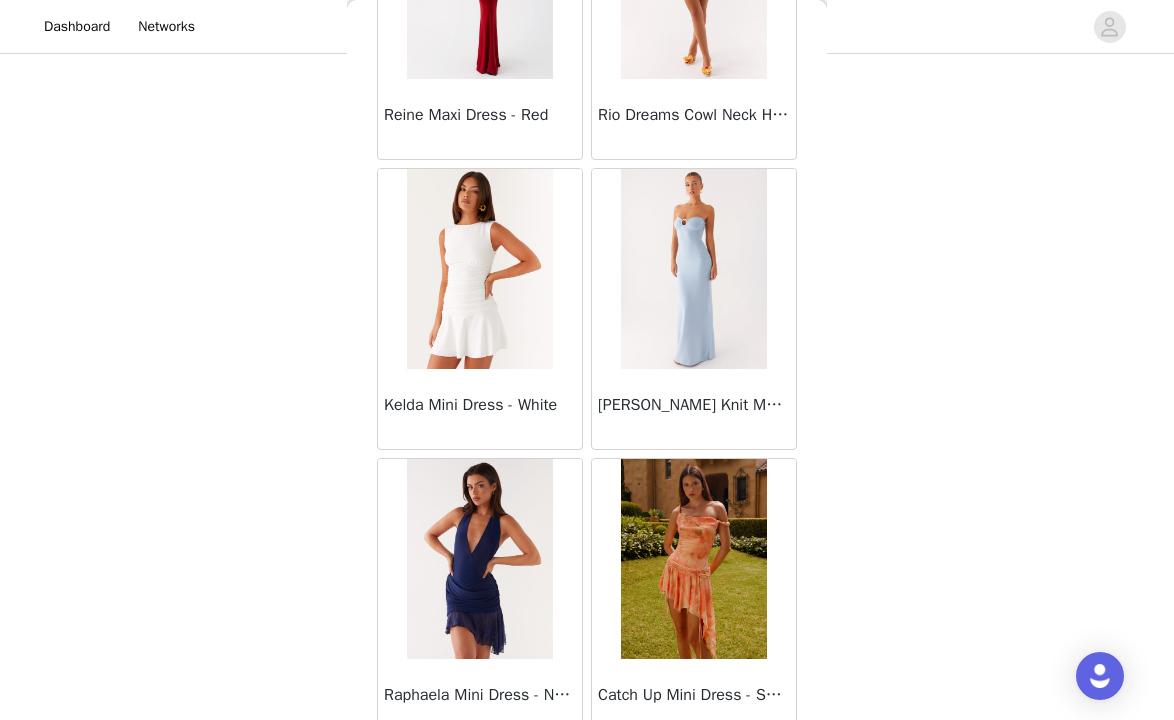 scroll, scrollTop: 54540, scrollLeft: 0, axis: vertical 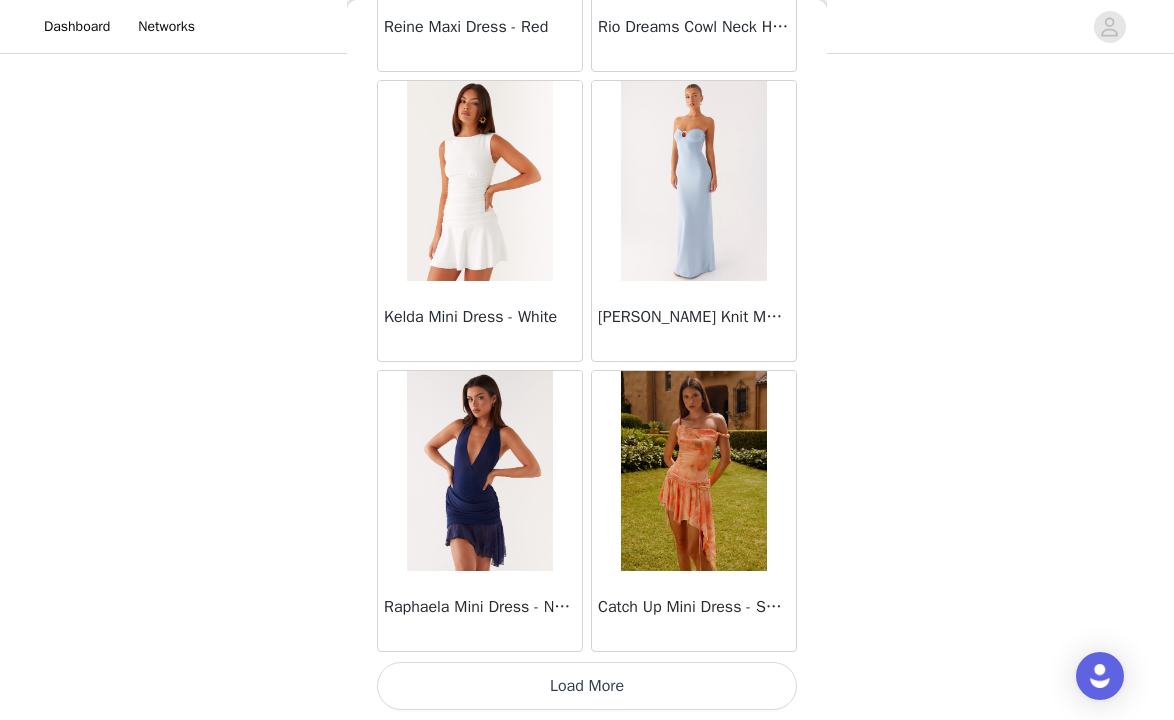 click on "Load More" at bounding box center [587, 686] 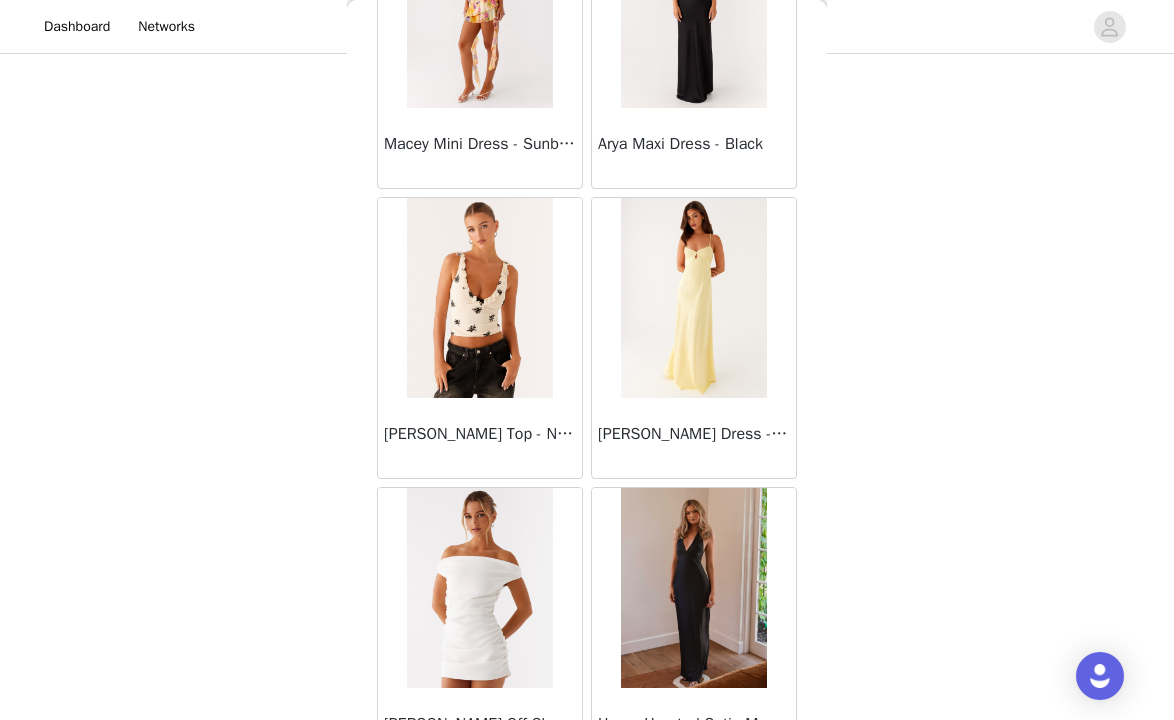 scroll, scrollTop: 57440, scrollLeft: 0, axis: vertical 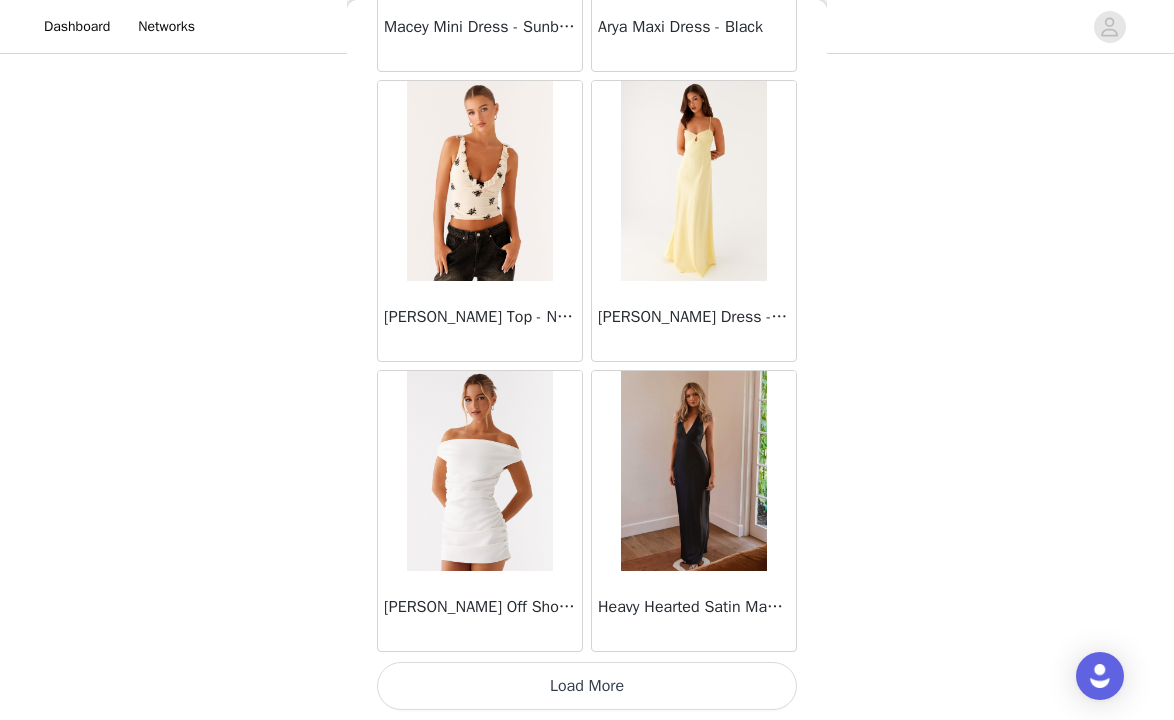 click on "Load More" at bounding box center [587, 686] 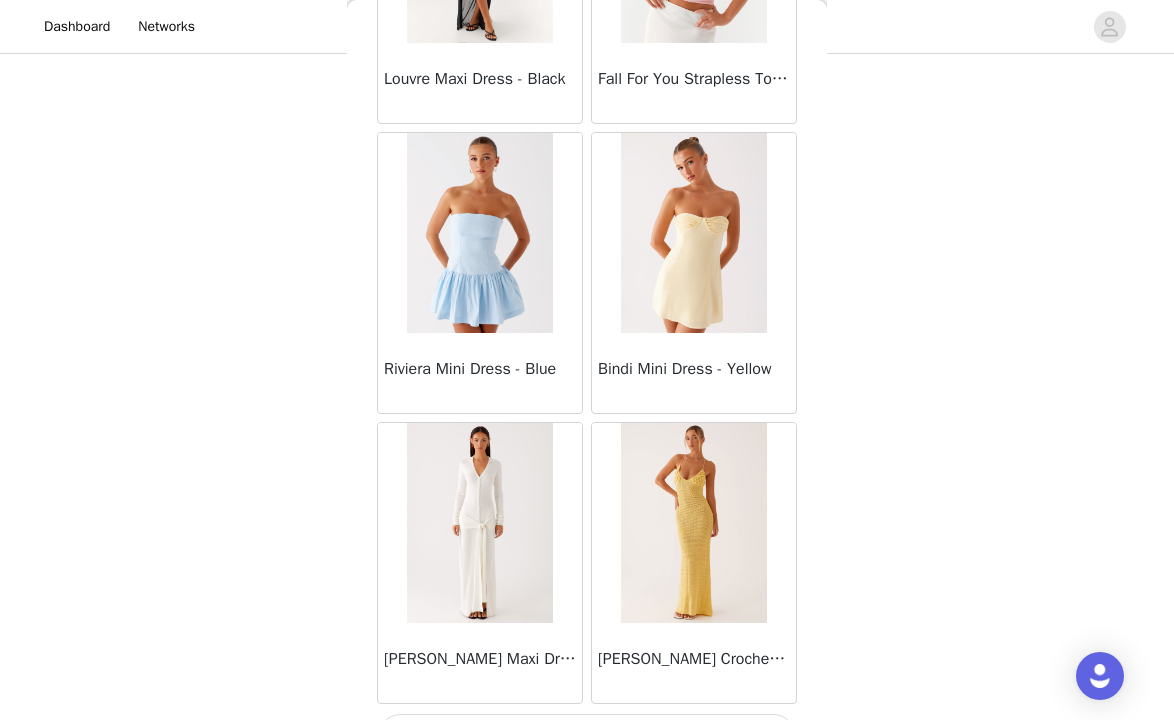 scroll, scrollTop: 60340, scrollLeft: 0, axis: vertical 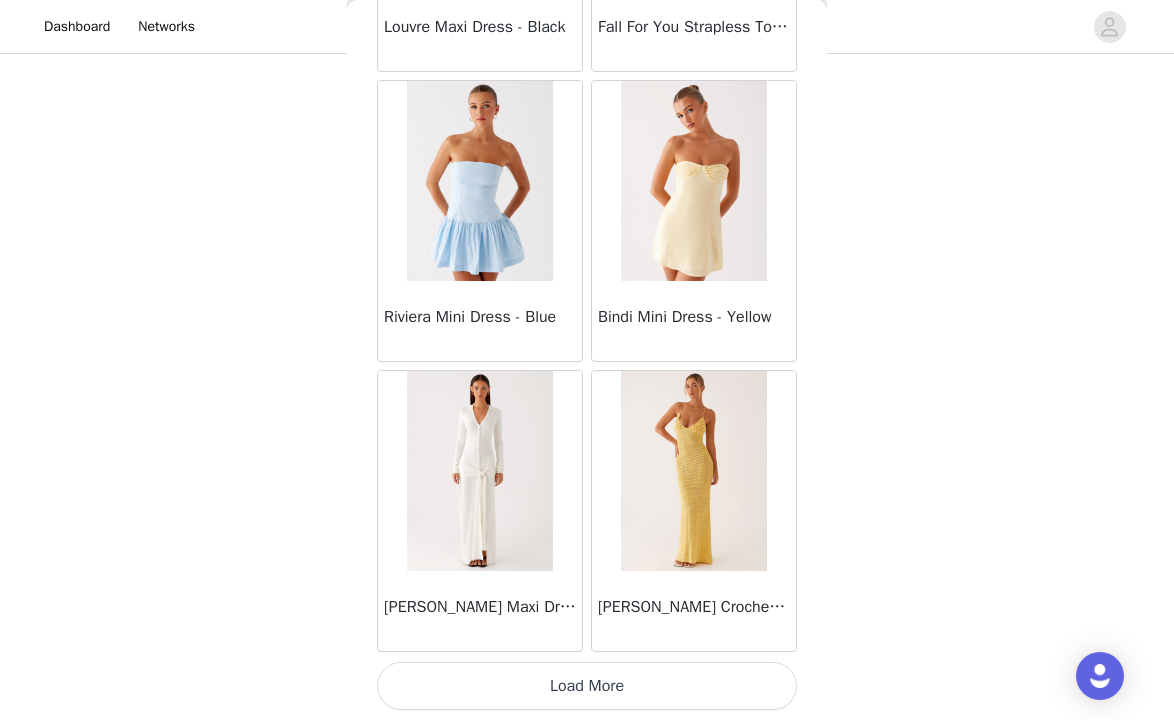 click on "[PERSON_NAME] Crochet Maxi Dress - Yellow" at bounding box center (694, 511) 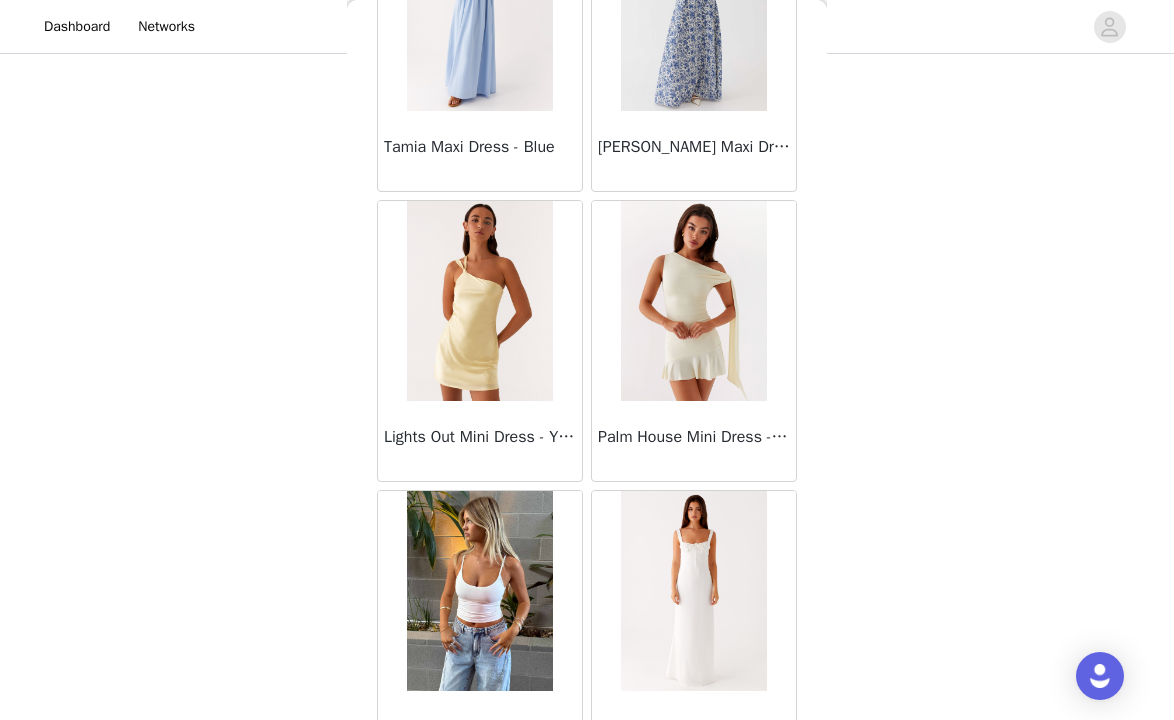 scroll, scrollTop: 63240, scrollLeft: 0, axis: vertical 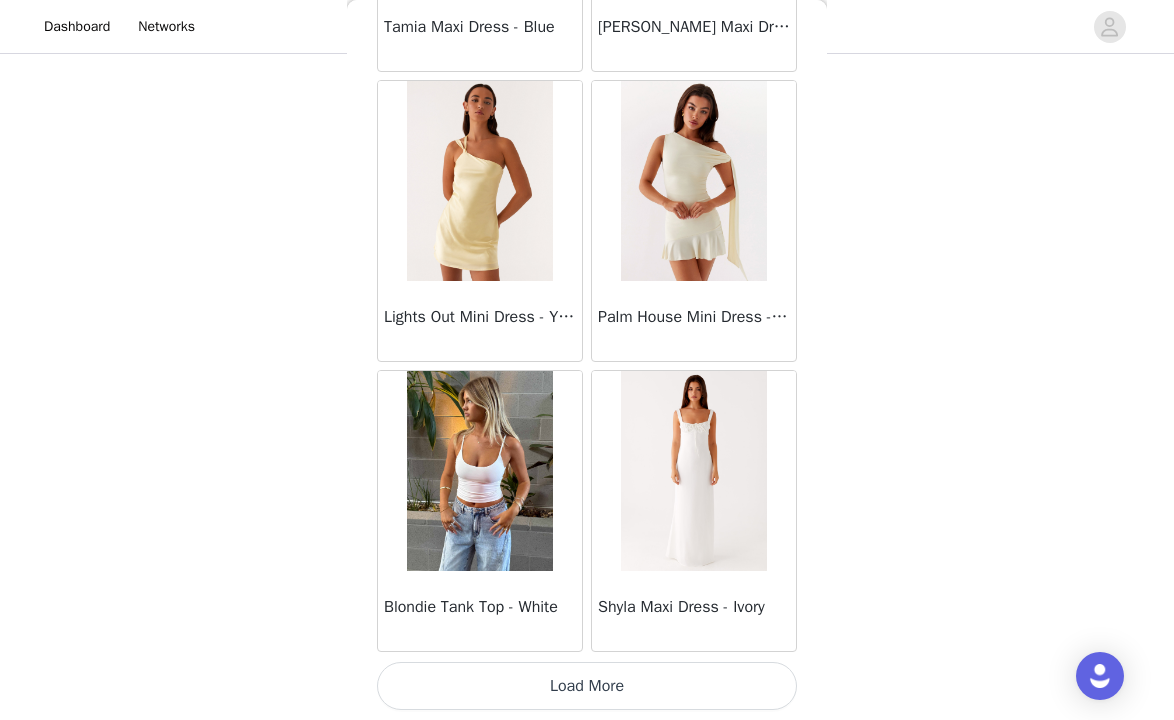 click on "Load More" at bounding box center [587, 686] 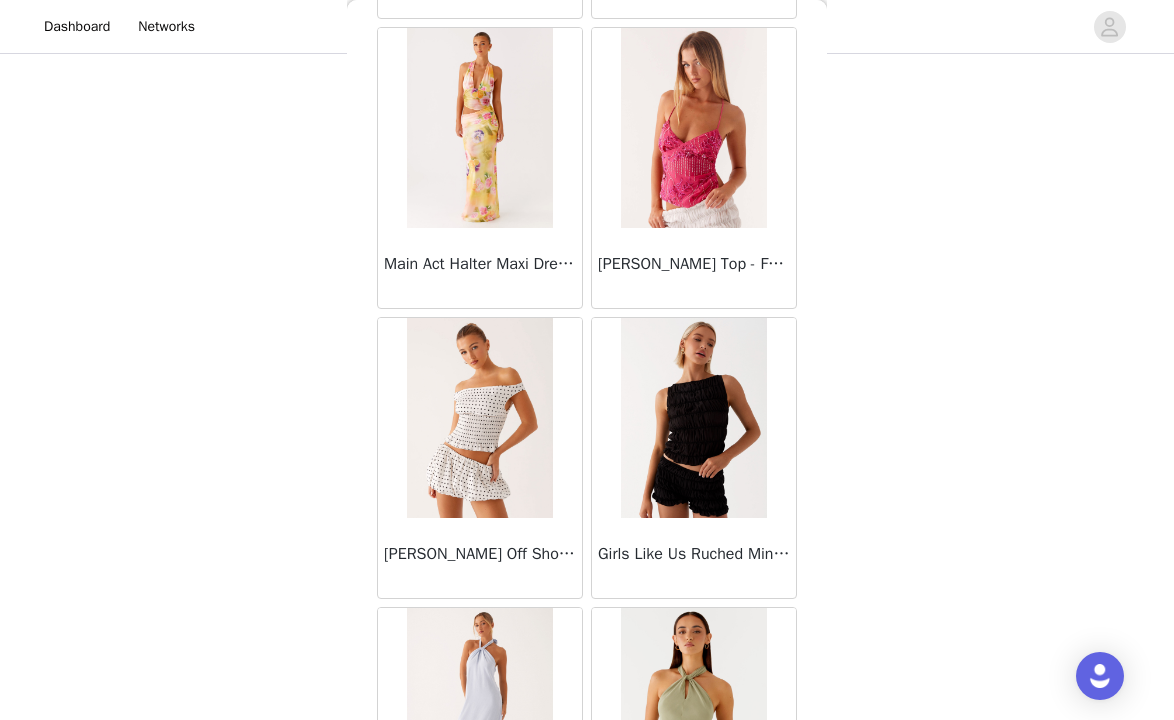 scroll, scrollTop: 66140, scrollLeft: 0, axis: vertical 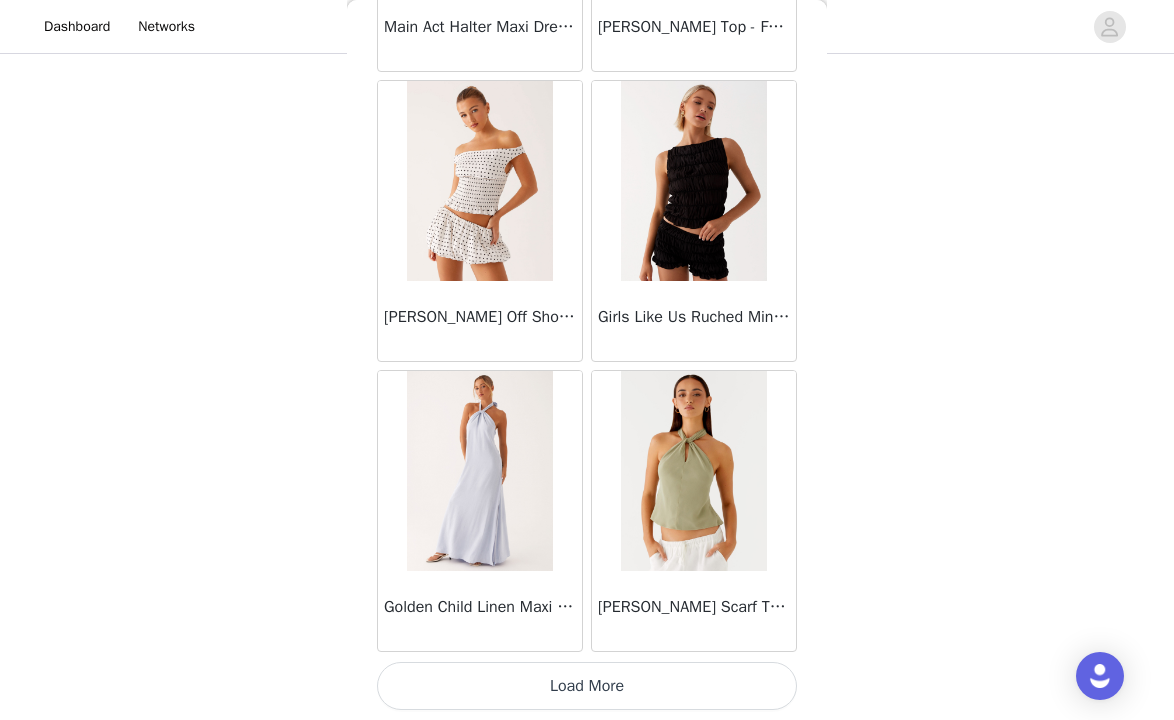 click on "Load More" at bounding box center [587, 686] 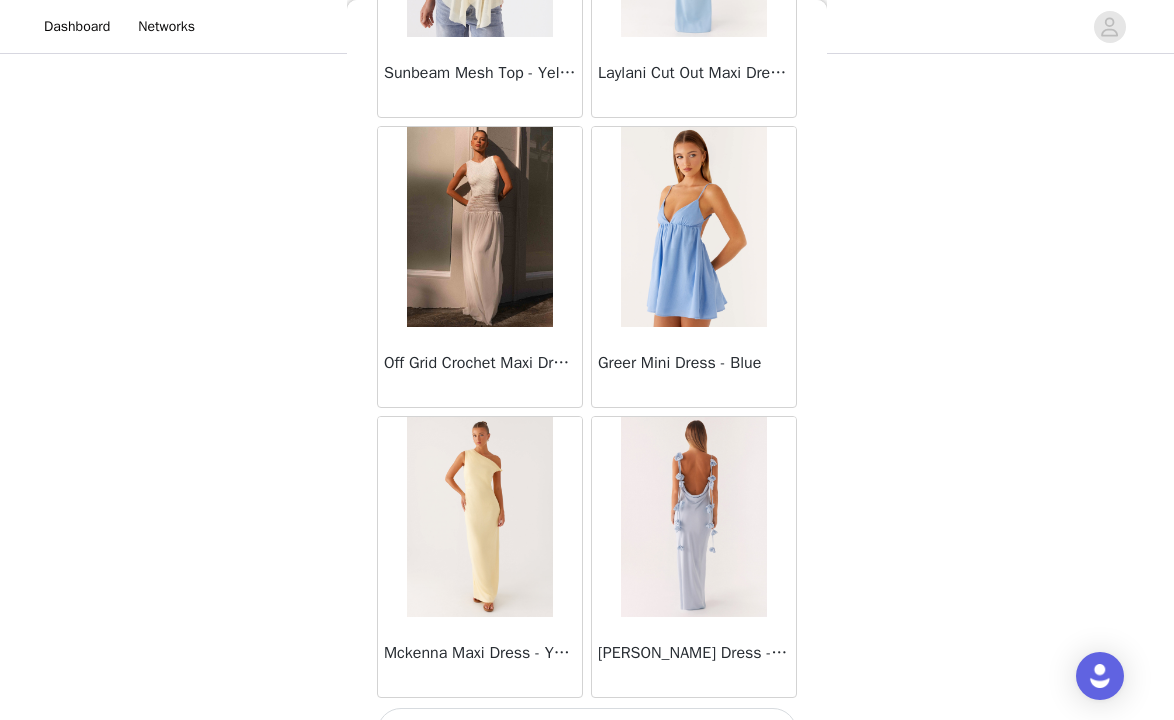 scroll, scrollTop: 69040, scrollLeft: 0, axis: vertical 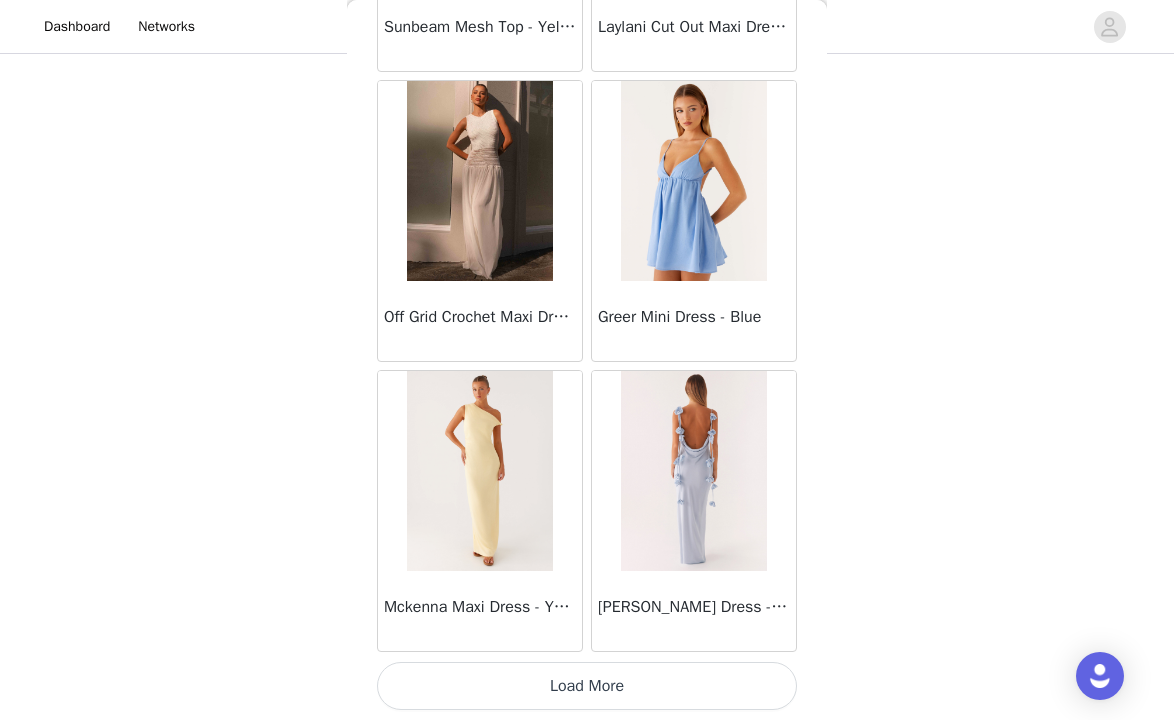 click on "Load More" at bounding box center [587, 686] 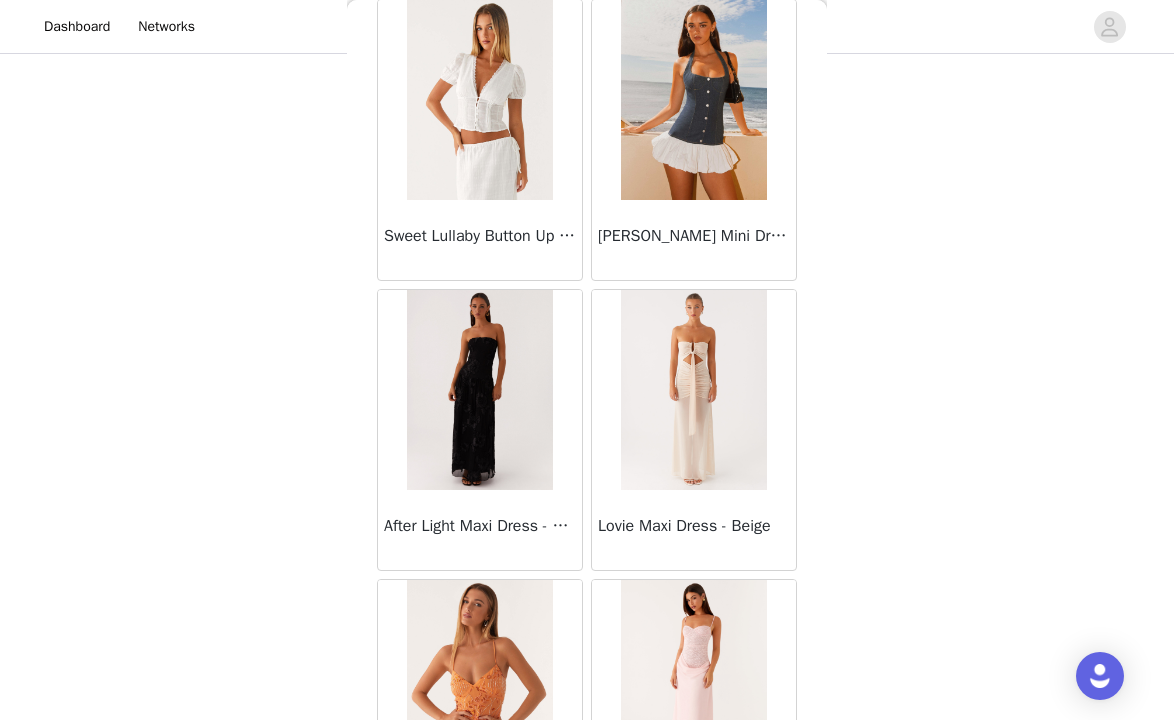 scroll, scrollTop: 71940, scrollLeft: 0, axis: vertical 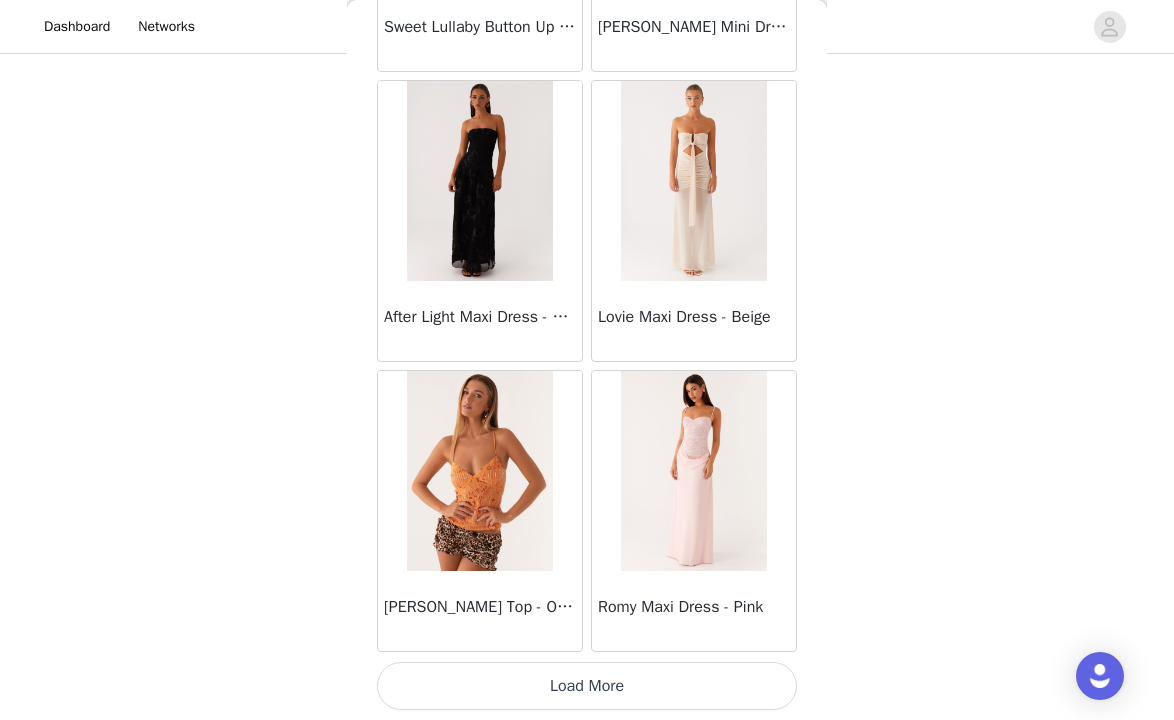 click on "Load More" at bounding box center (587, 686) 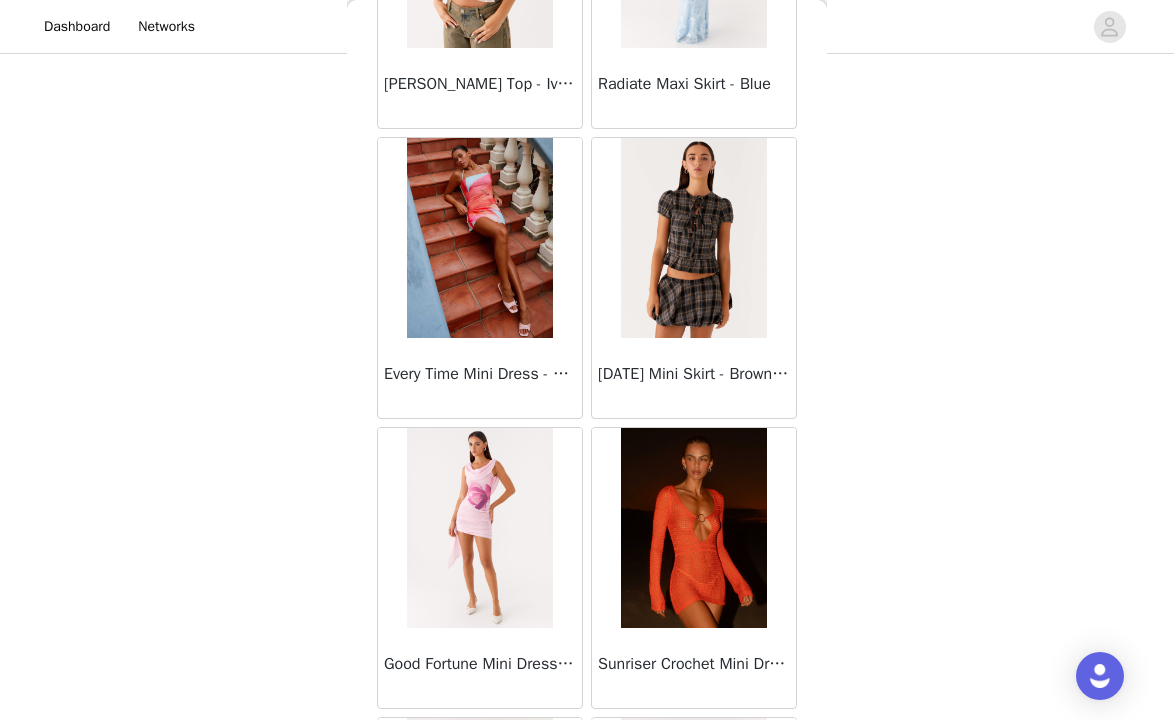scroll, scrollTop: 74064, scrollLeft: 0, axis: vertical 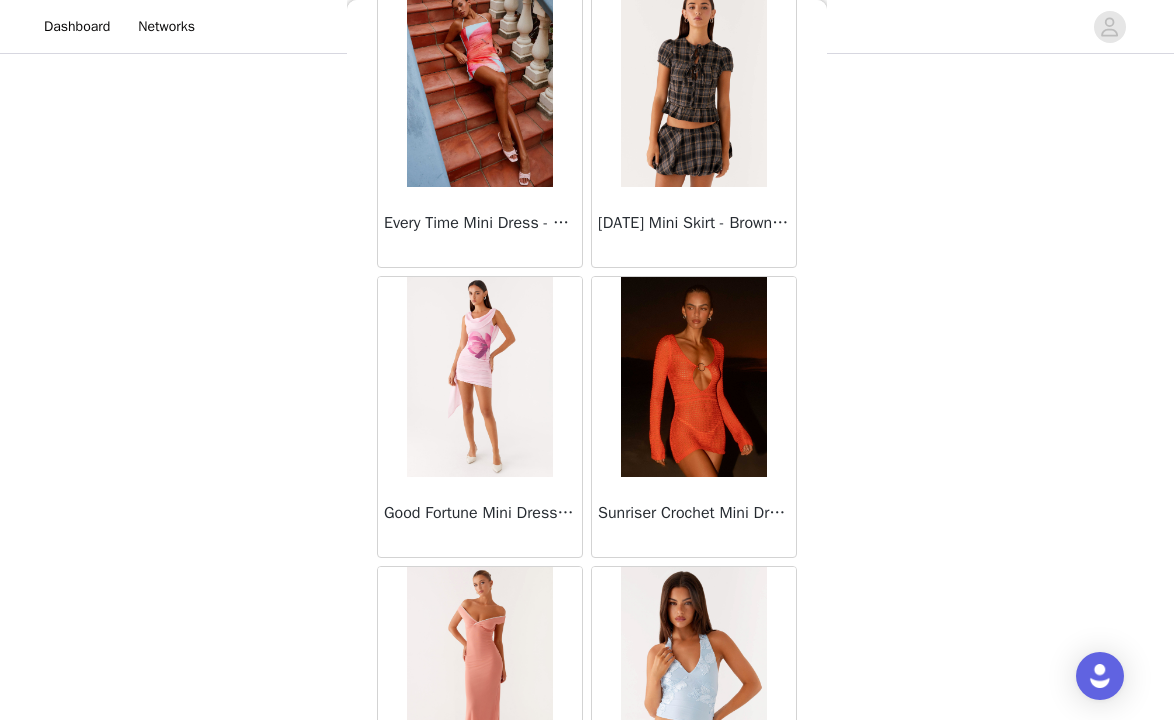 click on "Good Fortune Mini Dress - Pink" at bounding box center [480, 517] 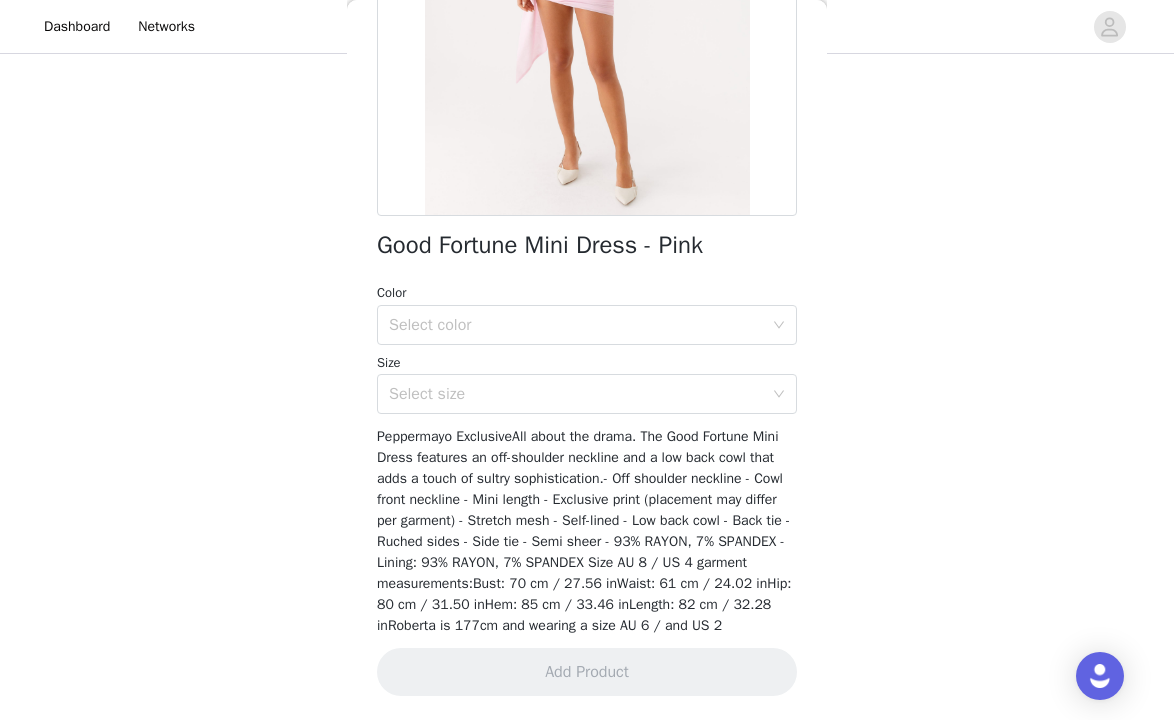 scroll, scrollTop: 355, scrollLeft: 0, axis: vertical 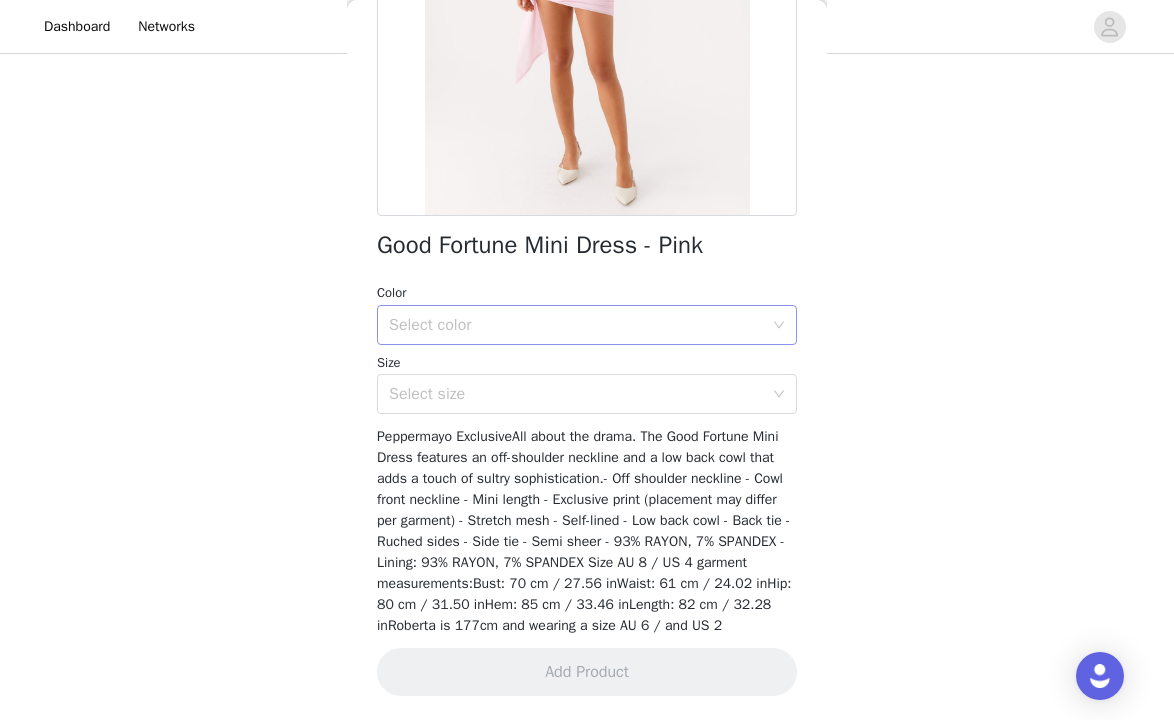 click on "Select color" at bounding box center (587, 325) 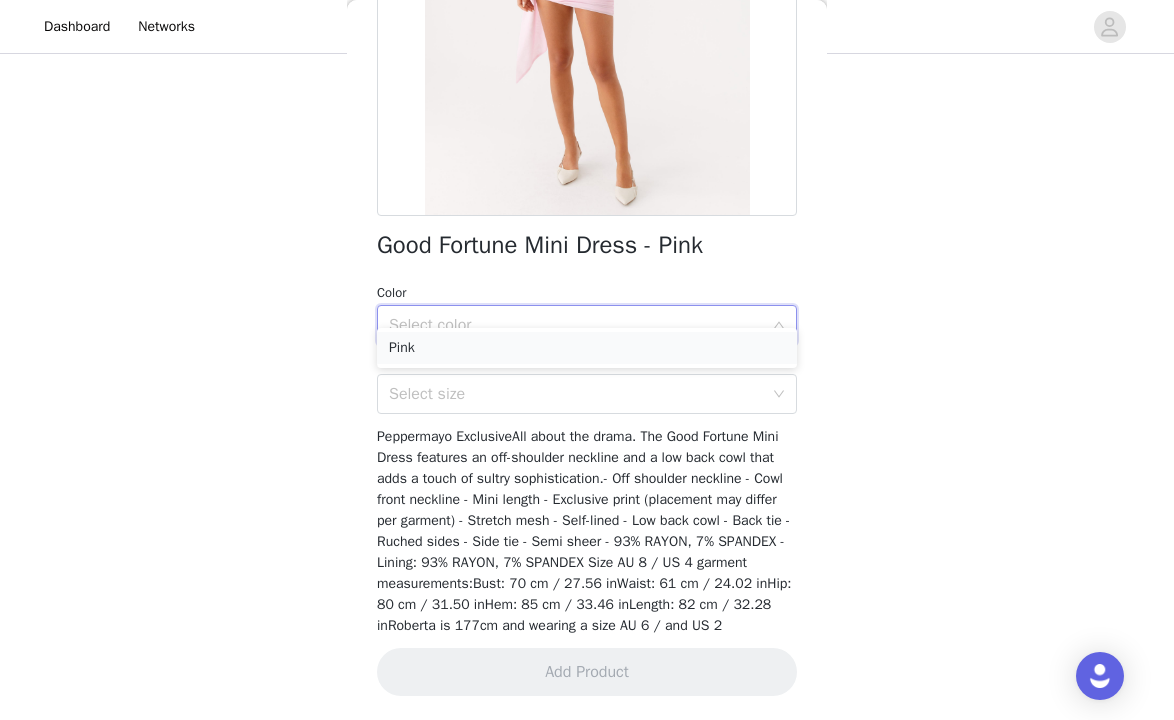 click on "Pink" at bounding box center [587, 348] 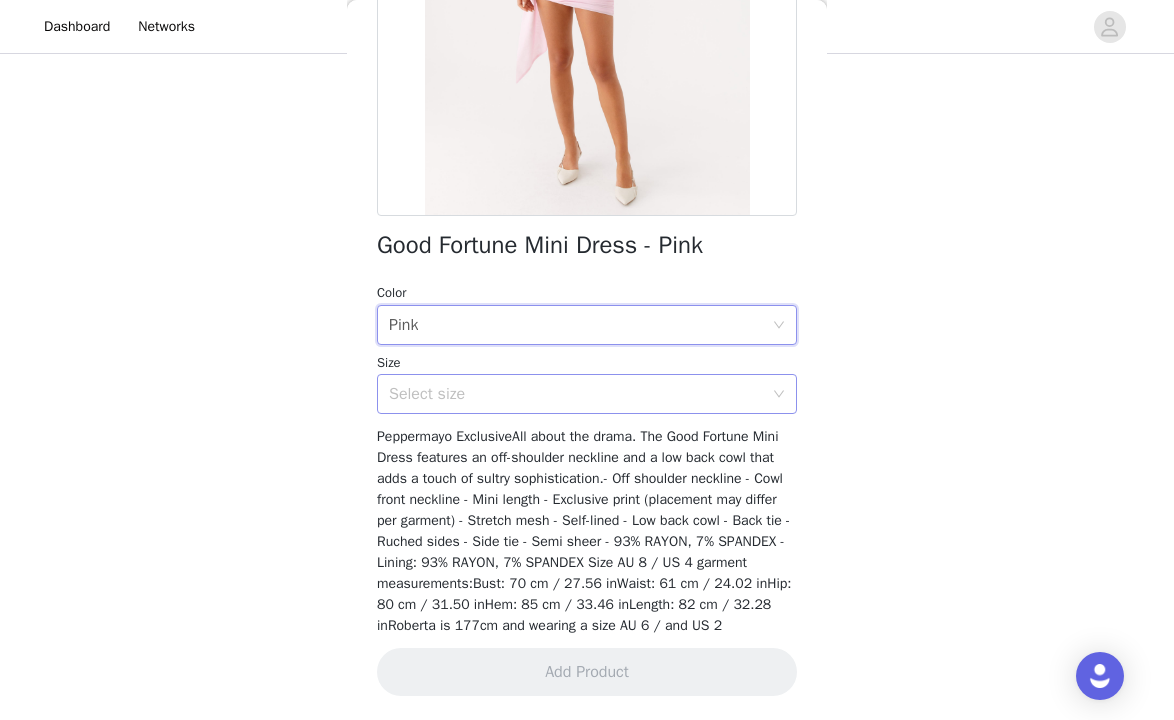 click on "Select size" at bounding box center [576, 394] 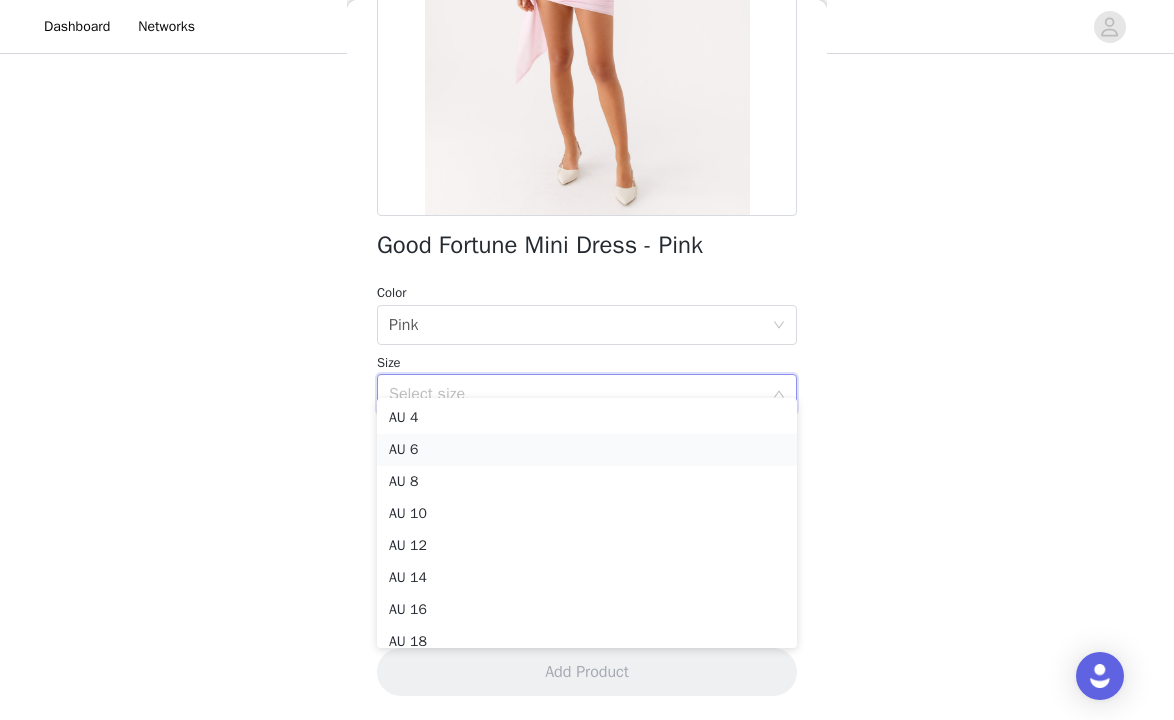 click on "AU 6" at bounding box center [587, 450] 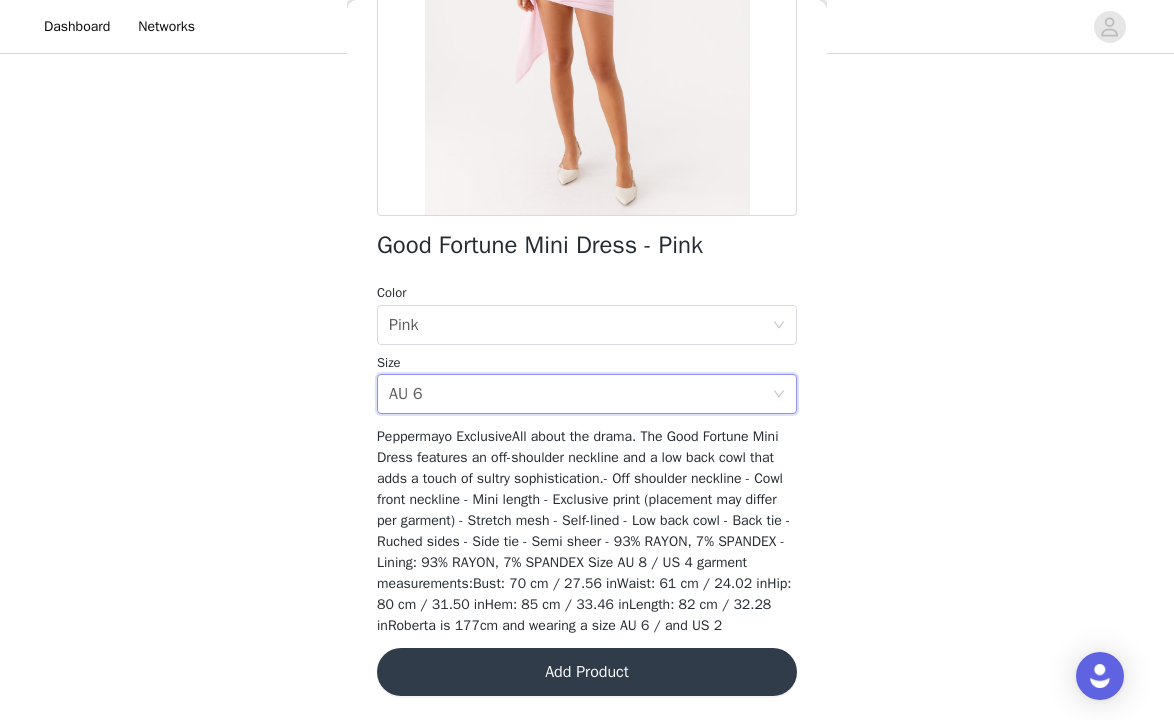 click on "Add Product" at bounding box center (587, 672) 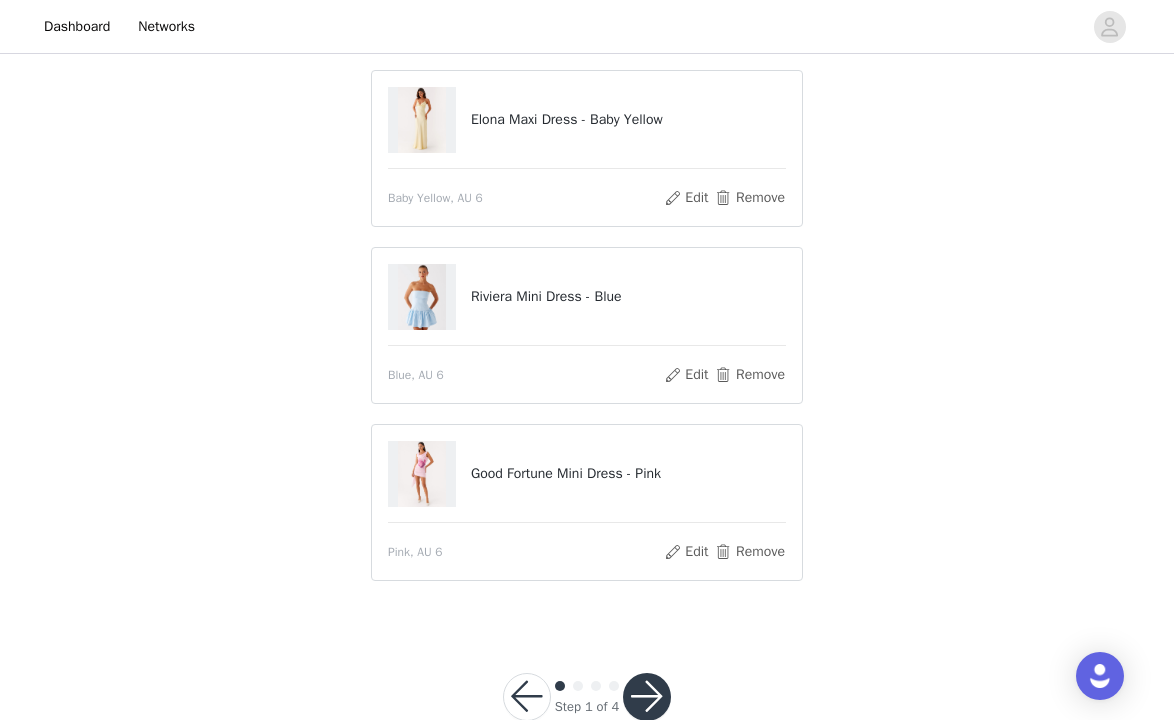 click at bounding box center [647, 697] 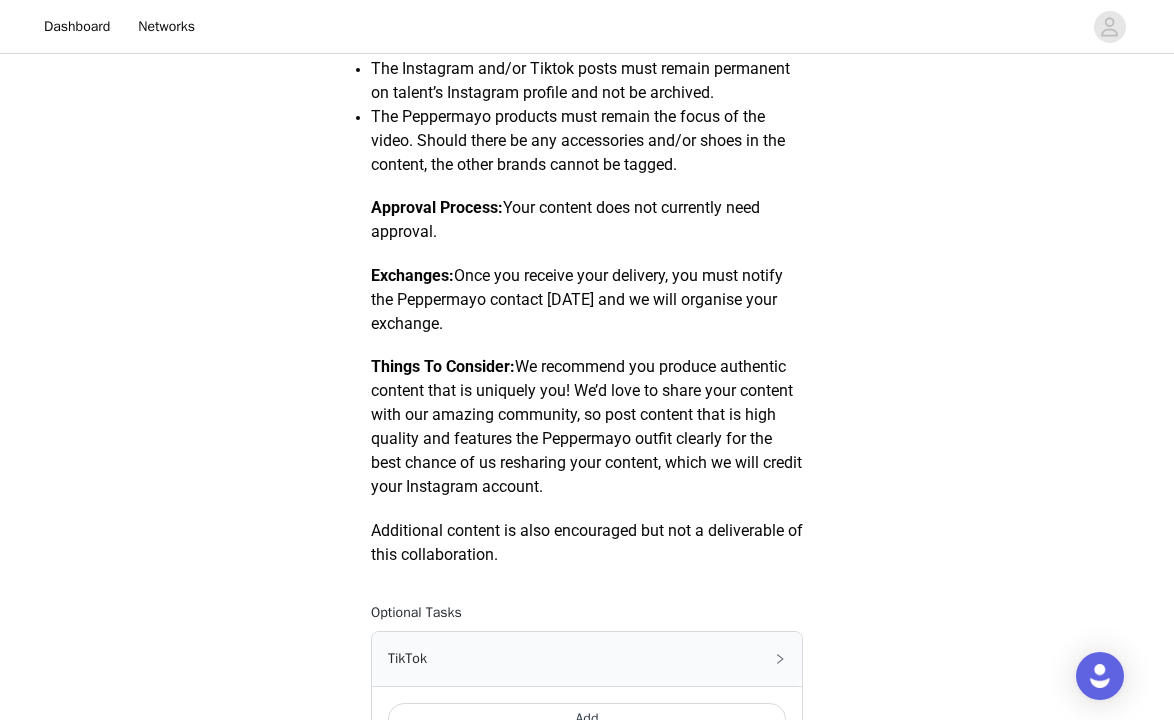 scroll, scrollTop: 892, scrollLeft: 0, axis: vertical 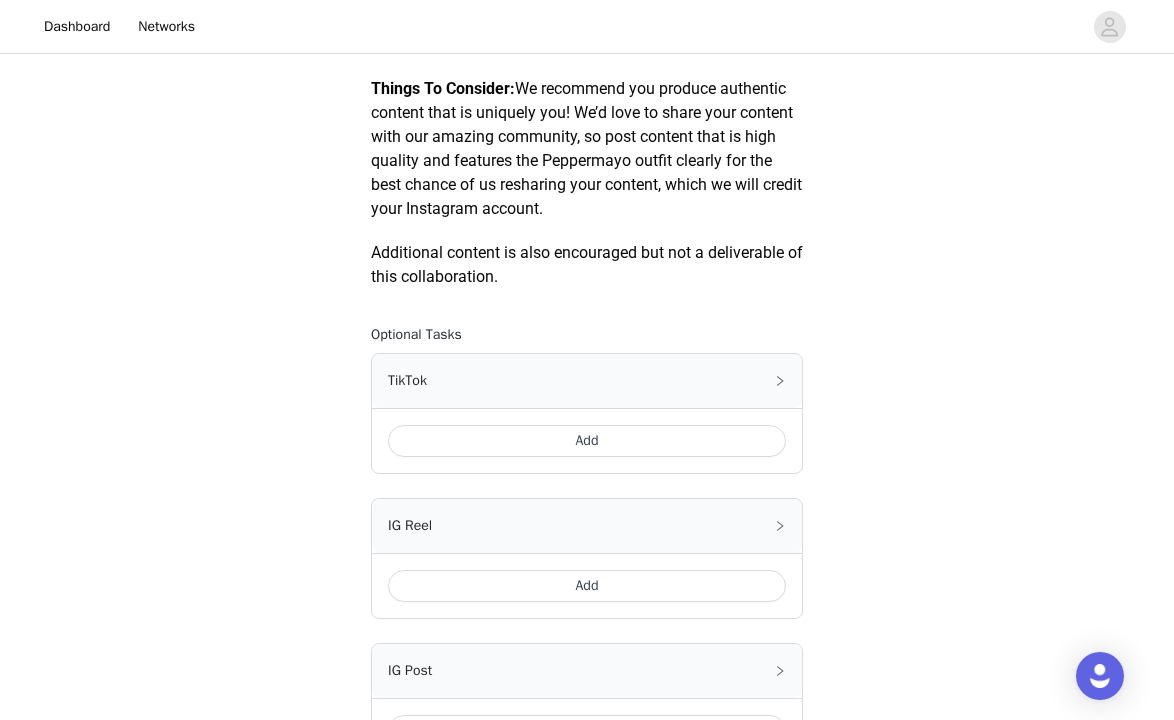 click on "Add" at bounding box center [587, 586] 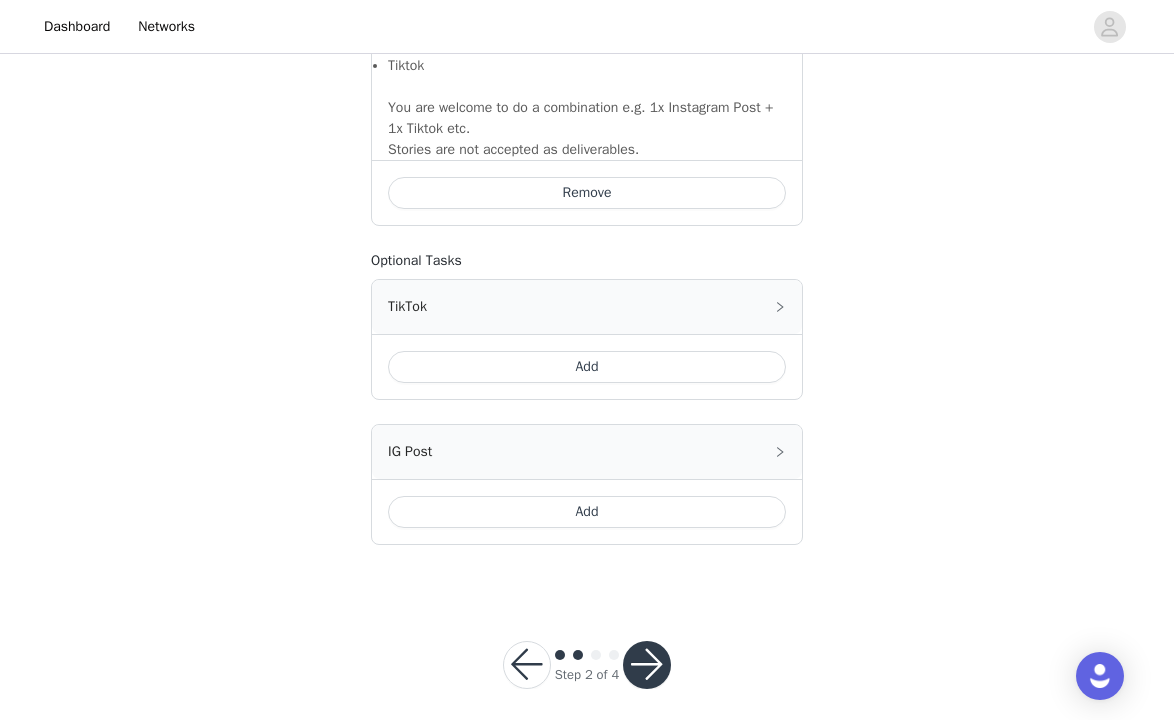 scroll, scrollTop: 1484, scrollLeft: 0, axis: vertical 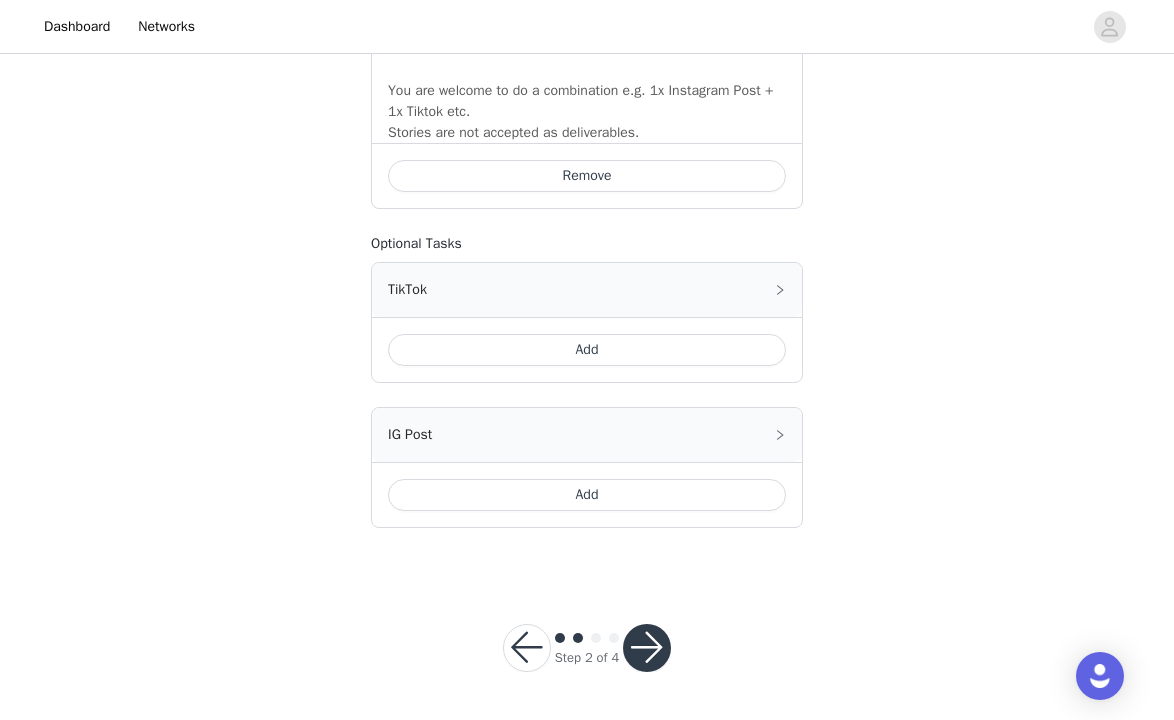 click at bounding box center (647, 648) 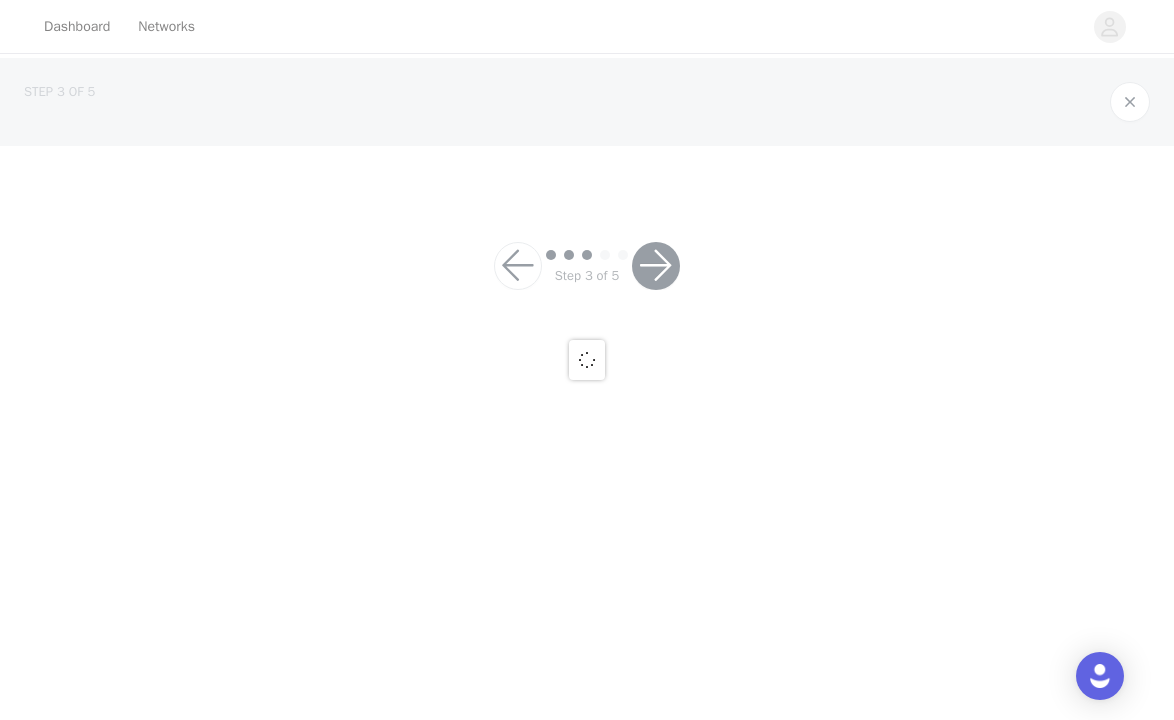 scroll, scrollTop: 0, scrollLeft: 0, axis: both 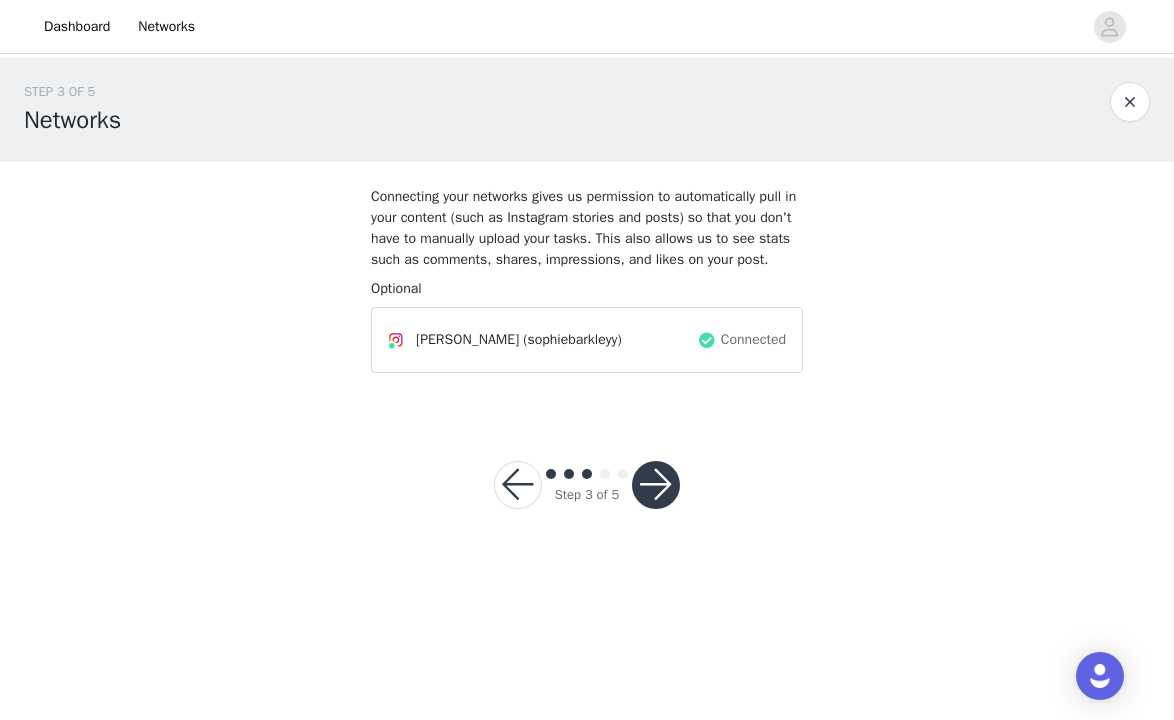 click on "[PERSON_NAME]
(sophiebarkleyy)
Connected" at bounding box center [587, 340] 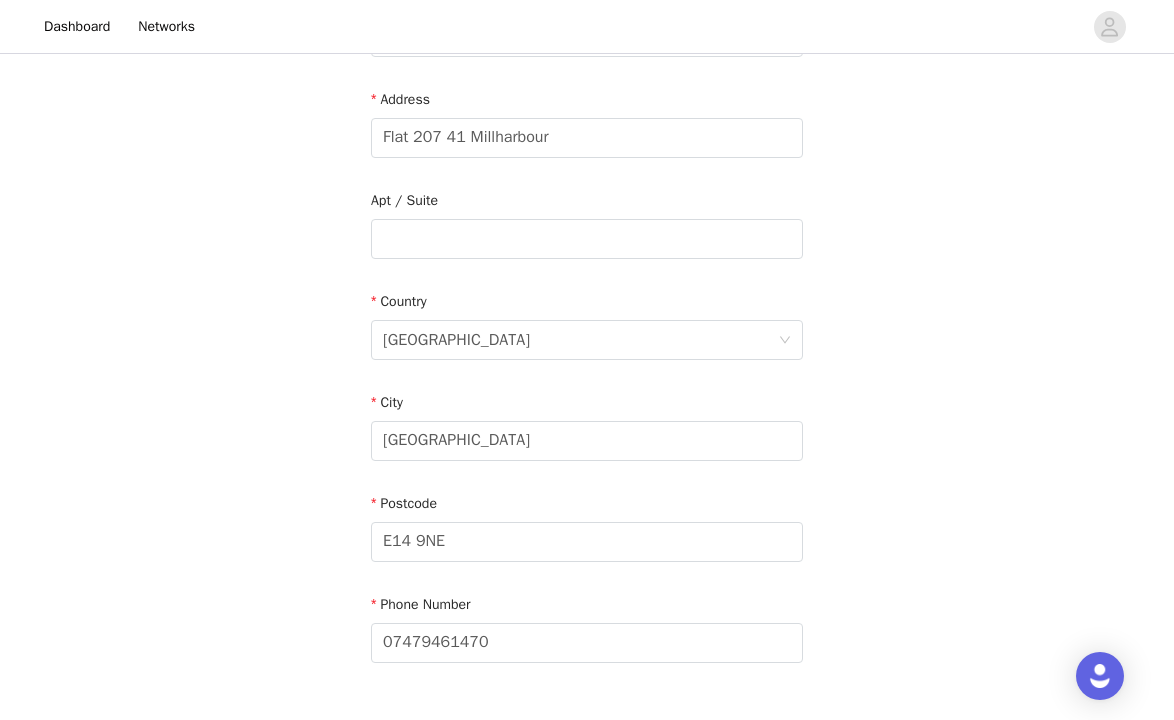scroll, scrollTop: 542, scrollLeft: 0, axis: vertical 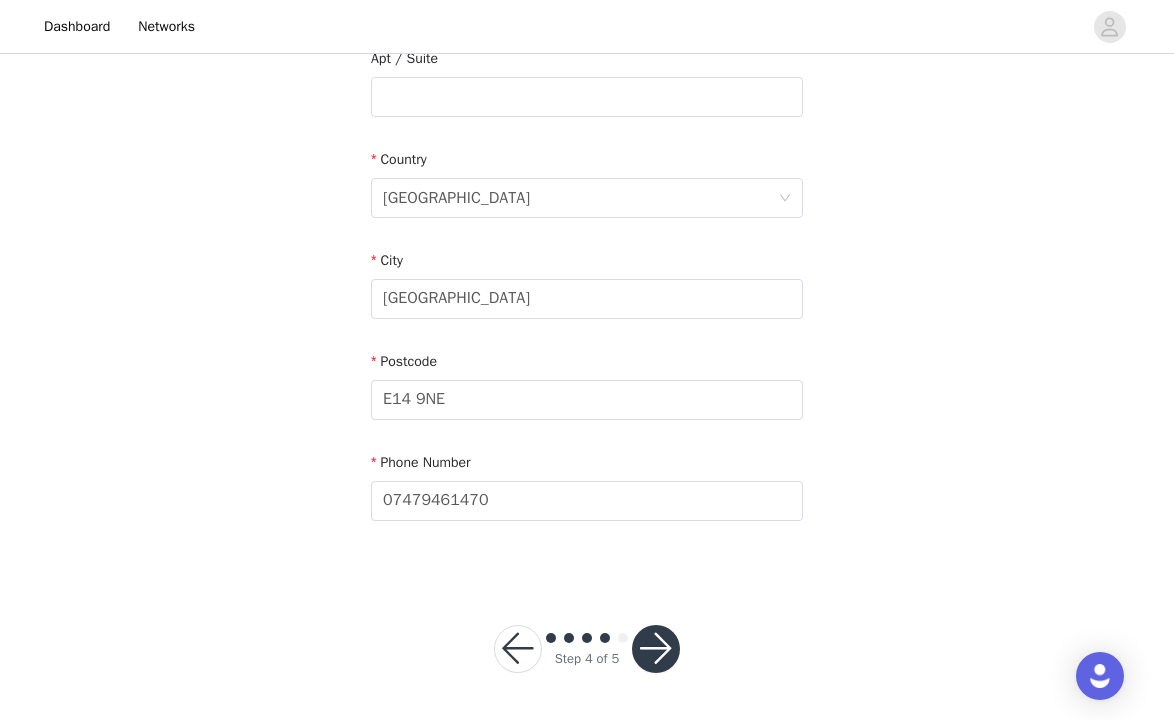 click at bounding box center [656, 649] 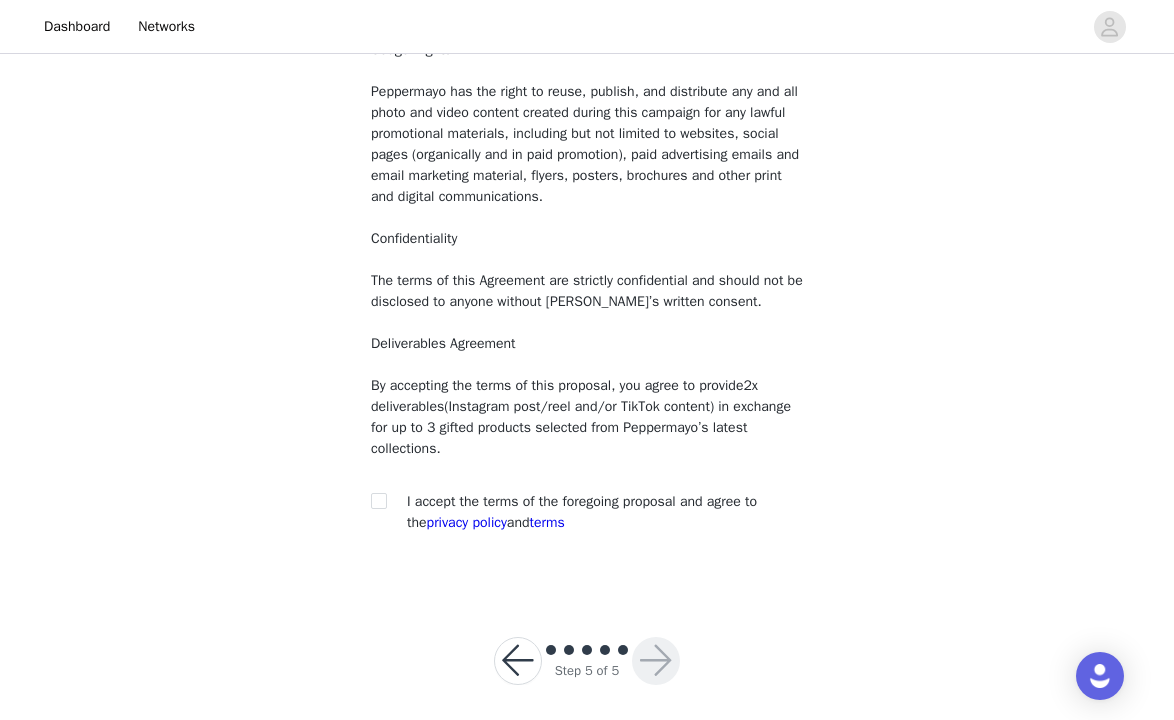 scroll, scrollTop: 204, scrollLeft: 0, axis: vertical 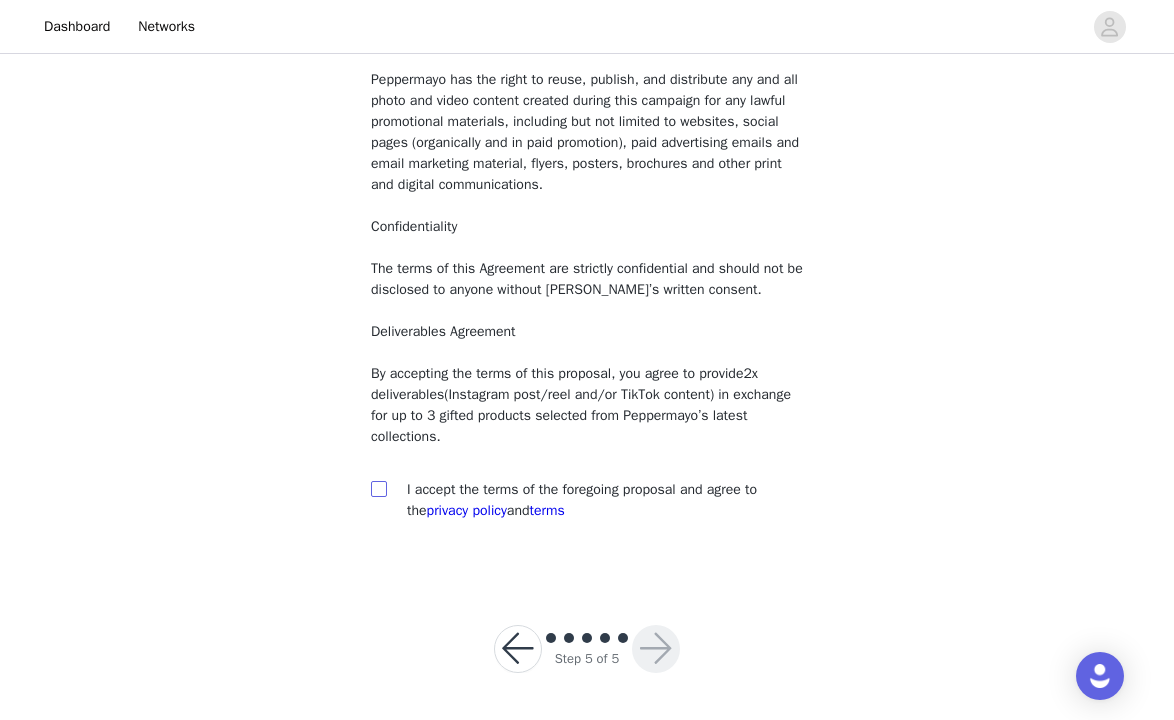 click at bounding box center [378, 488] 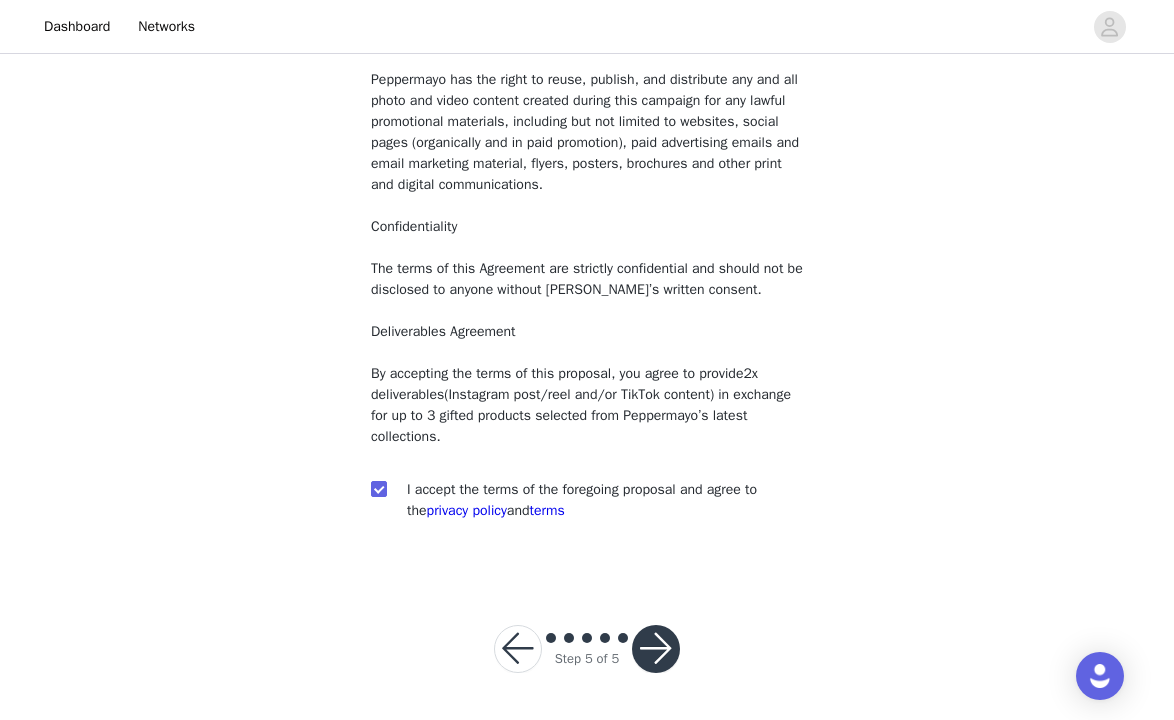 click at bounding box center [656, 649] 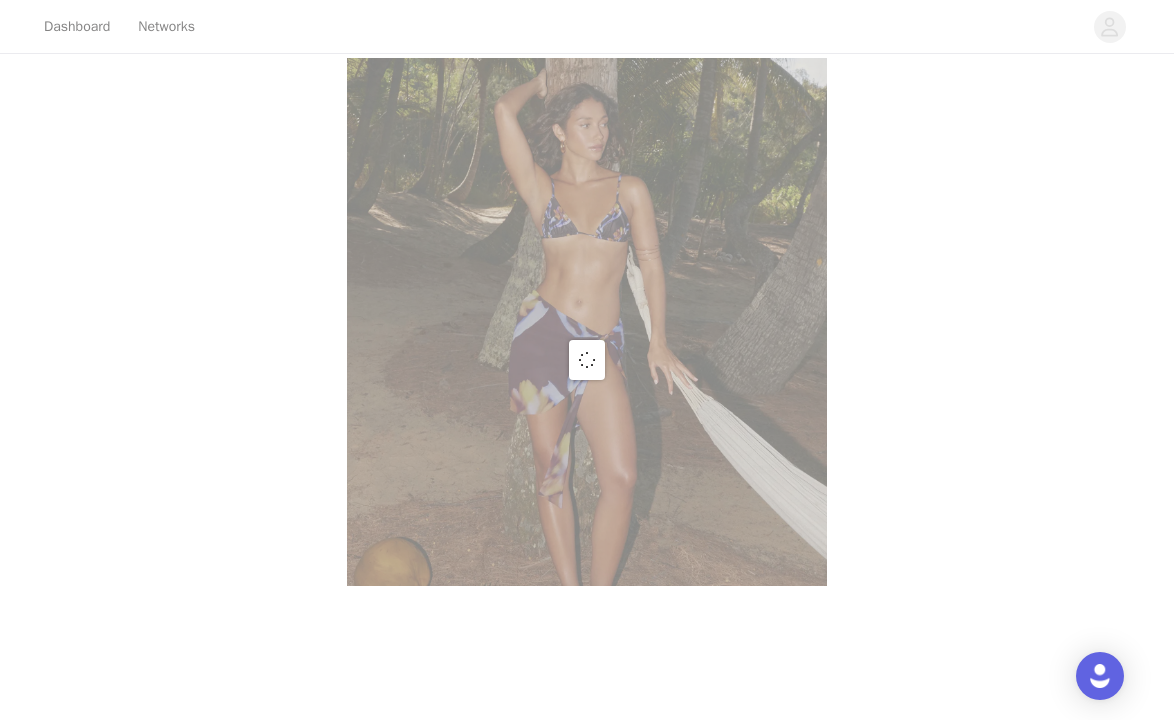 scroll, scrollTop: 0, scrollLeft: 0, axis: both 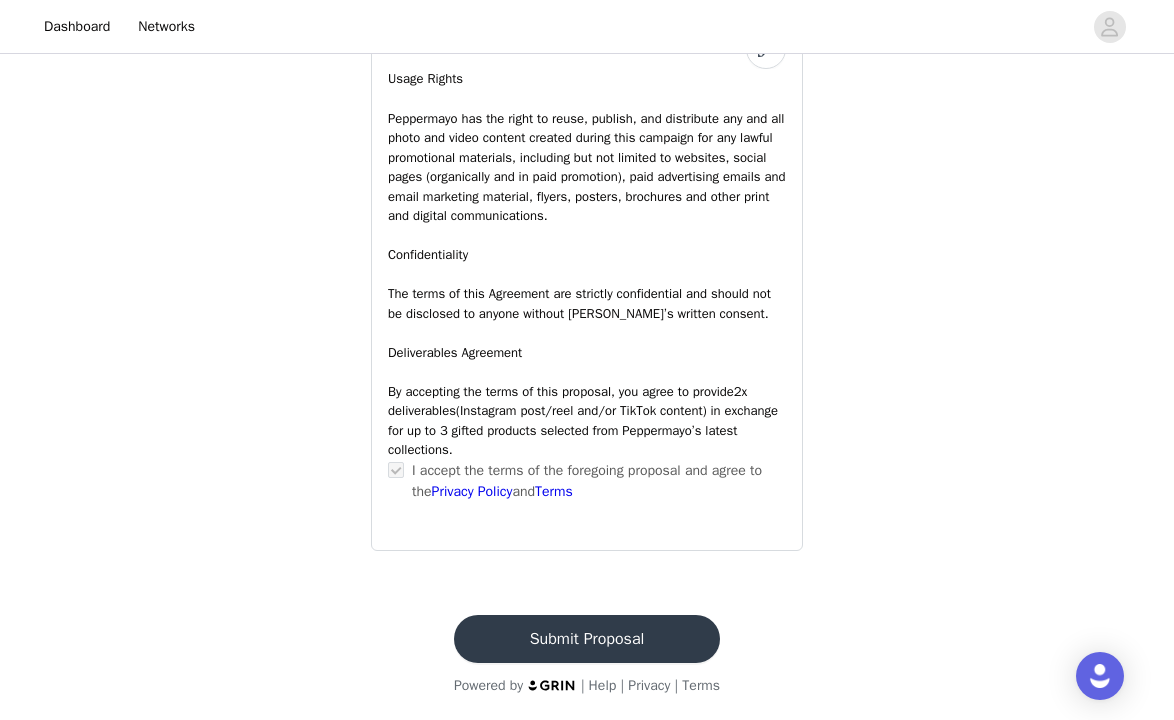 click on "Submit Proposal" at bounding box center [587, 639] 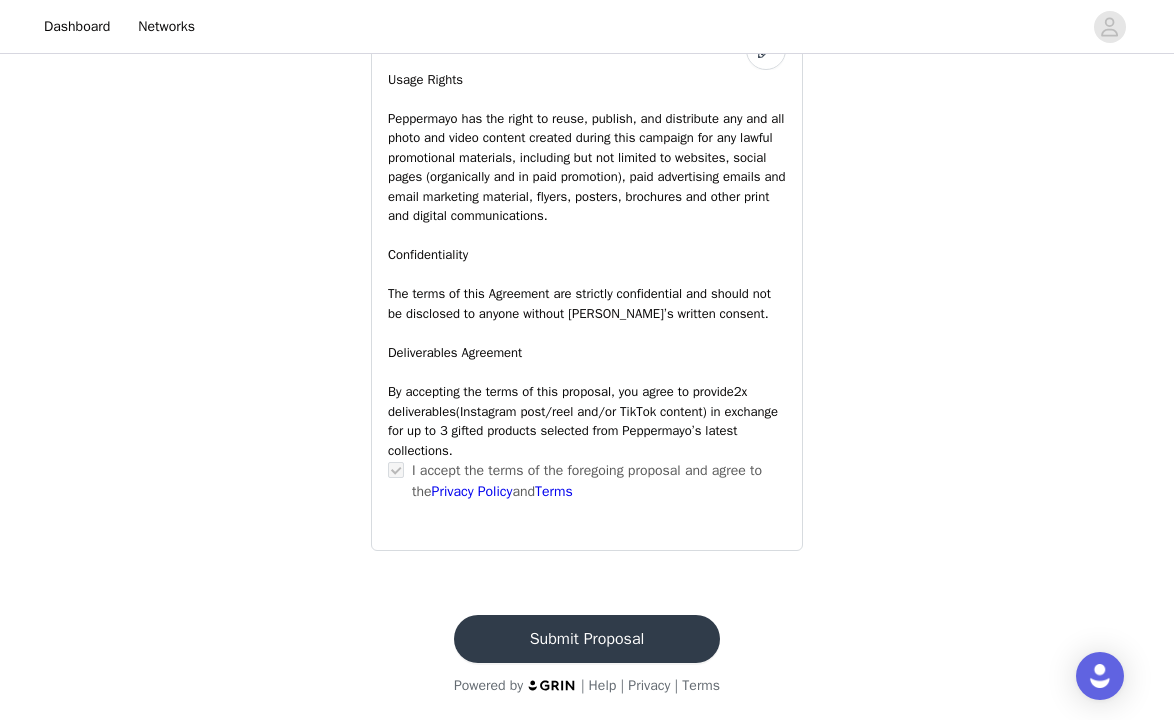 scroll, scrollTop: 0, scrollLeft: 0, axis: both 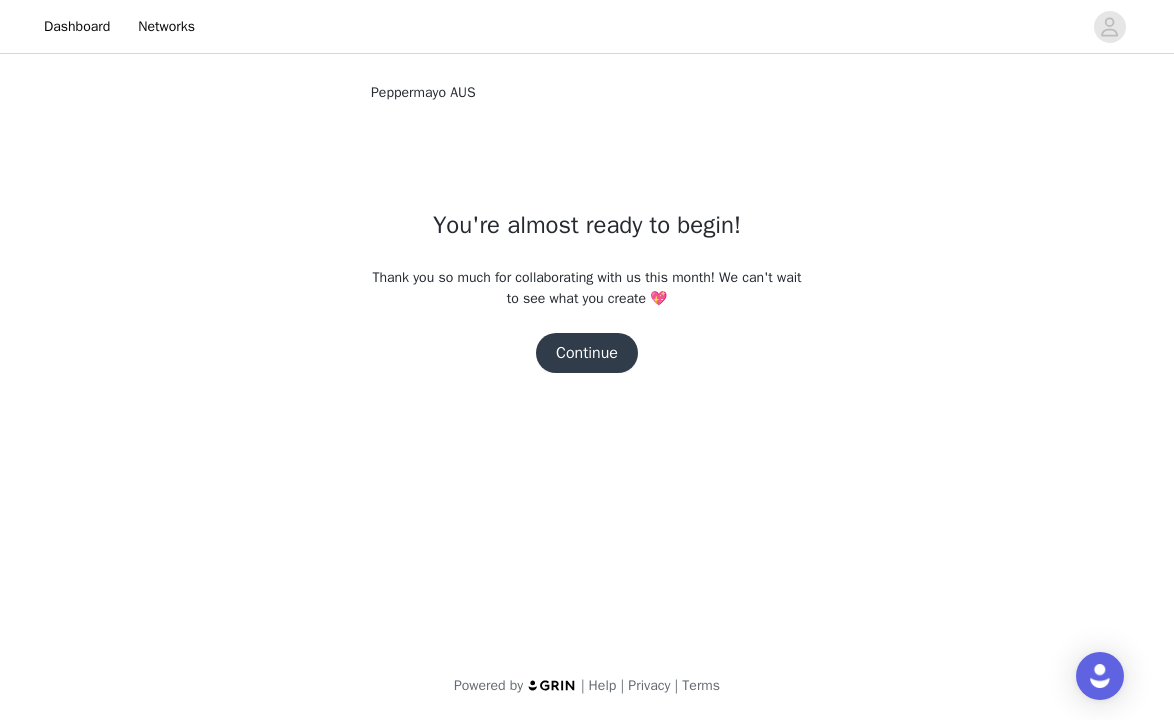 click on "Continue" at bounding box center (587, 353) 